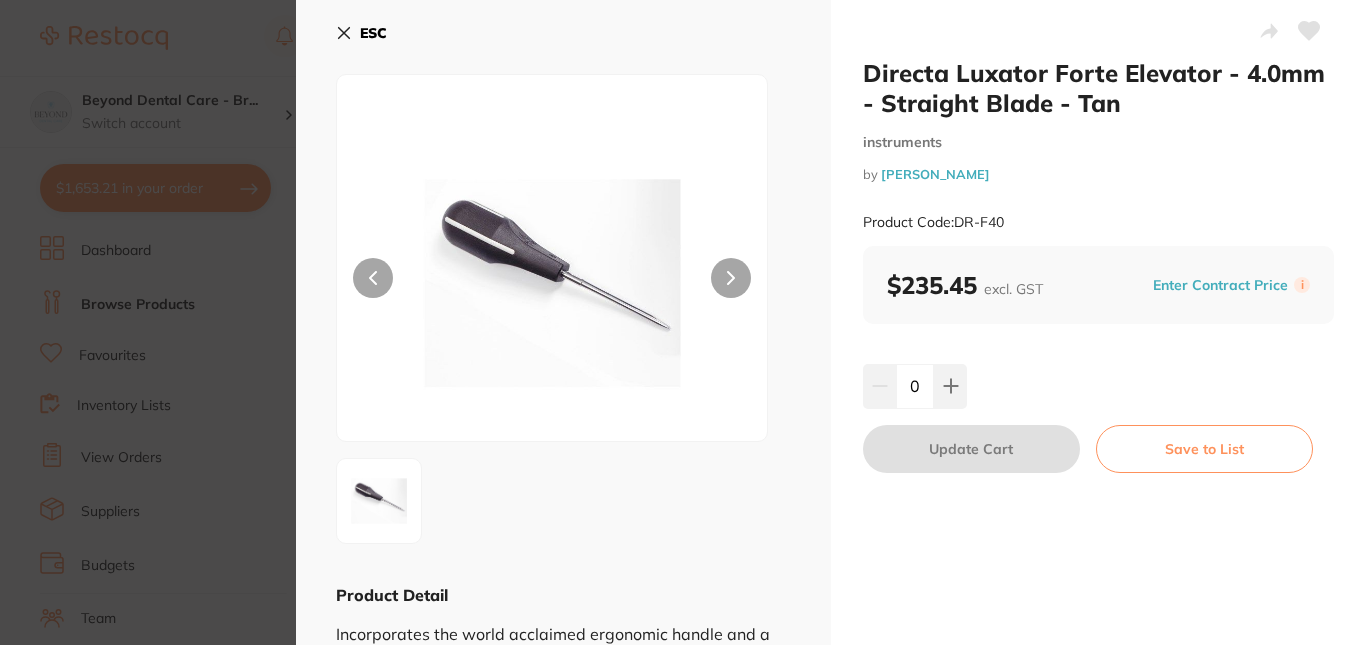 click on "ESC" at bounding box center (361, 33) 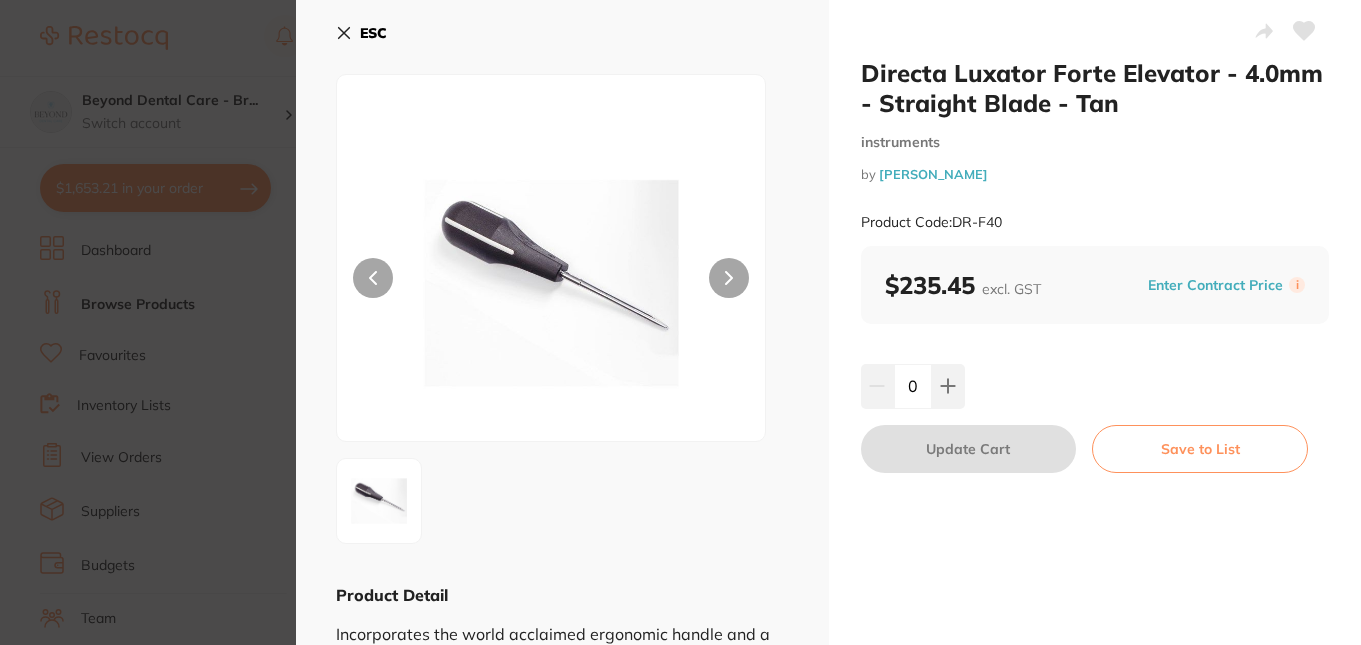 scroll, scrollTop: 0, scrollLeft: 0, axis: both 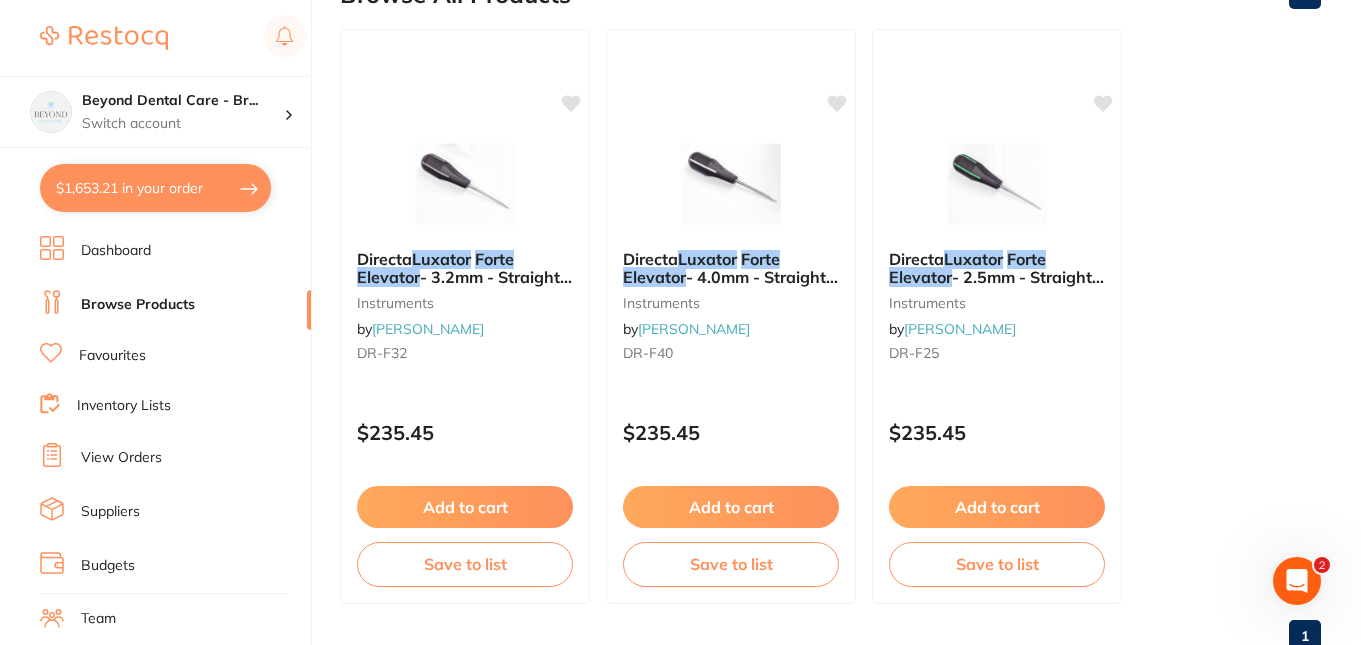 click on "$1,653.21   in your order" at bounding box center [155, 188] 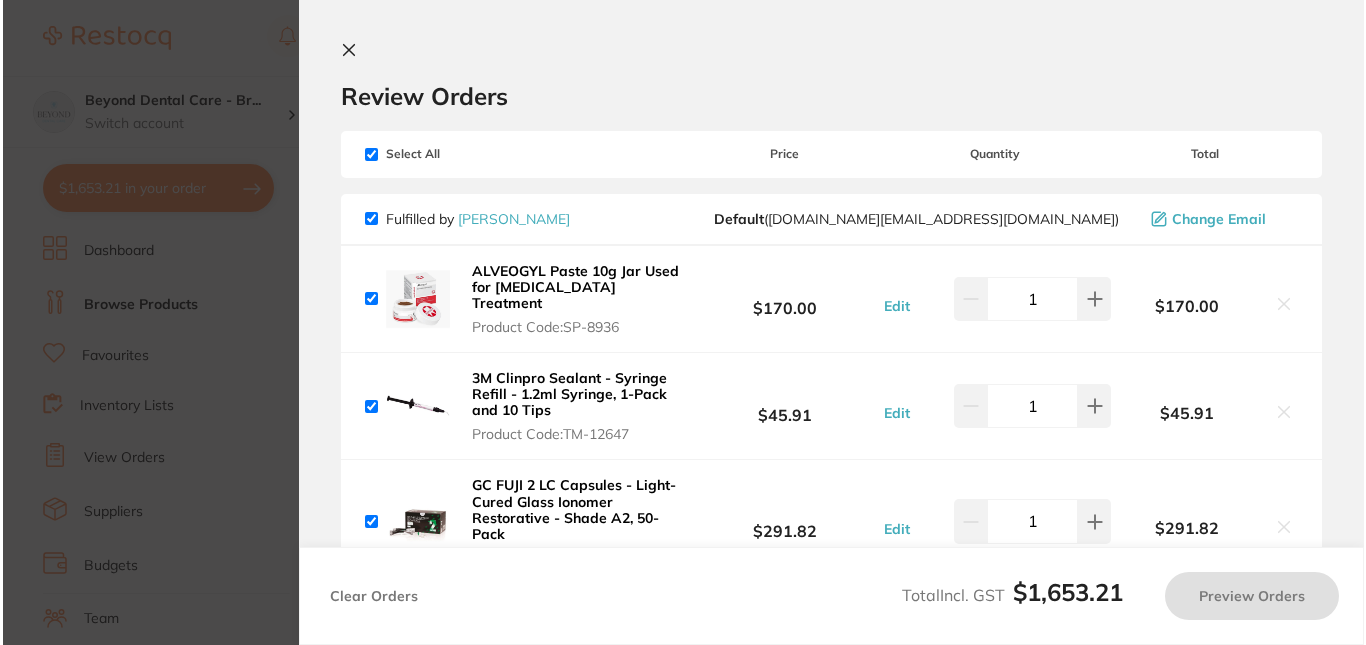 scroll, scrollTop: 0, scrollLeft: 0, axis: both 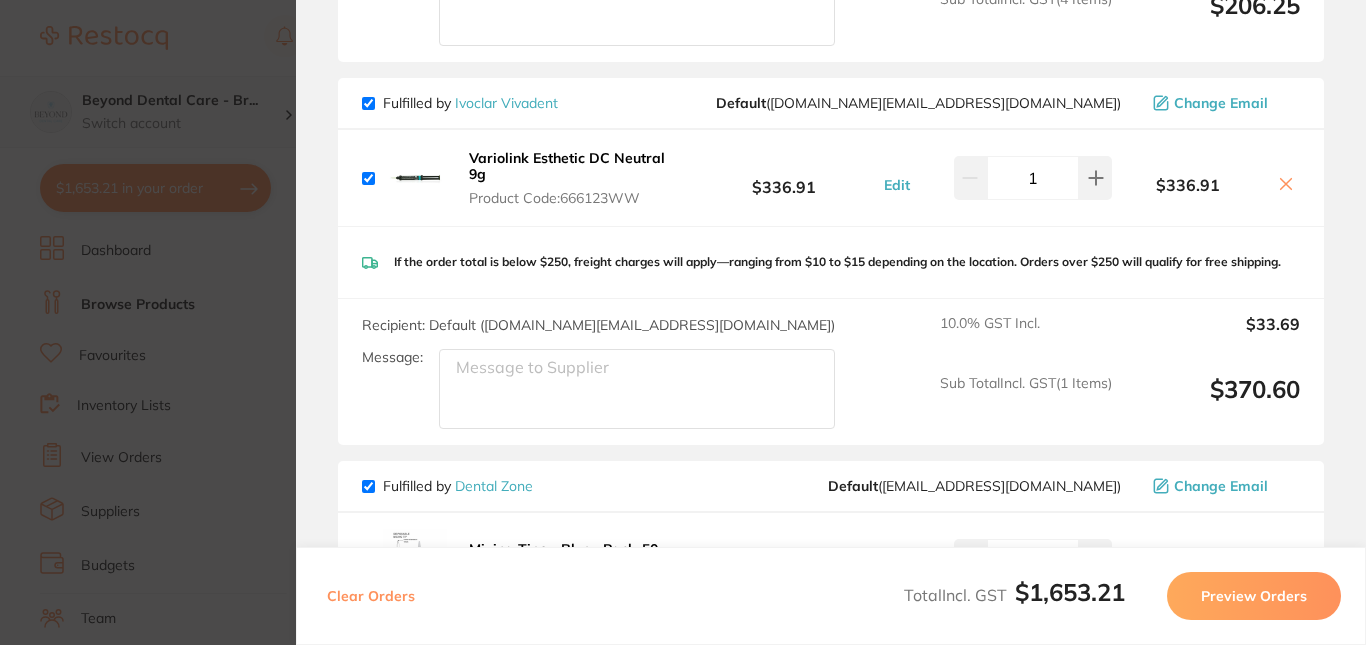 click on "Update RRP Set your pre negotiated price for this item. Item Agreed RRP (excl. GST) --   Update as new default RRP Update RRP Review Orders Your orders are being processed and we will notify you once we have placed the orders. You may close this window Back to Preview Orders [DATE] 16:56 [PERSON_NAME] # 83657 Dentsply Sirona # 86648 [PERSON_NAME] # 83641 Ark Health # 83646 Ivoclar Vivadent # 86649 Dental Zone # 86647 Dentavision # 83651 Deliver To [PERSON_NAME] ( Beyond Dental Care - [GEOGRAPHIC_DATA] )  [STREET_ADDRESS]  (07) 3869 4555 [EMAIL_ADDRESS][DOMAIN_NAME] Select All Price Quantity Total Fulfilled by   [PERSON_NAME] Default ( [DOMAIN_NAME][EMAIL_ADDRESS][DOMAIN_NAME] ) Change Email   ALVEOGYL Paste 10g Jar Used for [MEDICAL_DATA] Treatment   Product Code:  SP-8936     $170.00 Edit     1         $170.00   3M Clinpro Sealant - Syringe Refill - 1.2ml Syringe, 1-Pack and 10 Tips   Product Code:  TM-12647     $45.91 Edit     1         $45.91     Product Code:  GC-FUJILCCAPA2     $291.82" at bounding box center [683, 322] 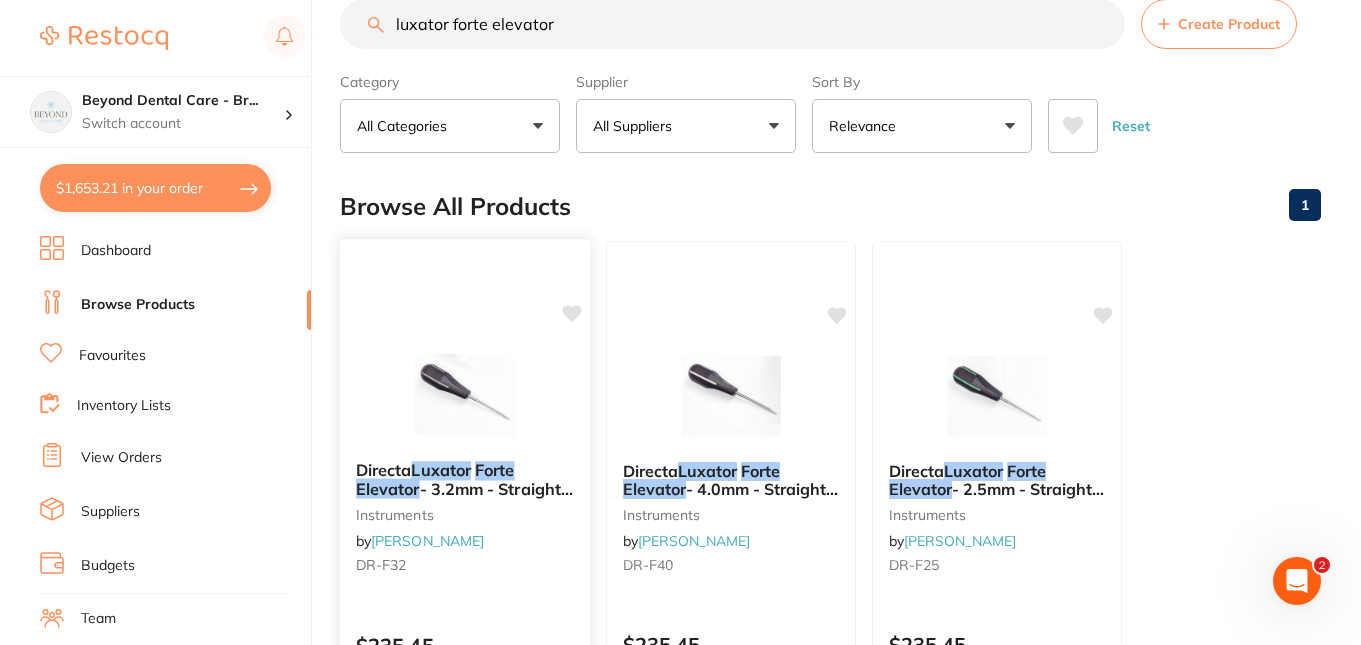 scroll, scrollTop: 0, scrollLeft: 0, axis: both 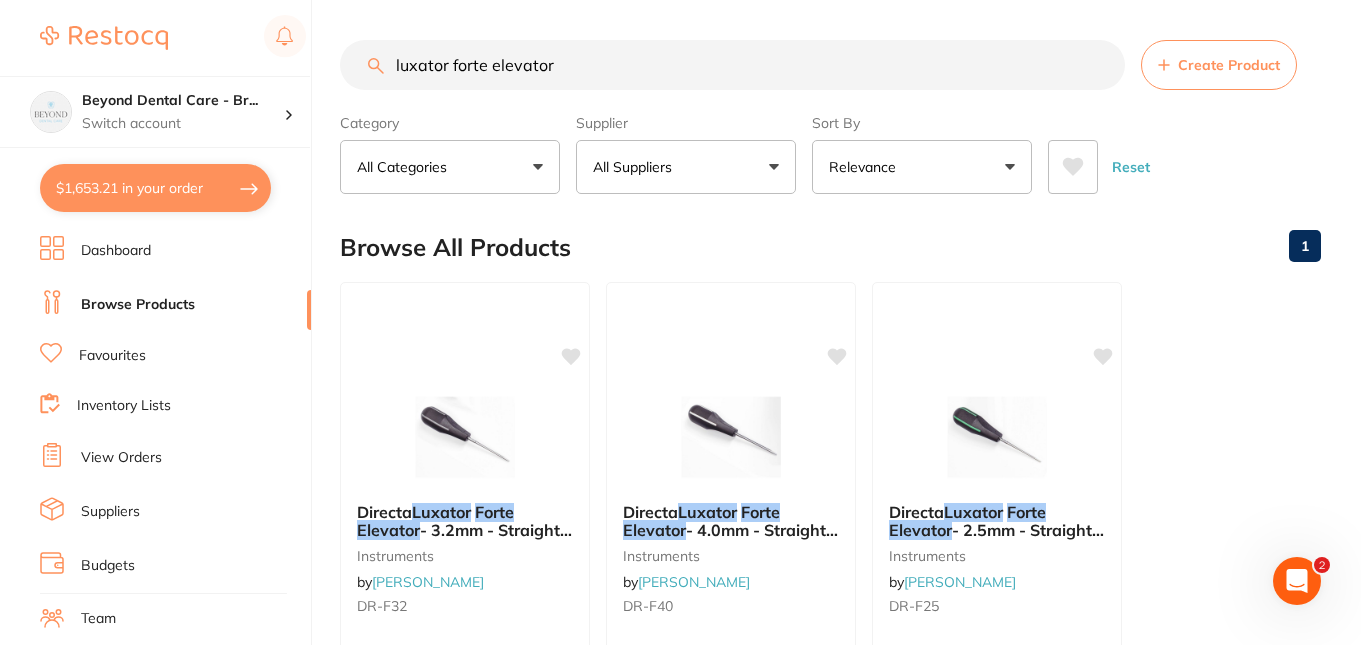 drag, startPoint x: 631, startPoint y: 48, endPoint x: 354, endPoint y: 54, distance: 277.06497 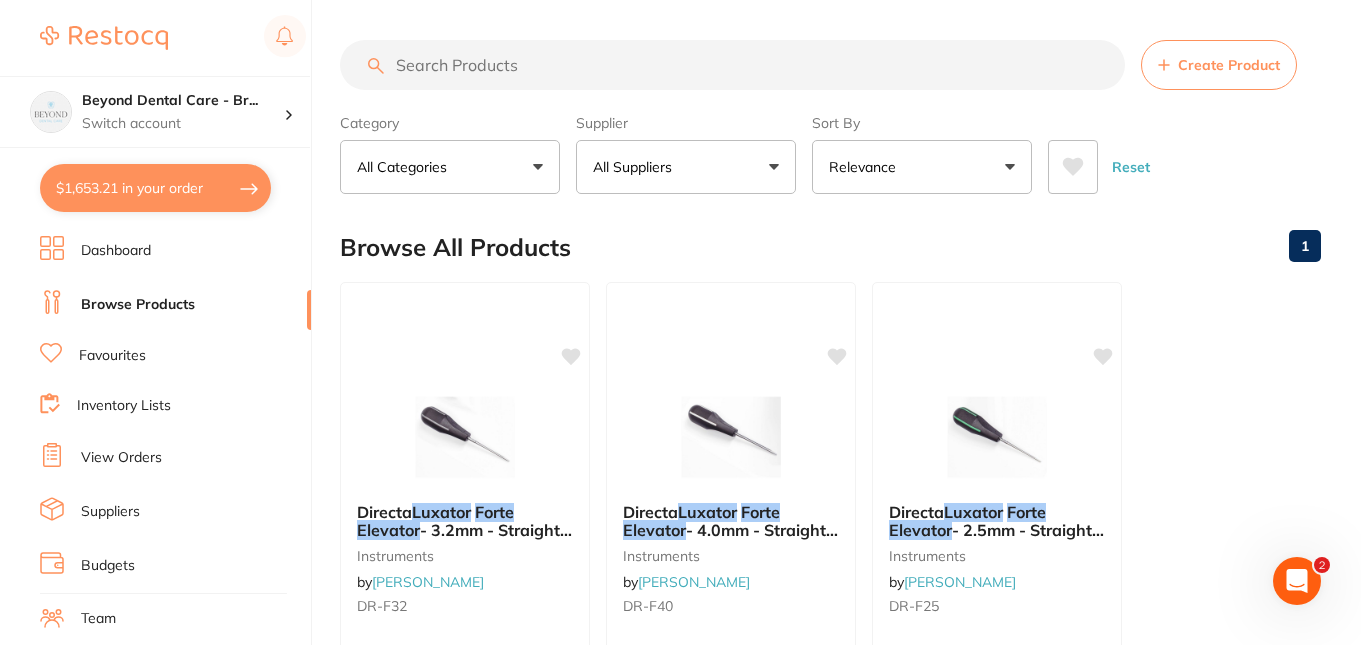 type on "p" 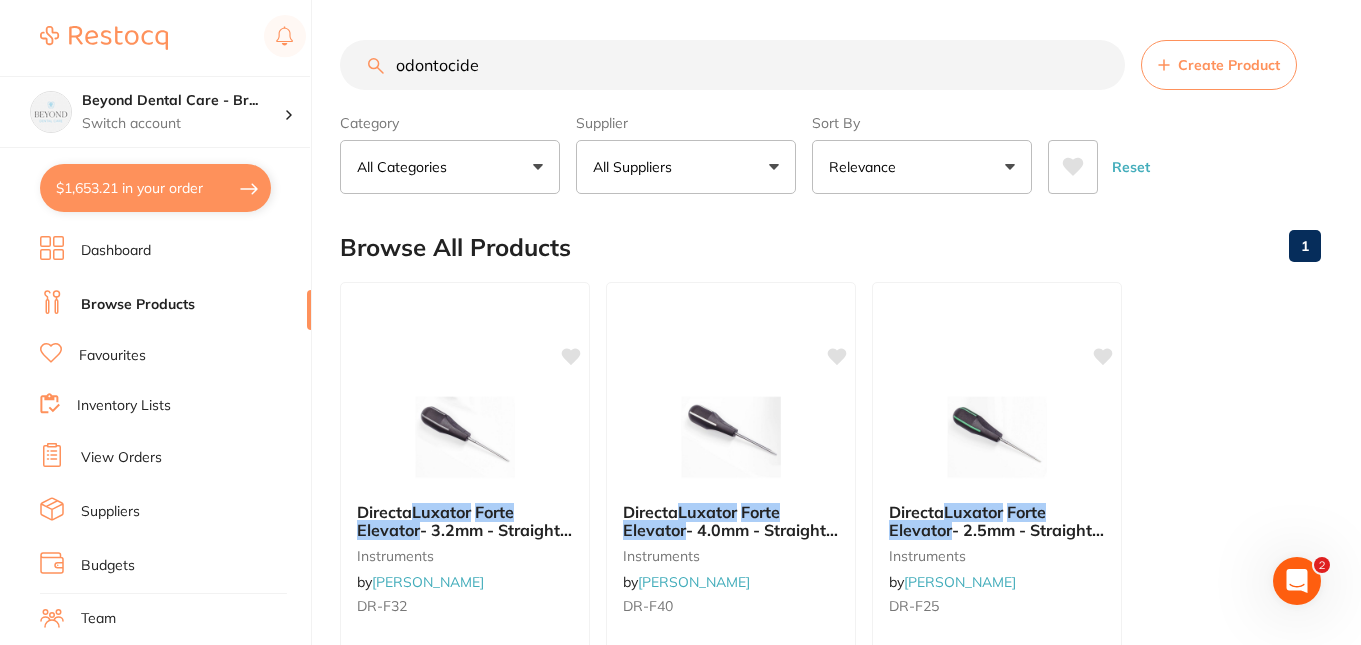 type on "odontocide" 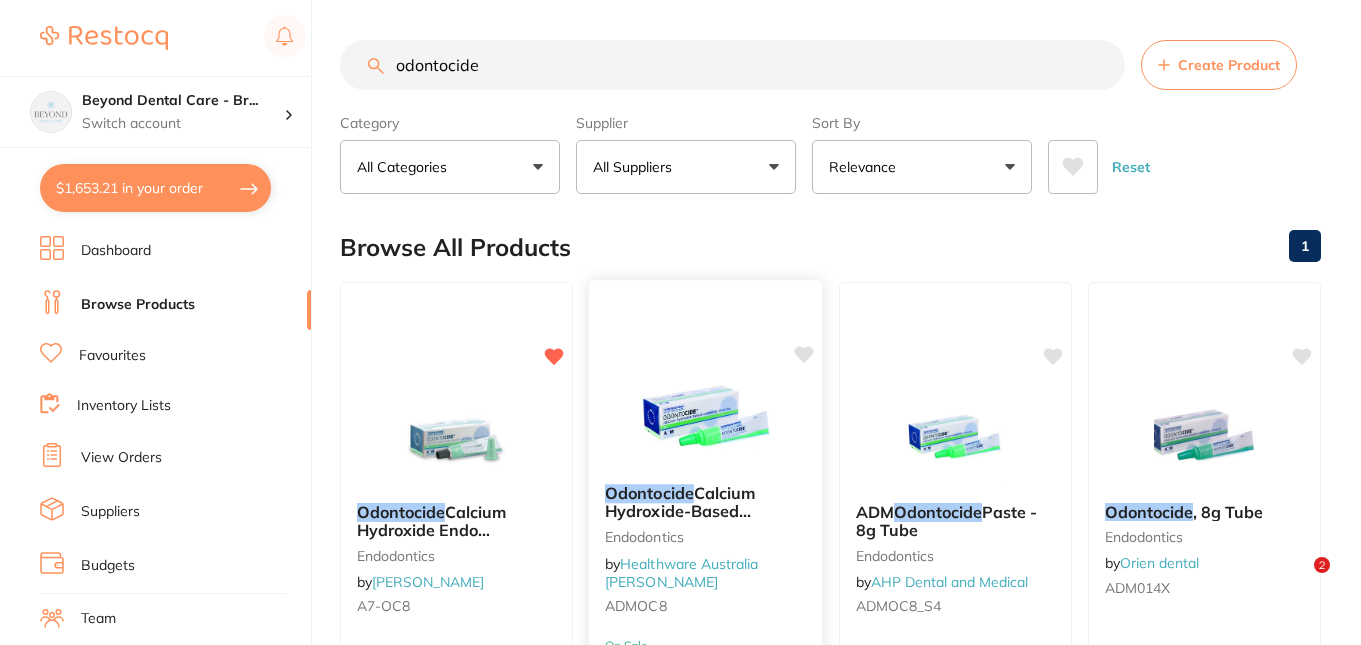 scroll, scrollTop: 300, scrollLeft: 0, axis: vertical 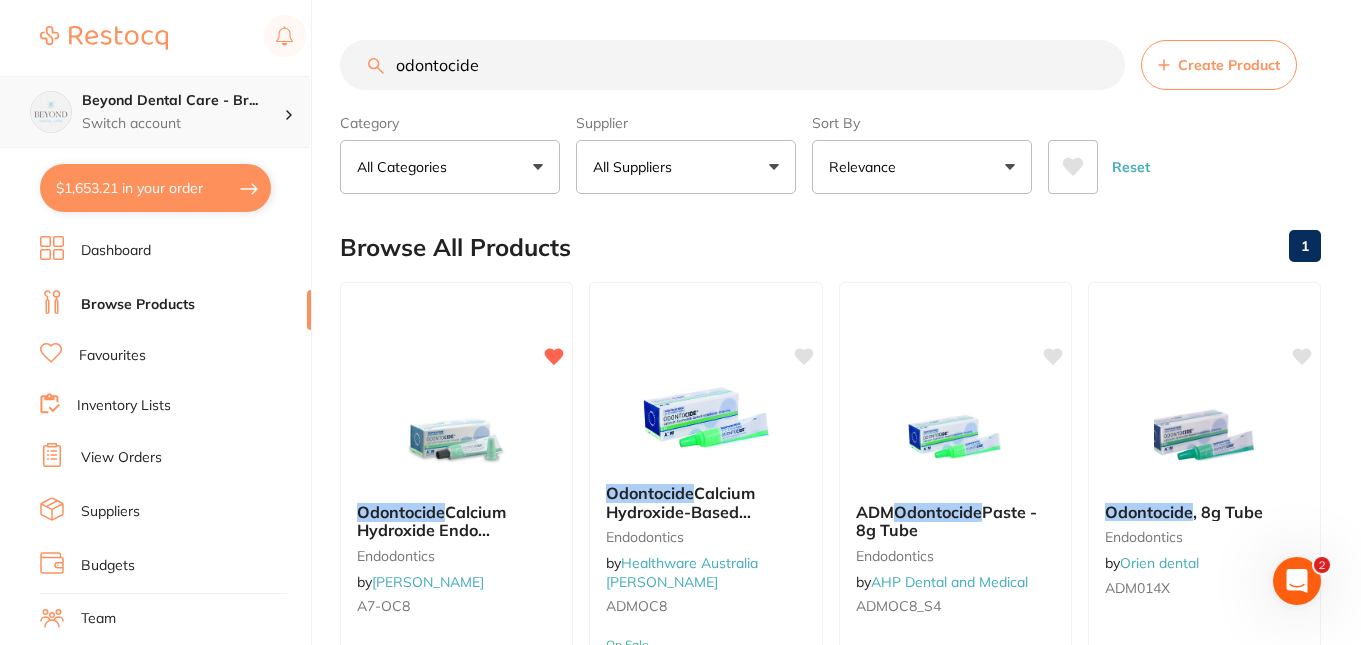 click on "Beyond Dental Care - Br..." at bounding box center (183, 101) 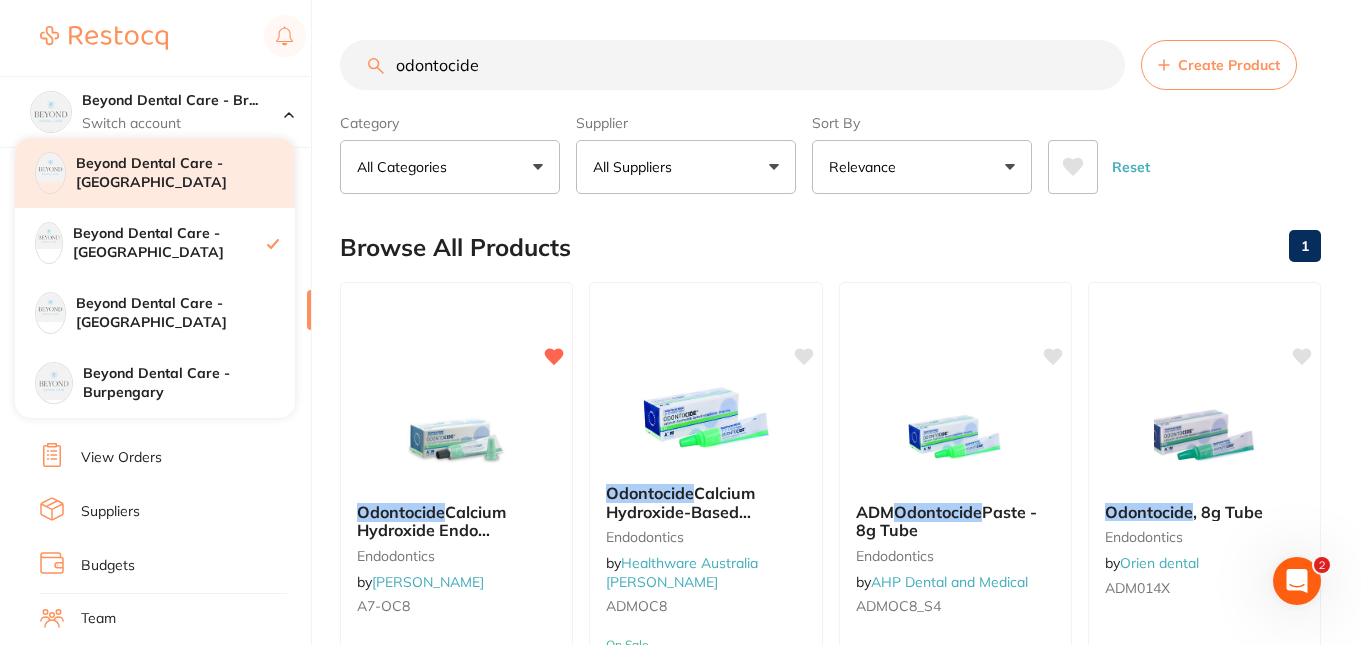 click on "Beyond Dental Care - [GEOGRAPHIC_DATA]" at bounding box center (185, 173) 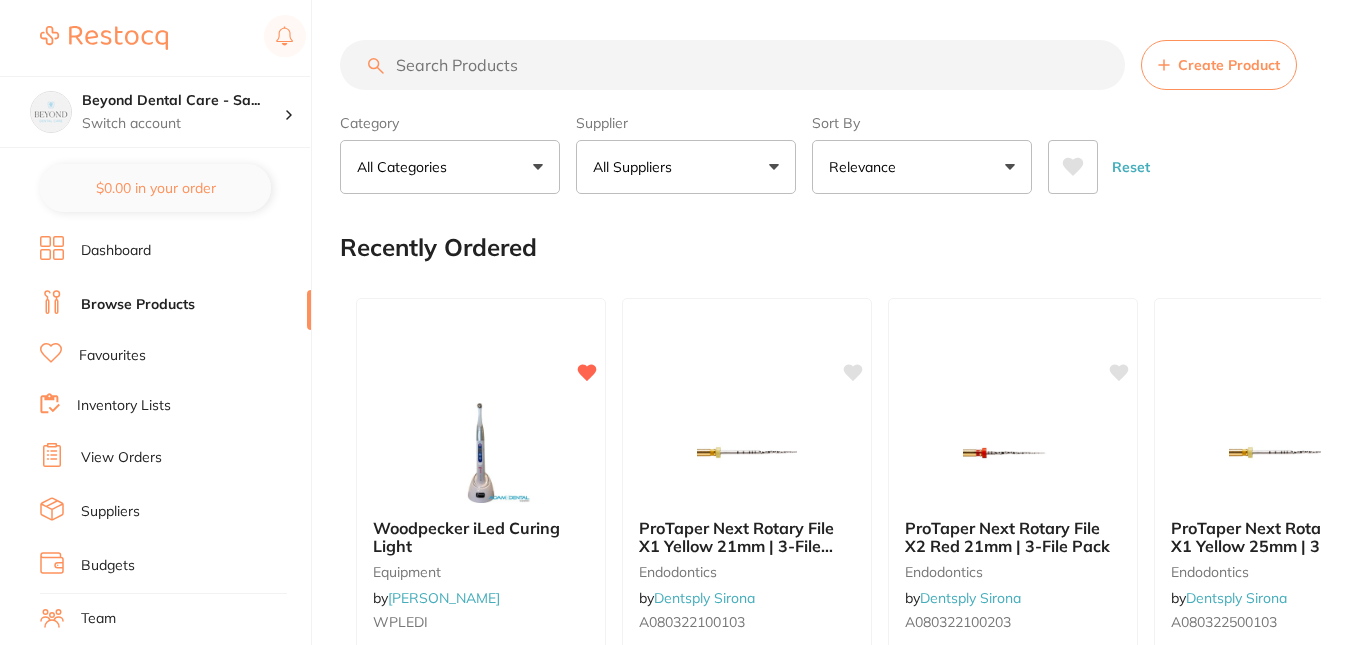scroll, scrollTop: 0, scrollLeft: 0, axis: both 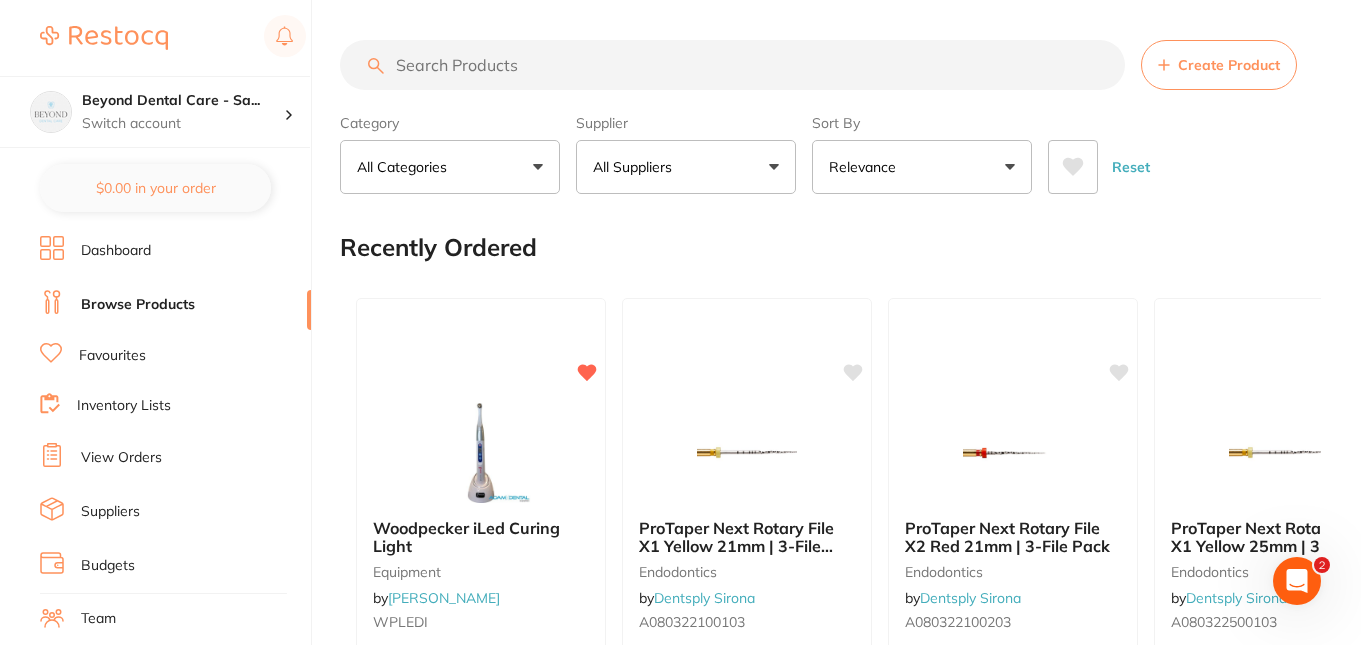 click at bounding box center (732, 65) 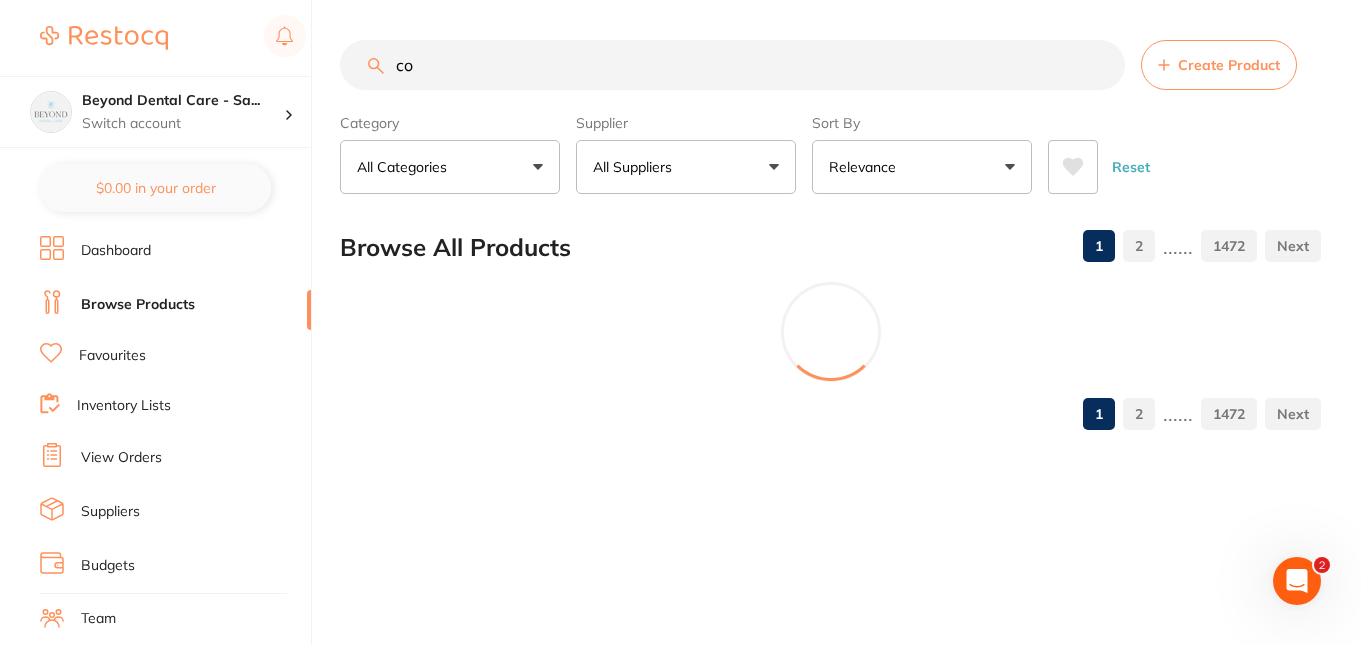 type on "c" 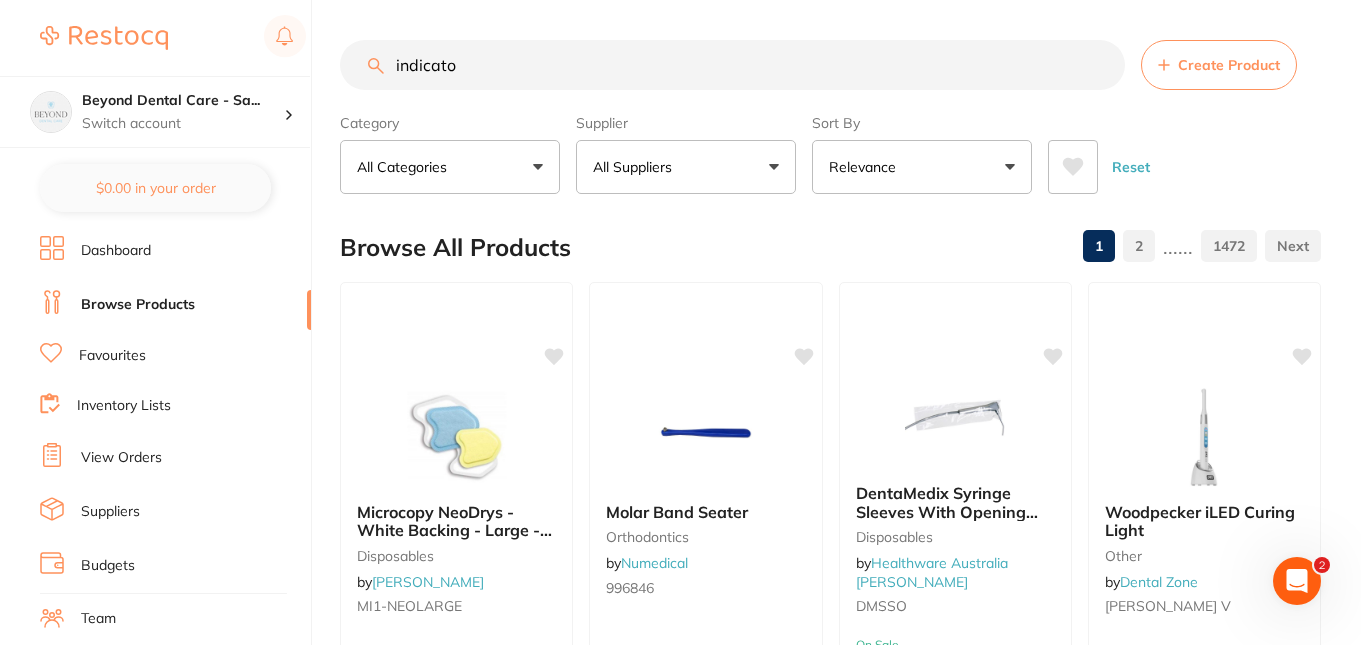 scroll, scrollTop: 0, scrollLeft: 0, axis: both 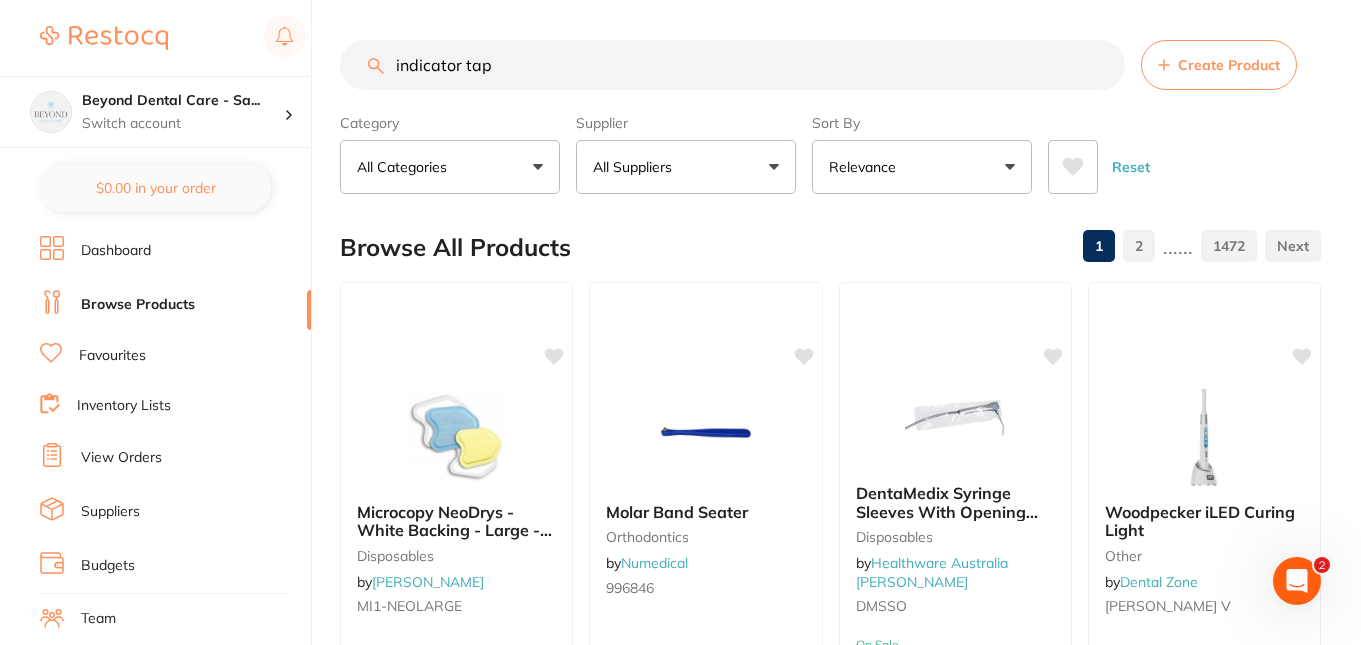 type on "indicator tape" 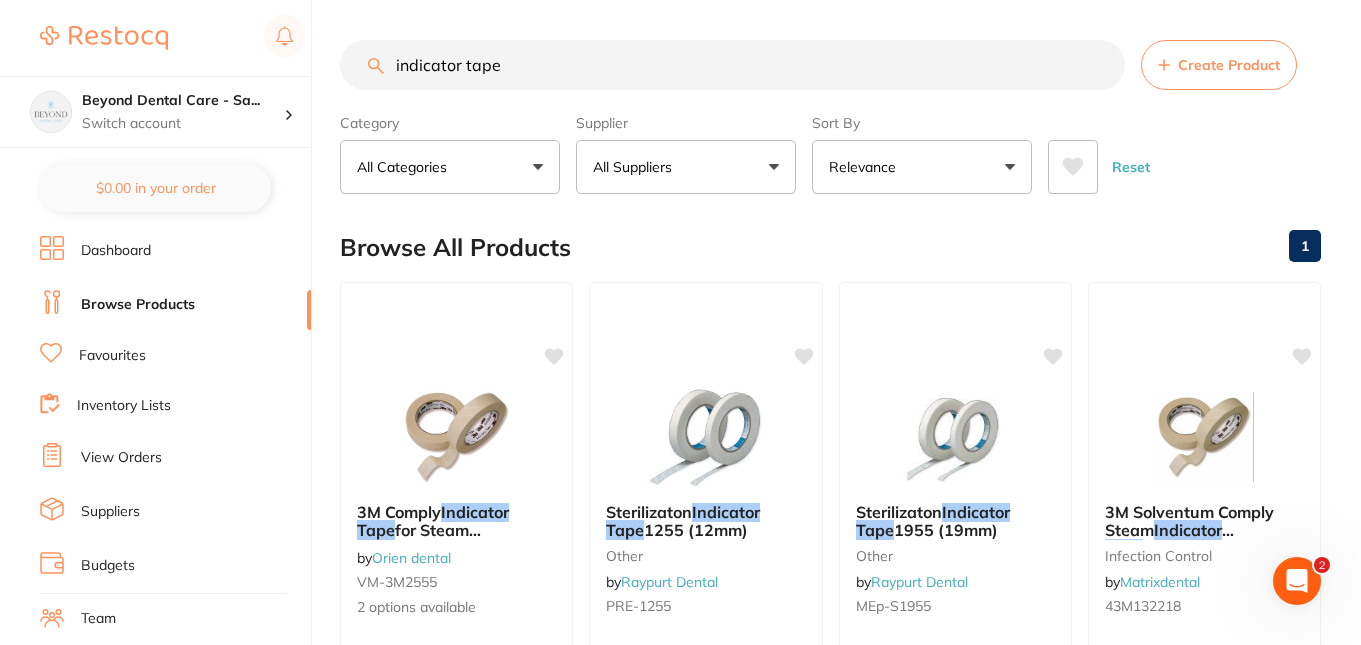 scroll, scrollTop: 0, scrollLeft: 0, axis: both 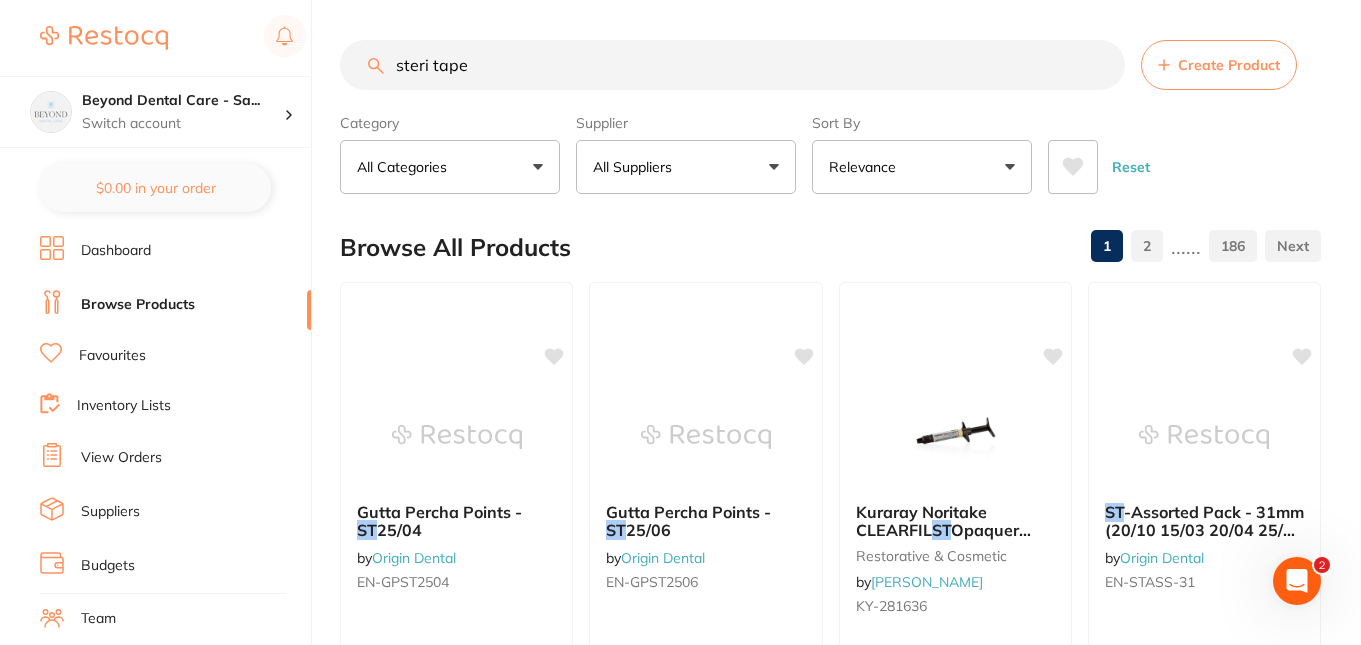 type on "steri tape" 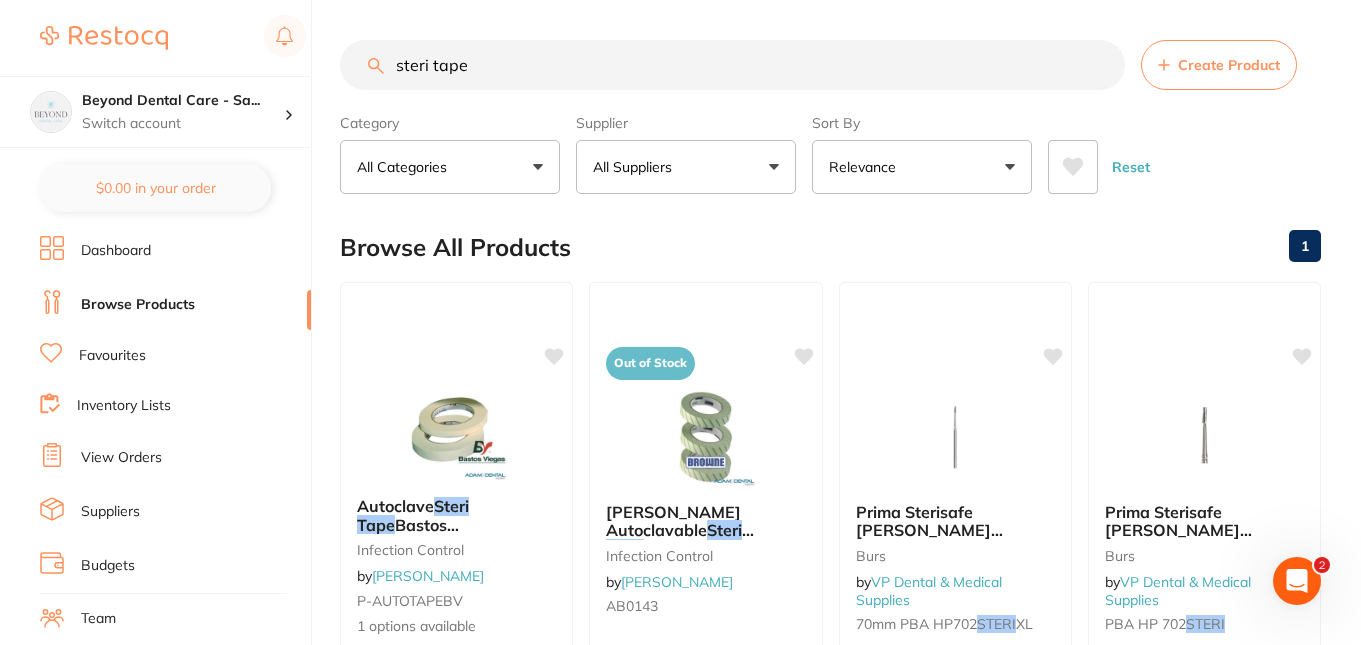 scroll, scrollTop: 0, scrollLeft: 0, axis: both 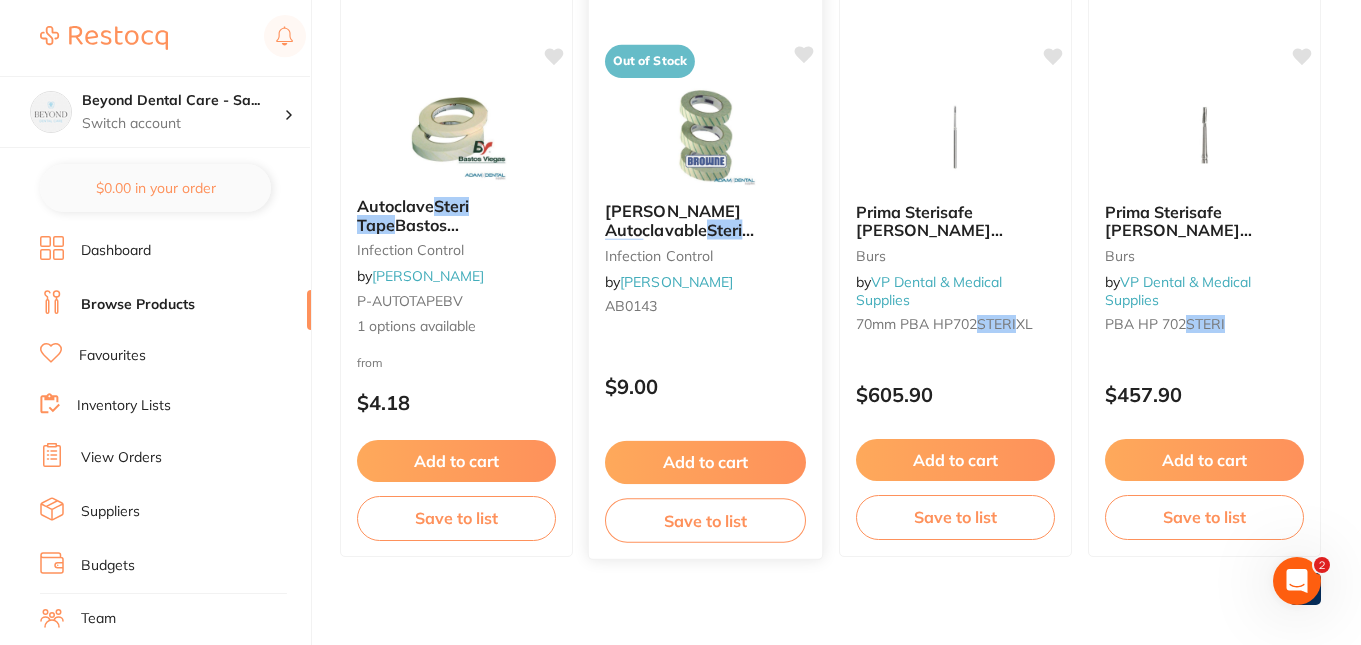 click on "Out of Stock Browne Autoclavable  Steri   Tape  24mm x 50mm   infection control by  Adam Dental AB0143 $9.00 Add to cart Save to list" at bounding box center (706, 269) 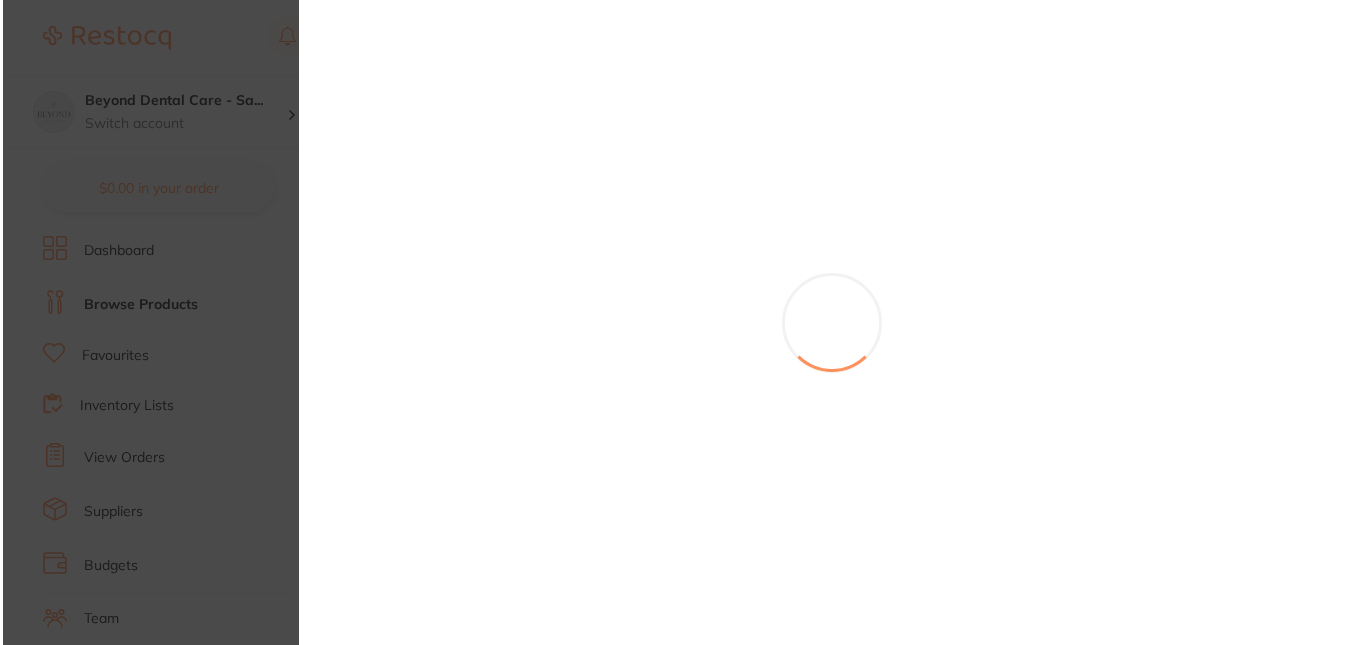 scroll, scrollTop: 0, scrollLeft: 0, axis: both 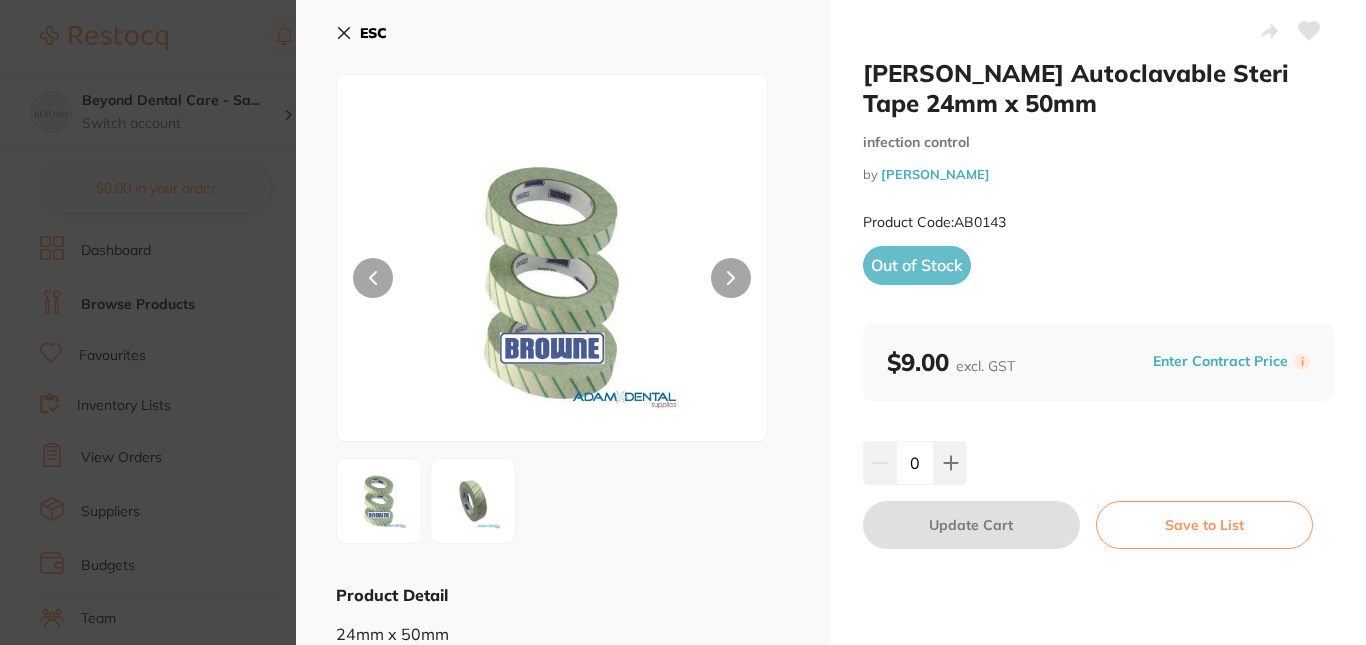 click 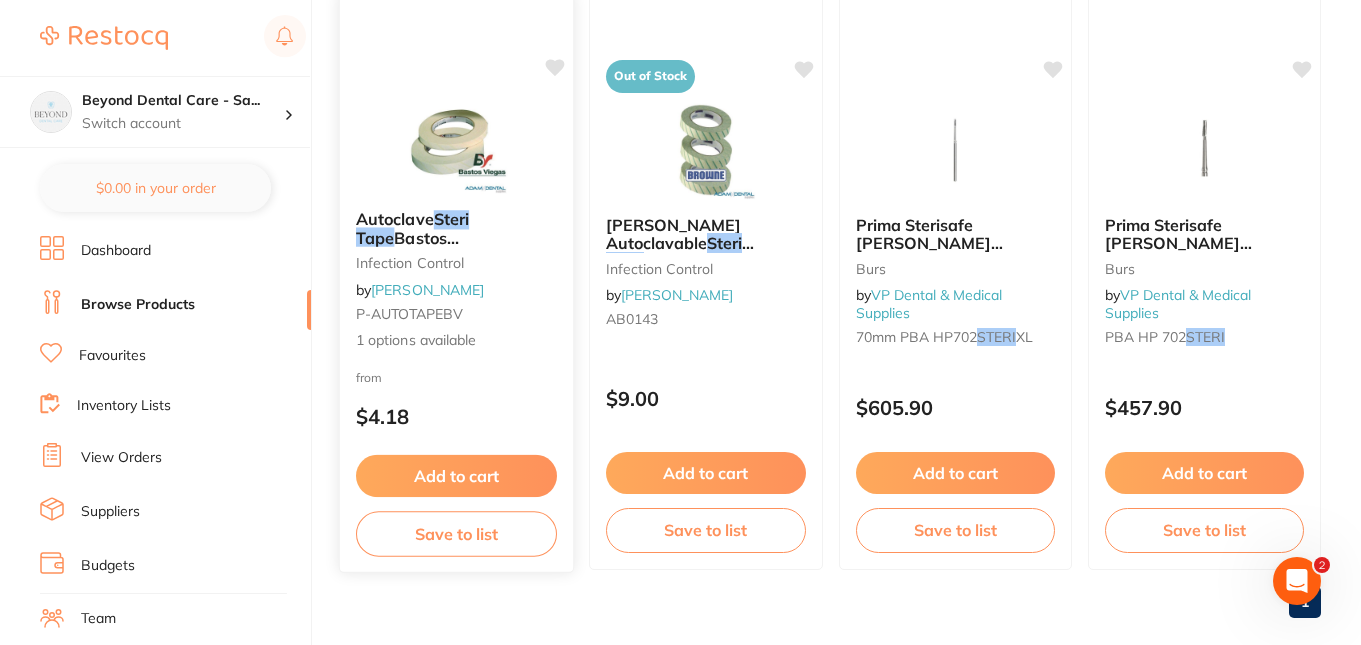 scroll, scrollTop: 316, scrollLeft: 0, axis: vertical 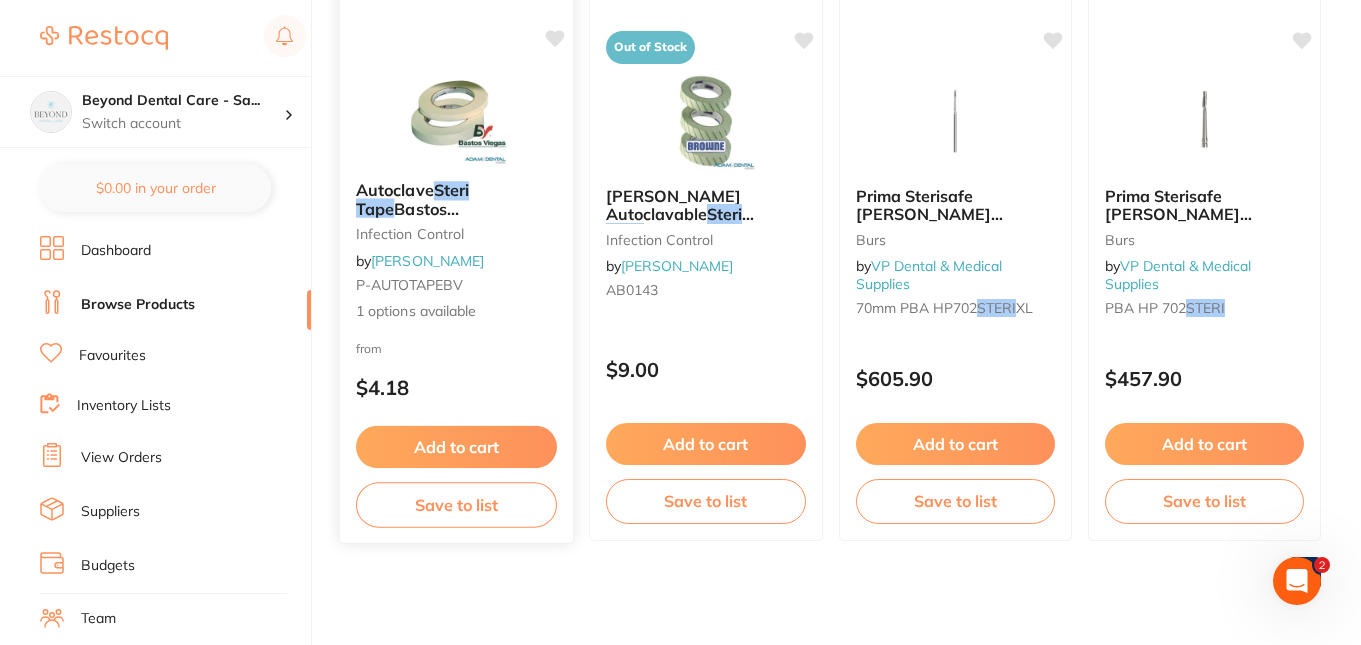 click on "Autoclave  Steri   Tape  Bastos Viegas   infection control by  Adam Dental P-AUTOTAPEBV   1 options available   from $4.18 Add to cart Save to list" at bounding box center [457, 253] 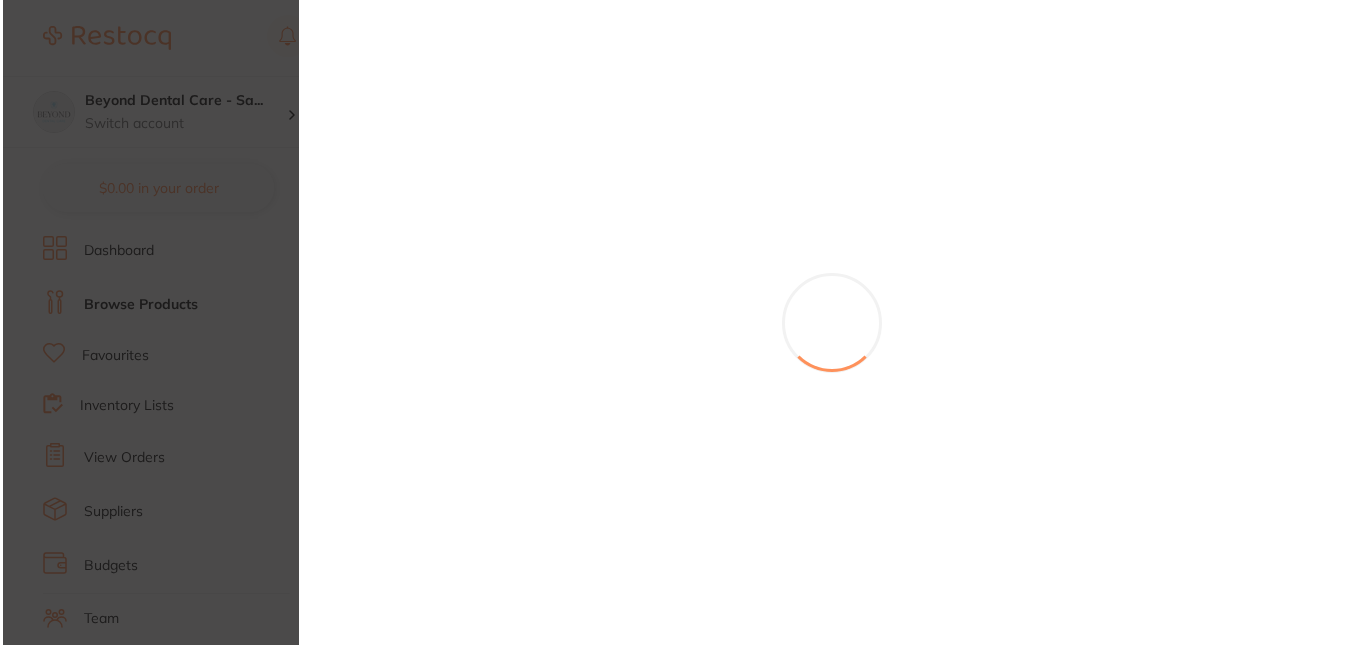 scroll, scrollTop: 0, scrollLeft: 0, axis: both 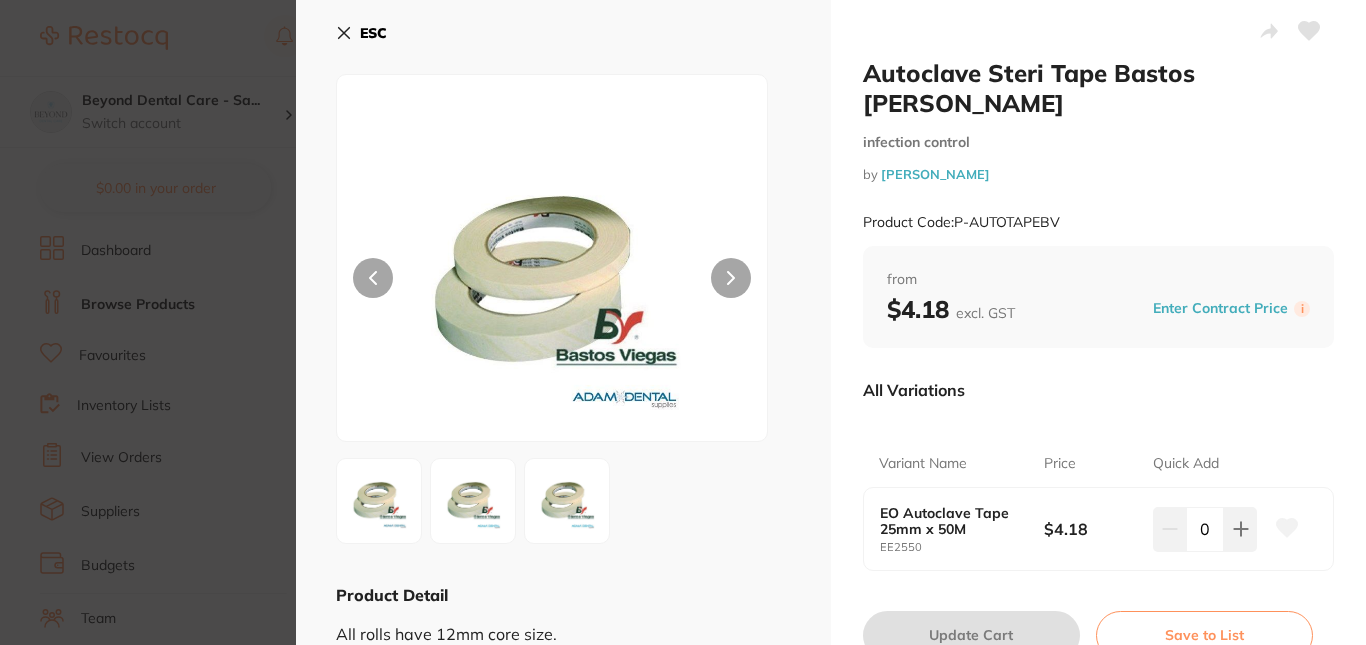 click 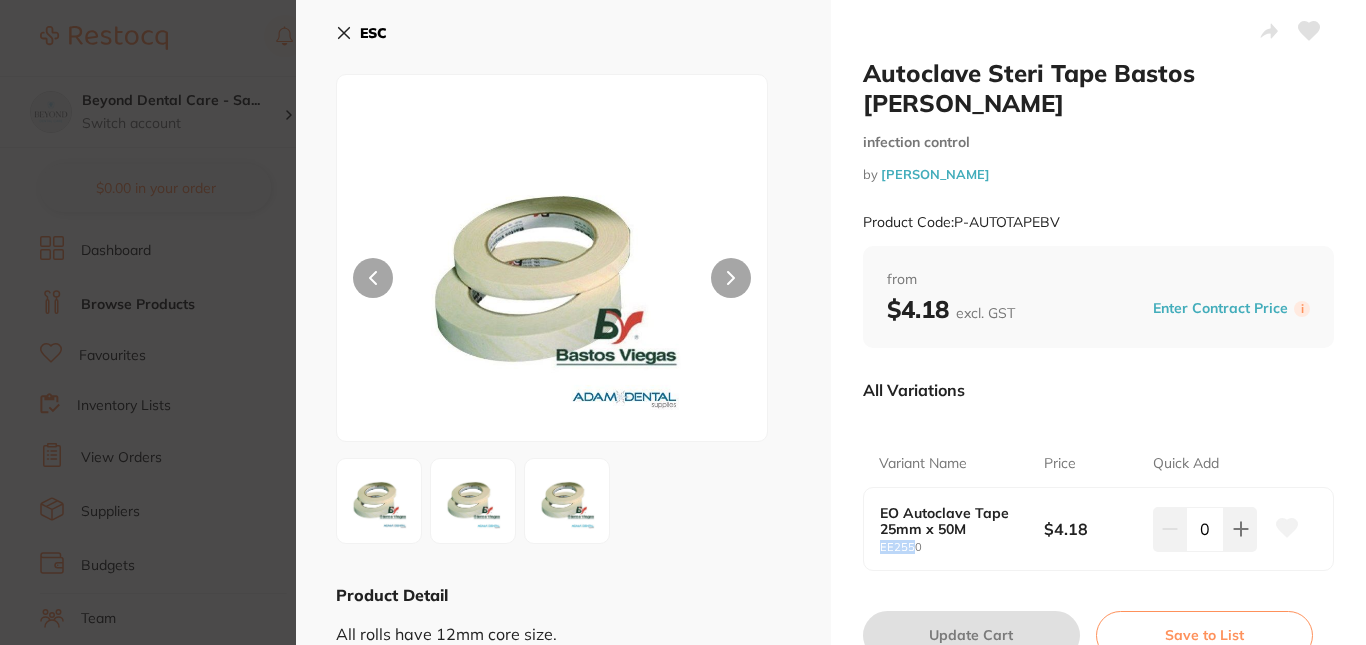 click on "EO Autoclave Tape 25mm x 50M EE2550 $4.18     0" at bounding box center (1098, 529) 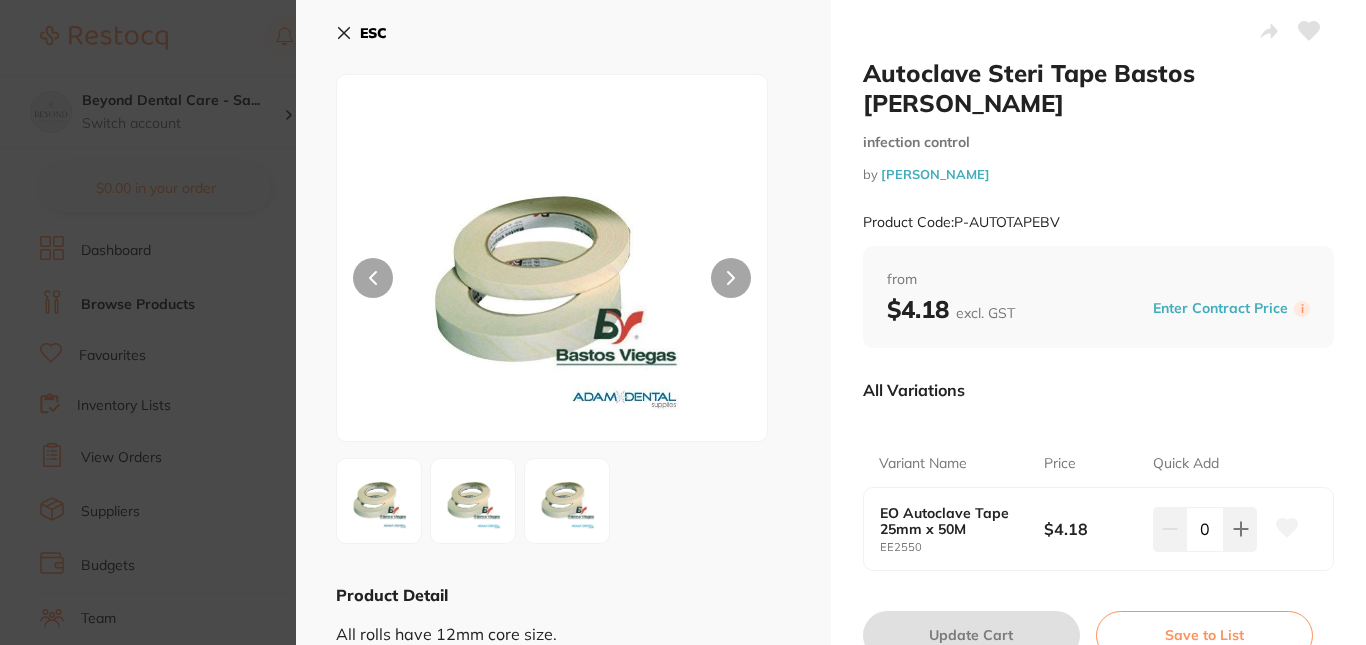click on "EE2550" at bounding box center (962, 547) 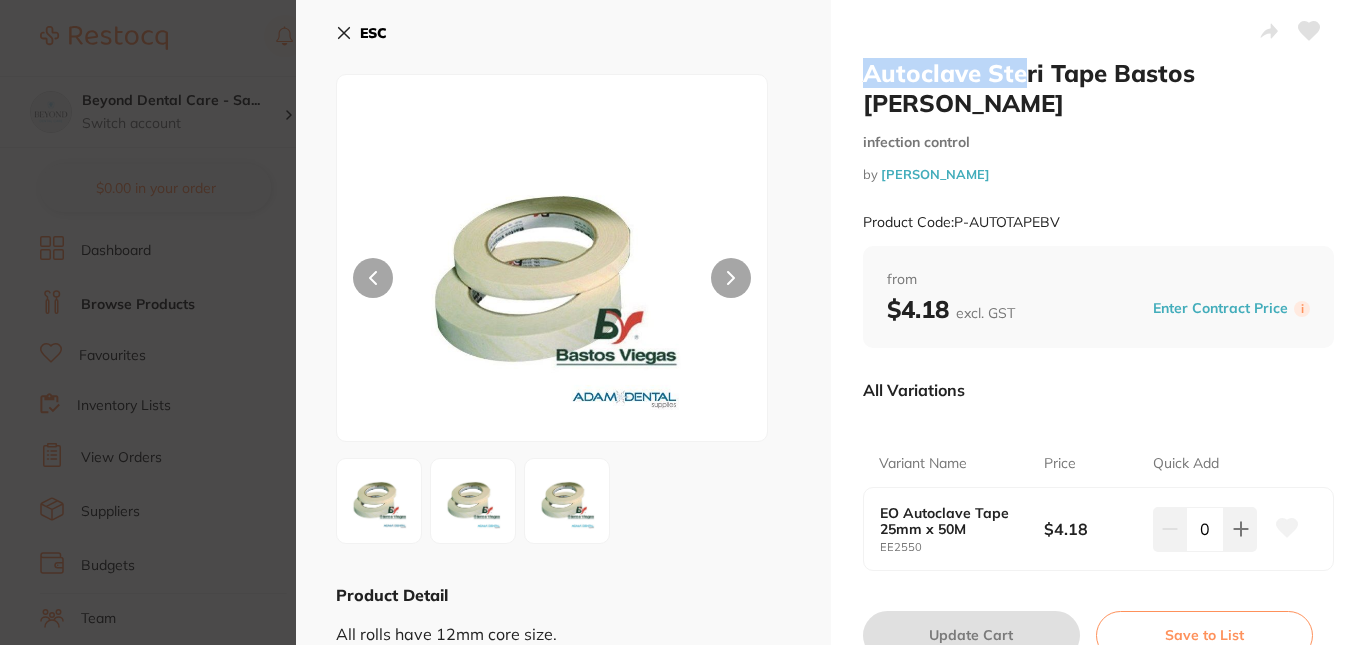 drag, startPoint x: 861, startPoint y: 72, endPoint x: 1022, endPoint y: 83, distance: 161.37534 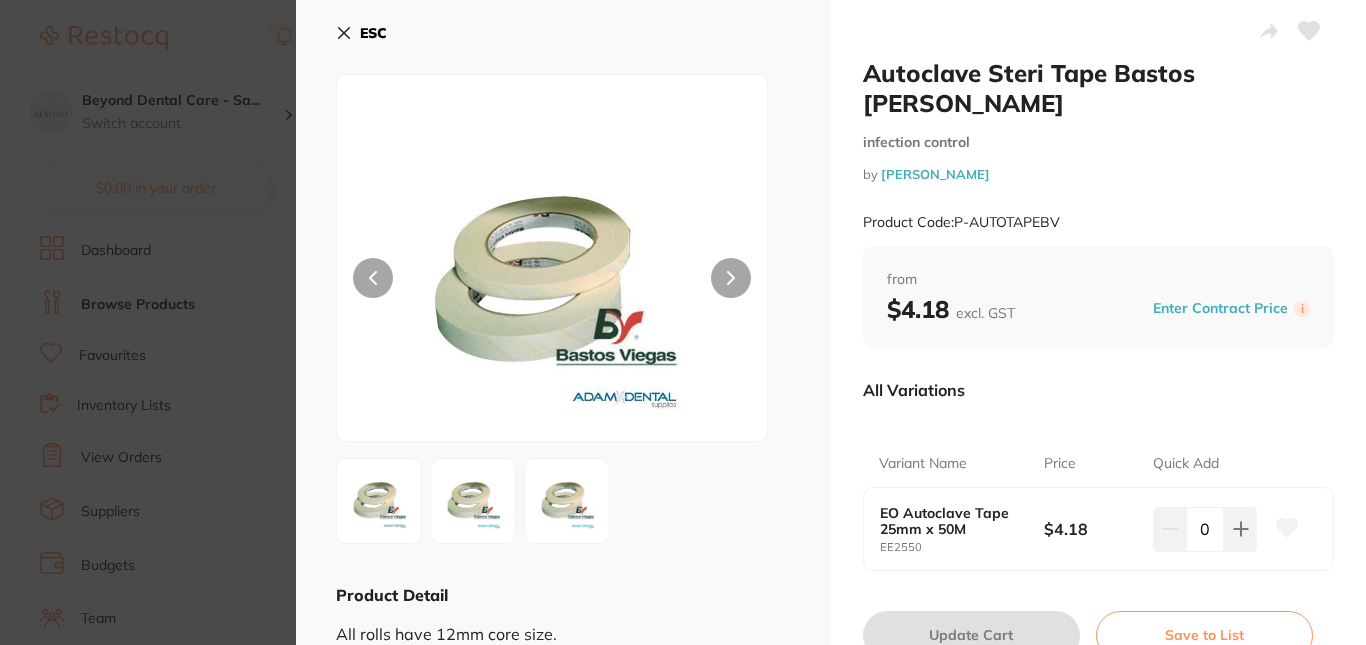 click on "Autoclave Steri Tape Bastos Viegas infection control by   Adam Dental Product Code:  P-AUTOTAPEBV" at bounding box center [1098, 152] 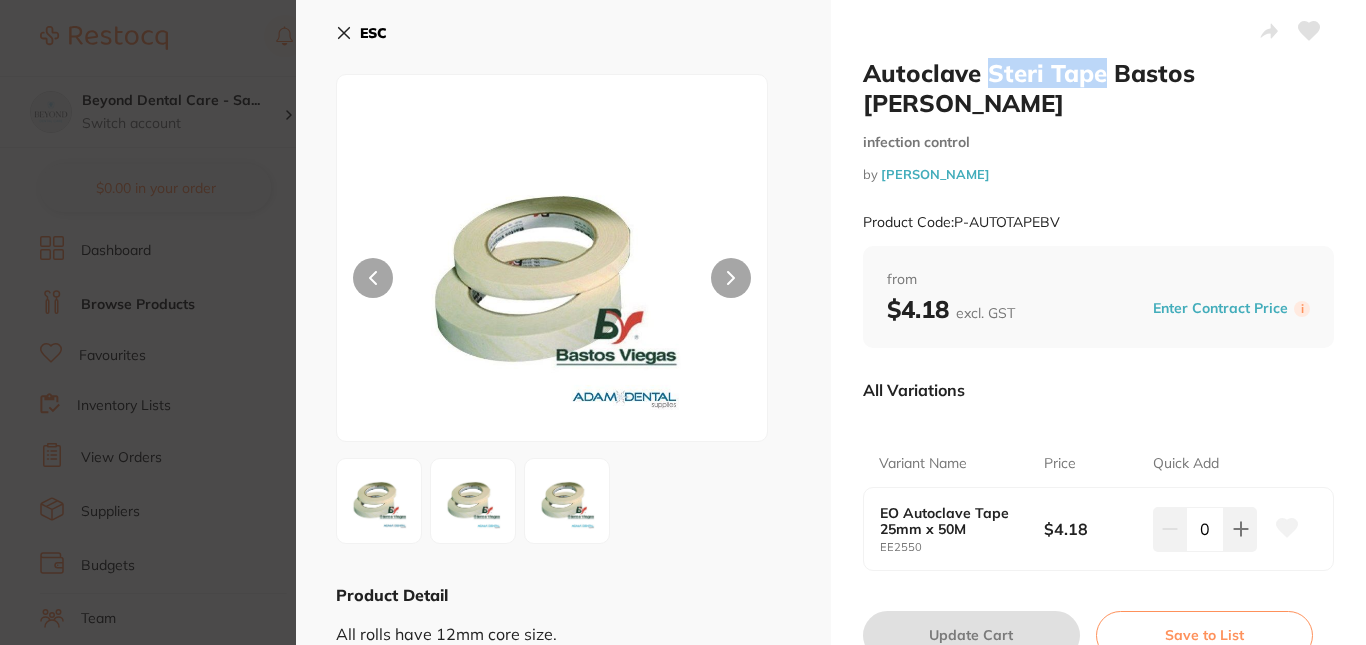 drag, startPoint x: 988, startPoint y: 73, endPoint x: 1098, endPoint y: 77, distance: 110.0727 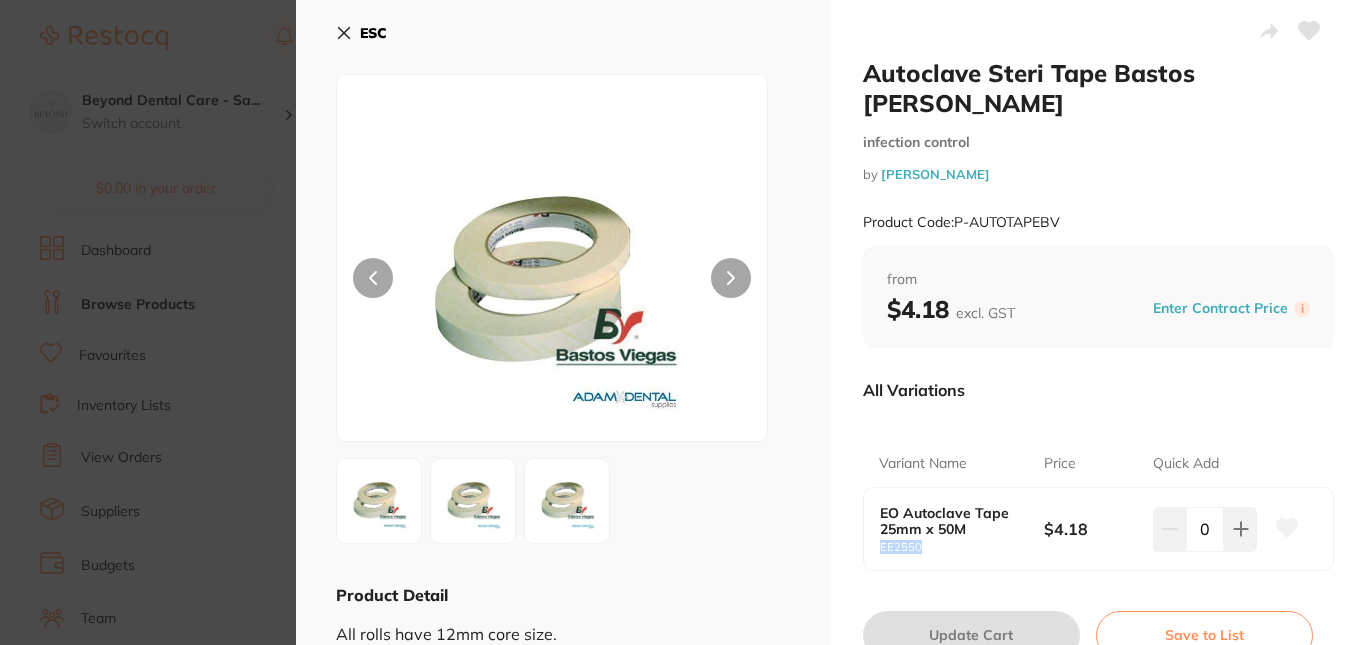 drag, startPoint x: 923, startPoint y: 513, endPoint x: 867, endPoint y: 510, distance: 56.0803 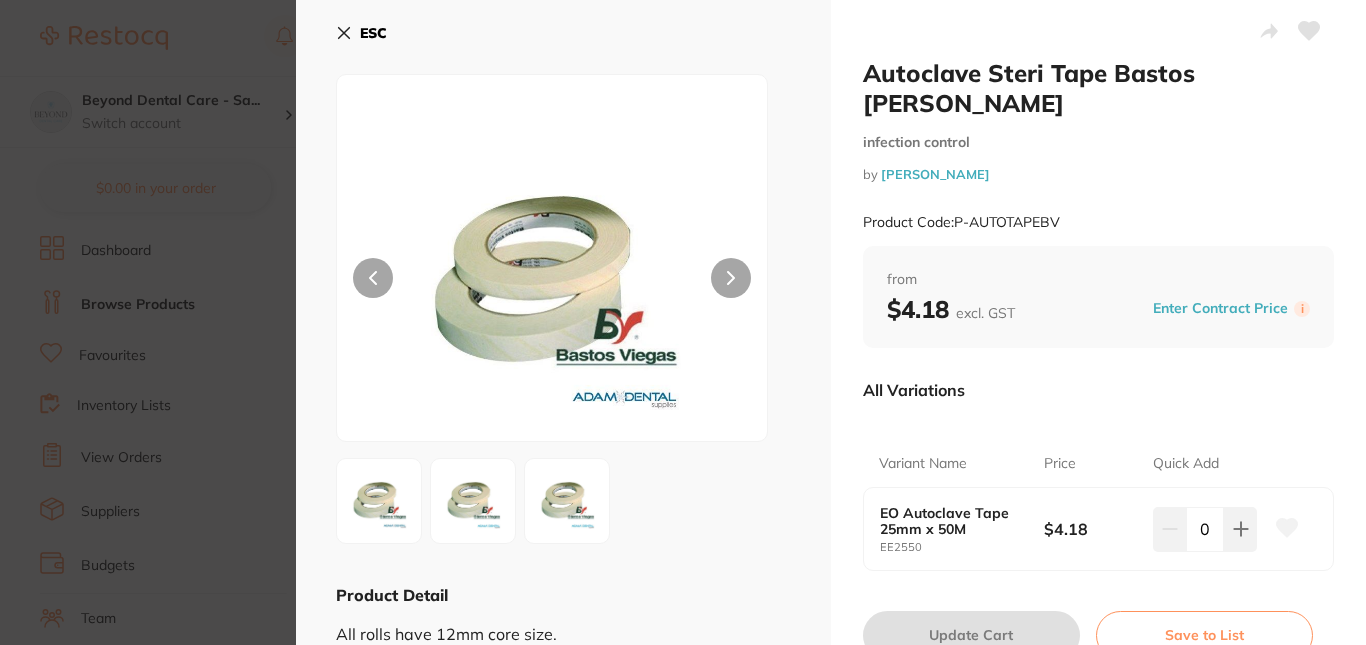 click on "$4.18     excl. GST" at bounding box center (951, 309) 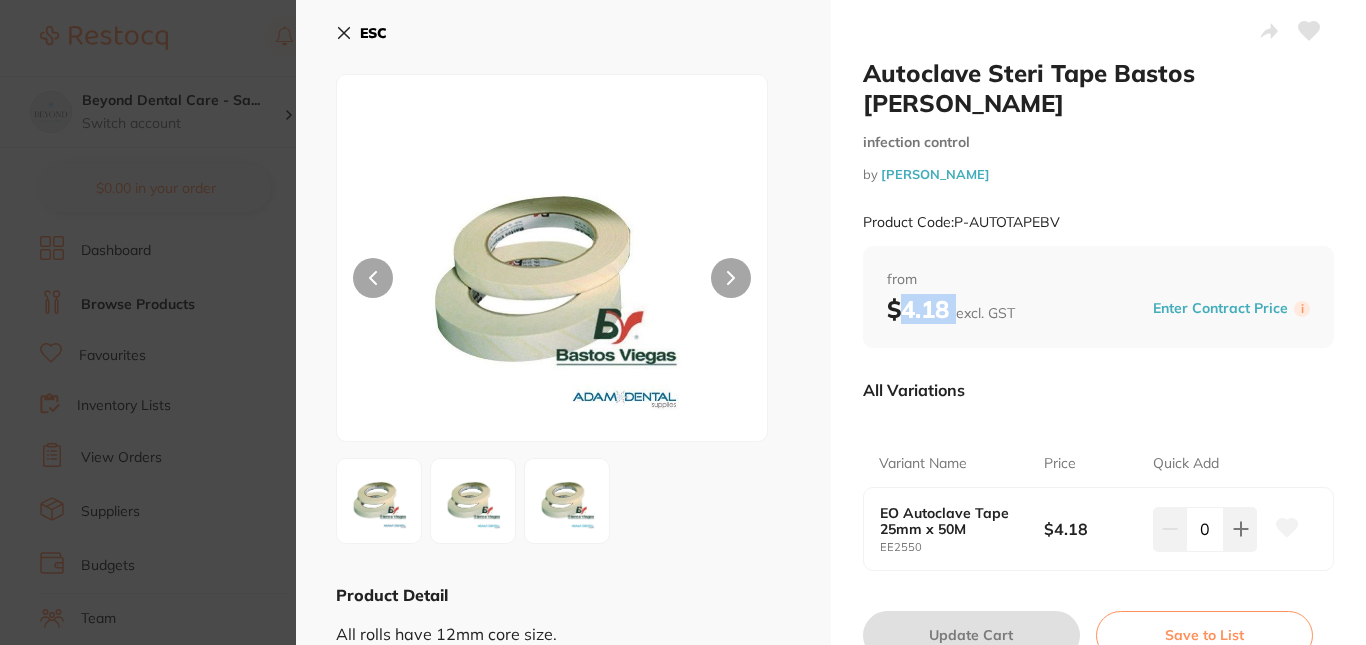 click on "$4.18     excl. GST" at bounding box center (951, 309) 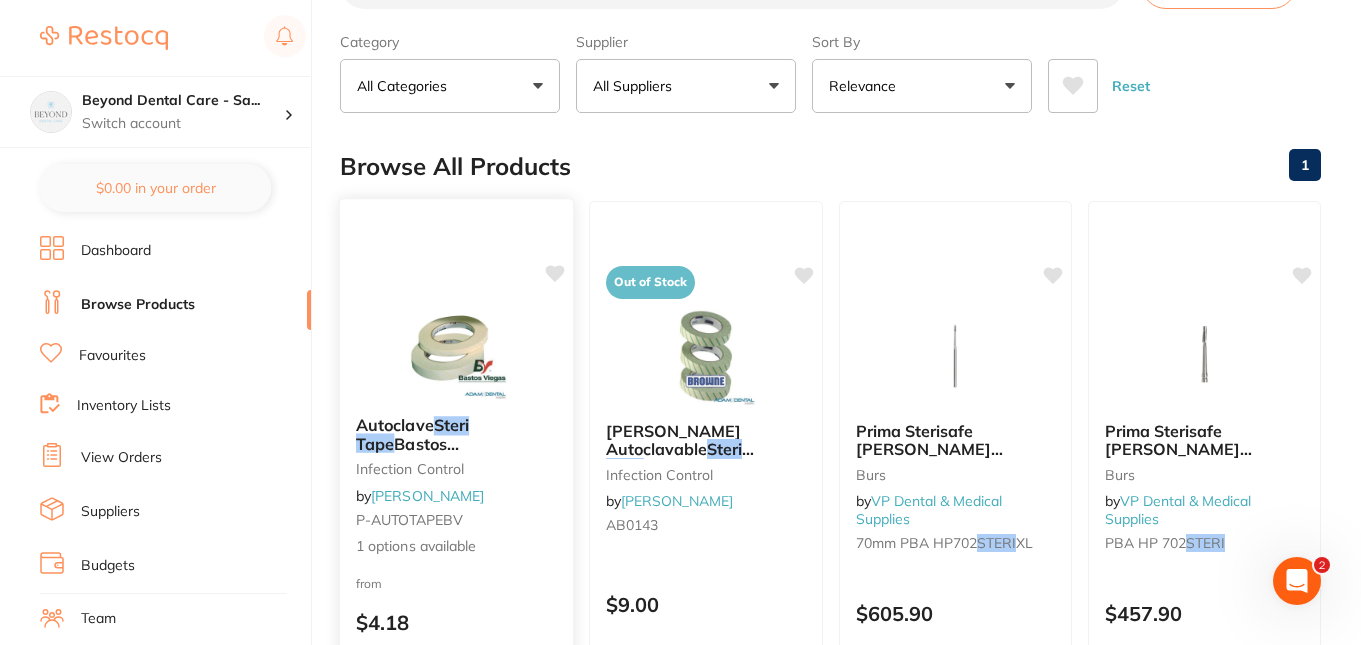 scroll, scrollTop: 0, scrollLeft: 0, axis: both 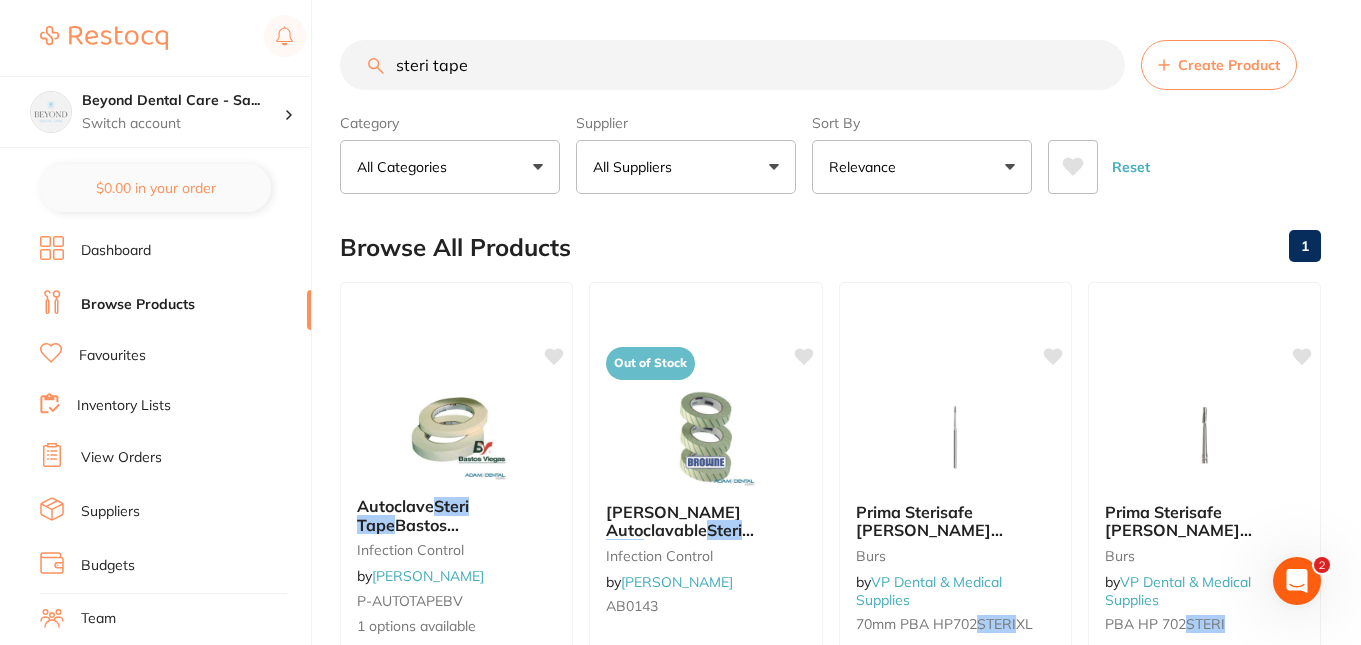drag, startPoint x: 502, startPoint y: 57, endPoint x: 347, endPoint y: 29, distance: 157.50873 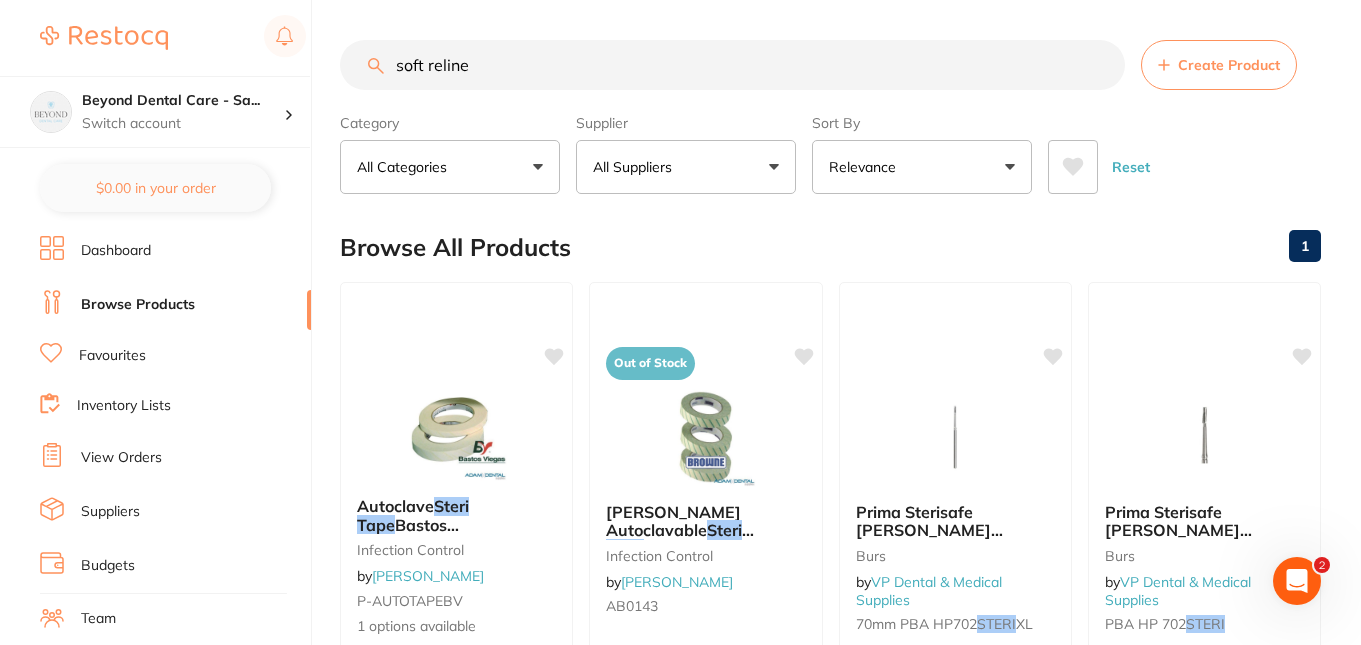 type on "soft reline" 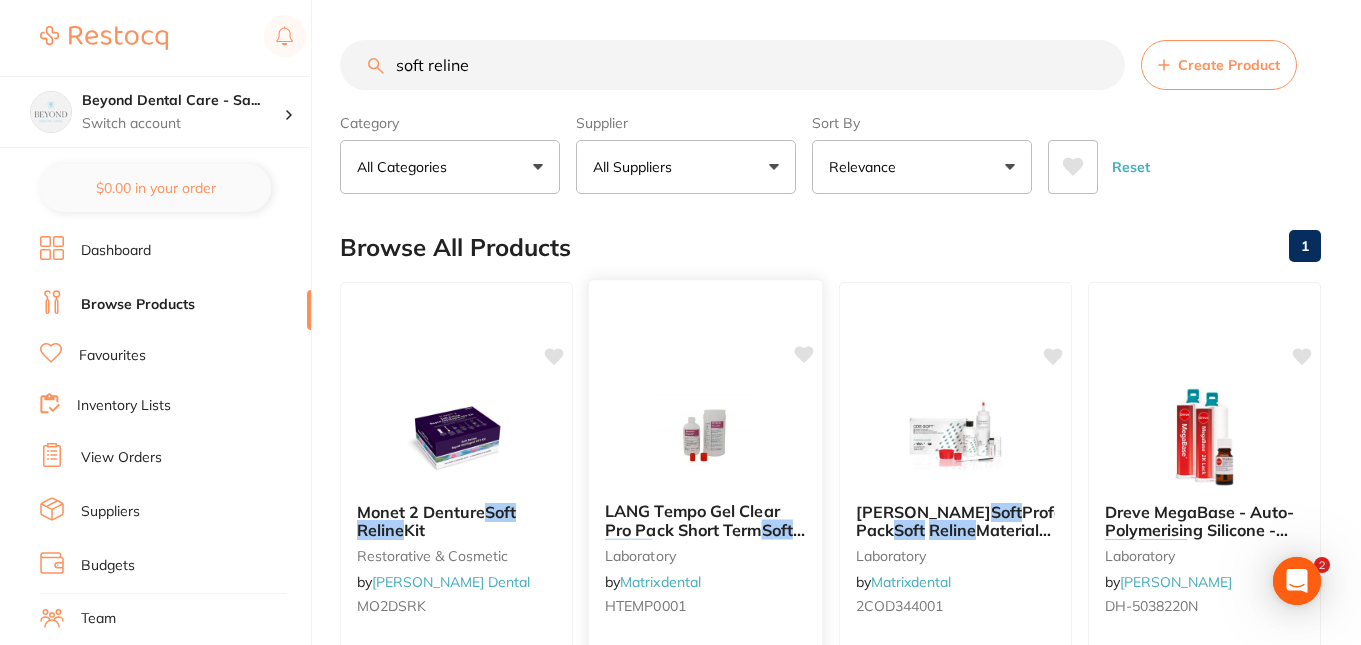 scroll, scrollTop: 0, scrollLeft: 0, axis: both 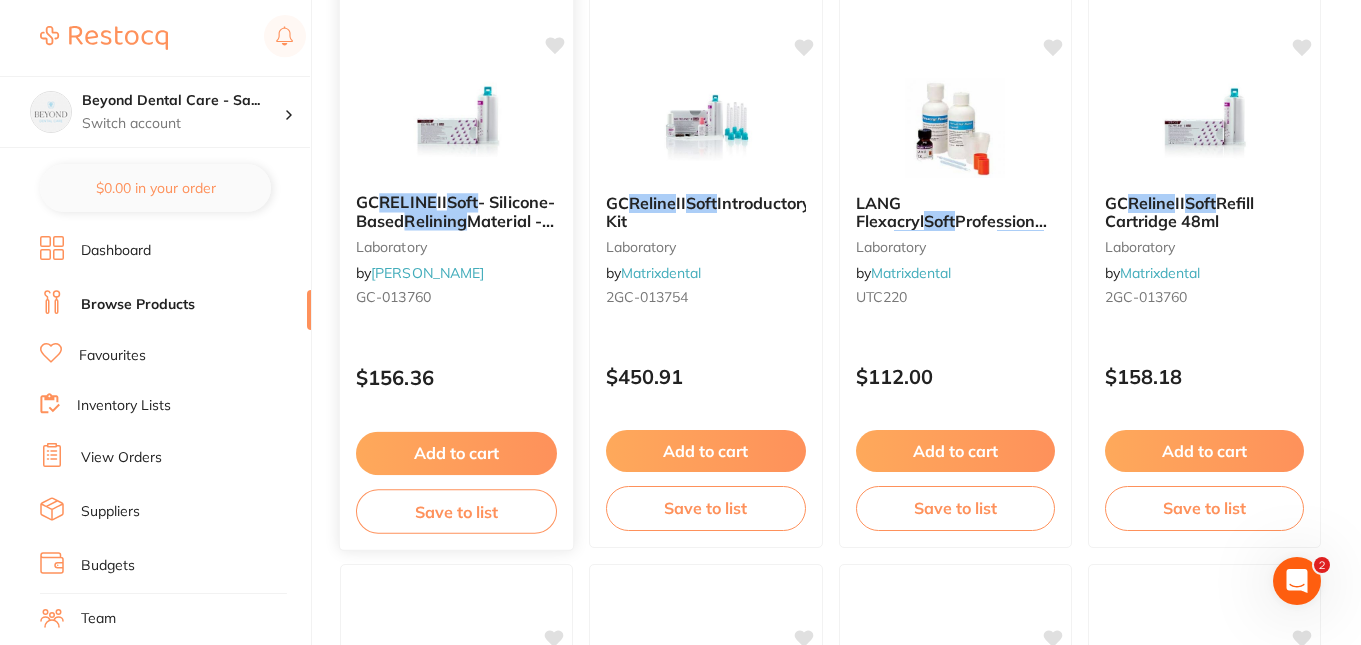 click at bounding box center [456, 126] 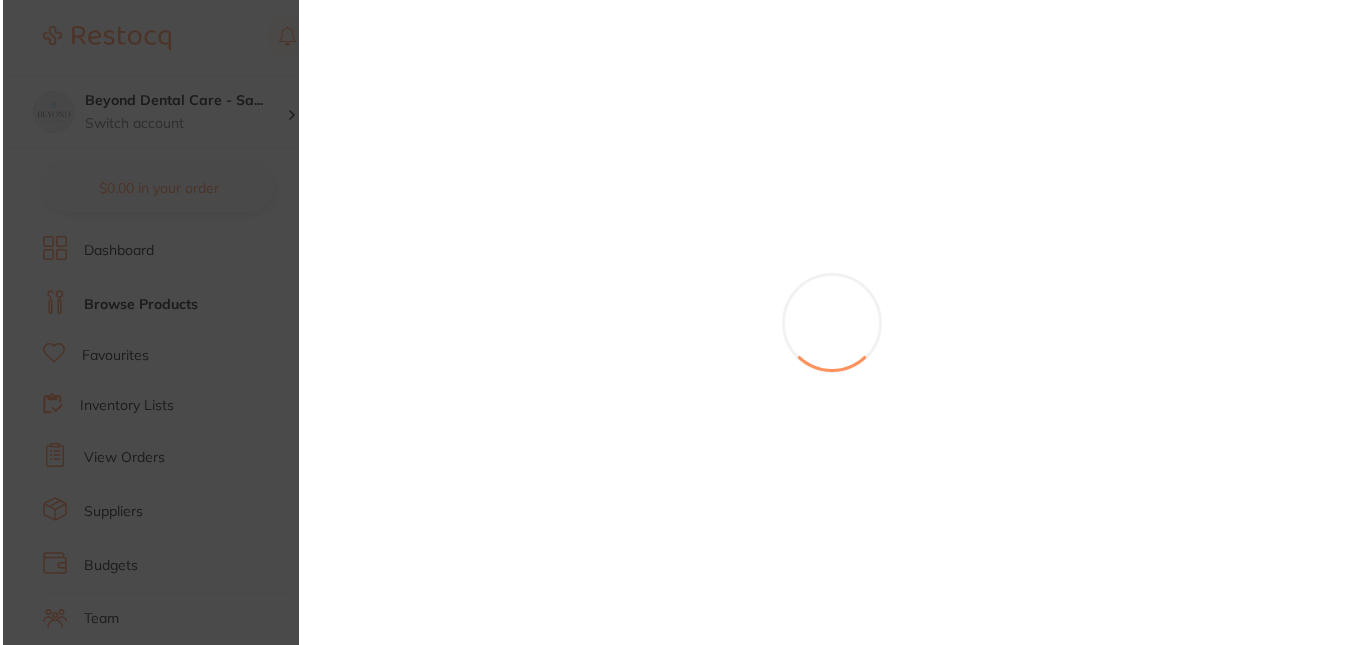 scroll, scrollTop: 0, scrollLeft: 0, axis: both 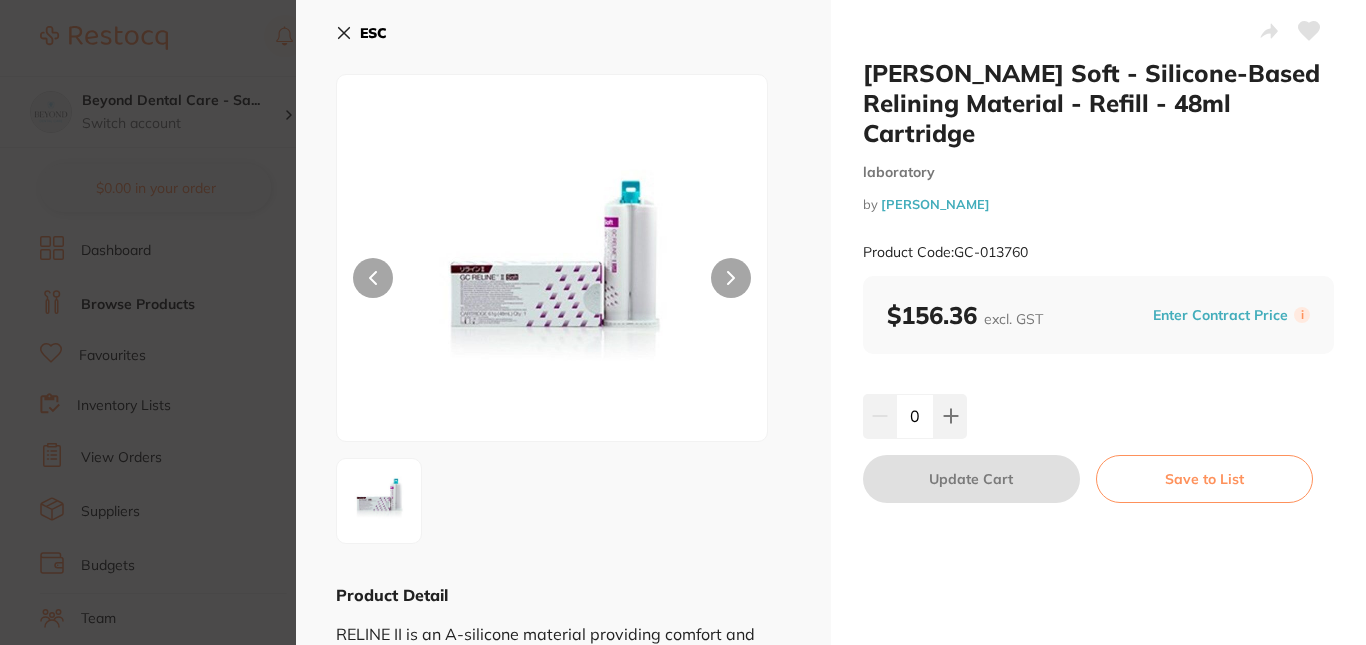 click 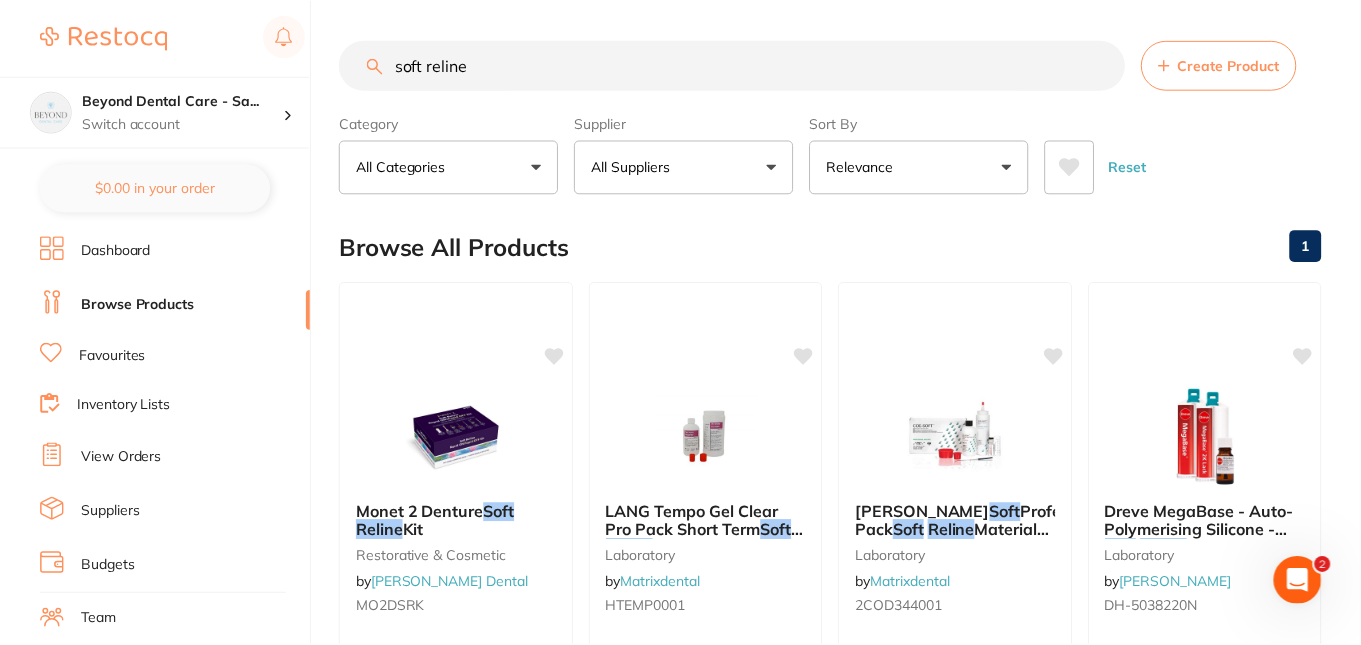 scroll, scrollTop: 900, scrollLeft: 0, axis: vertical 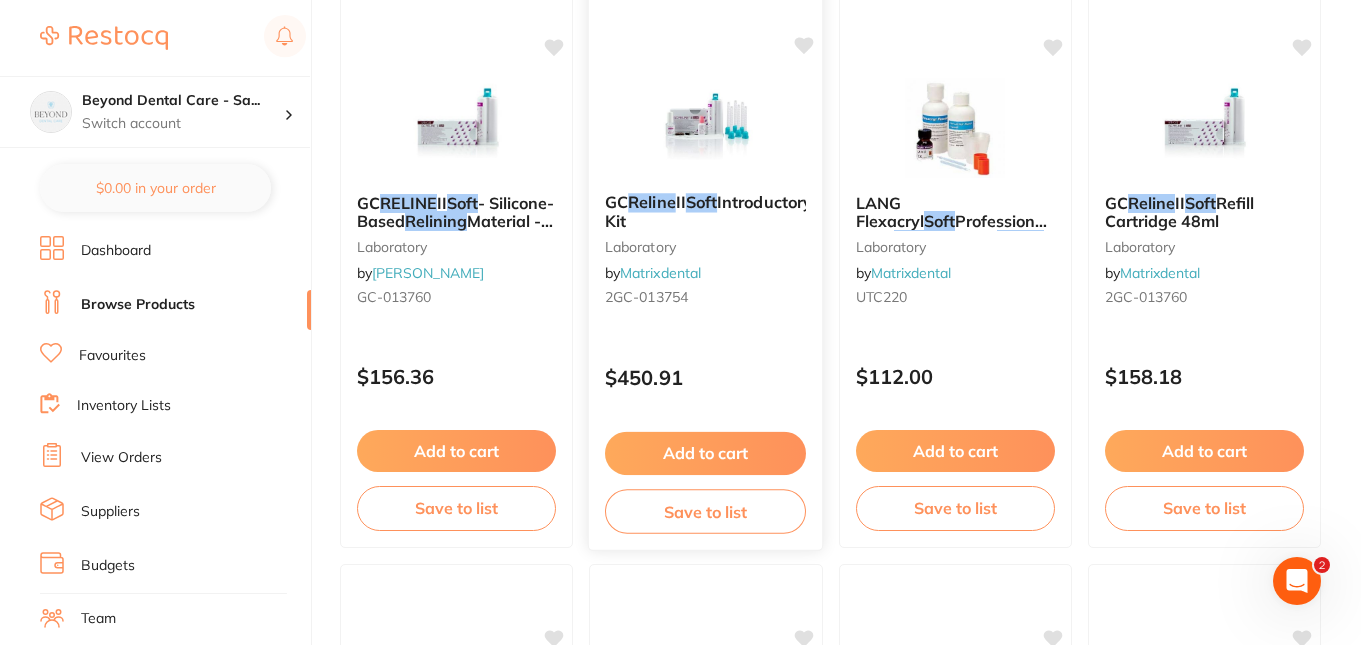 click at bounding box center [705, 126] 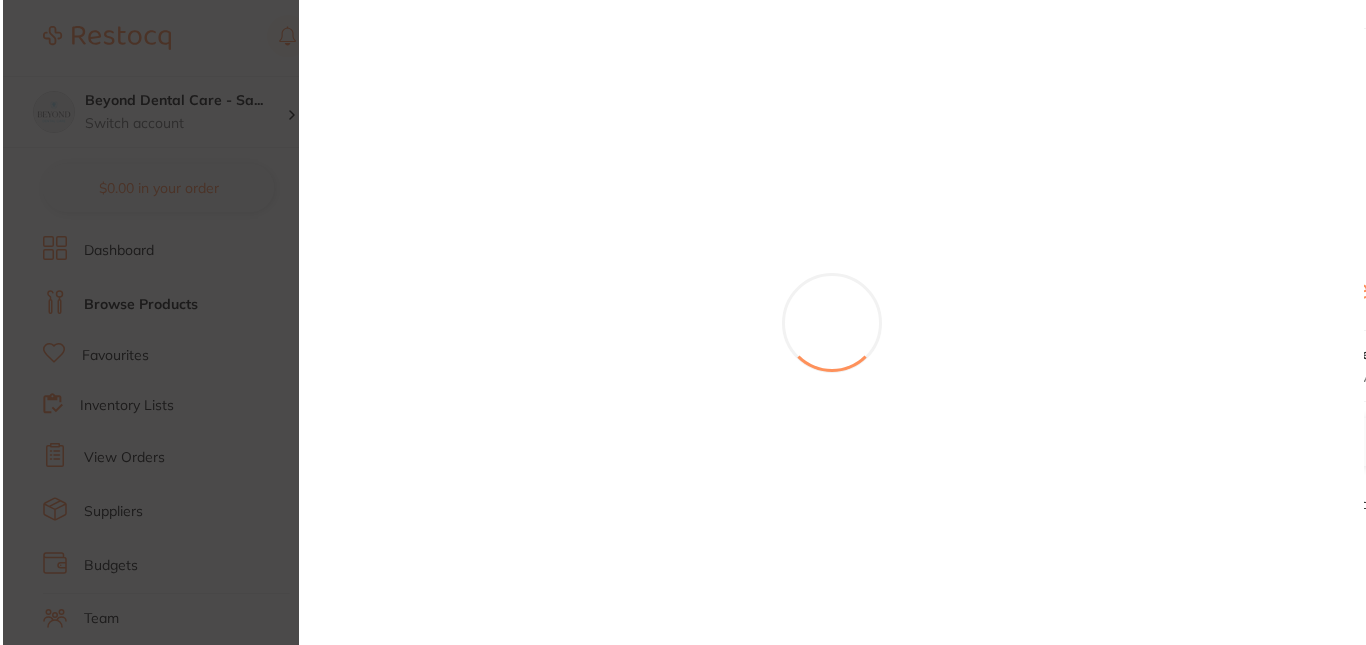 scroll, scrollTop: 0, scrollLeft: 0, axis: both 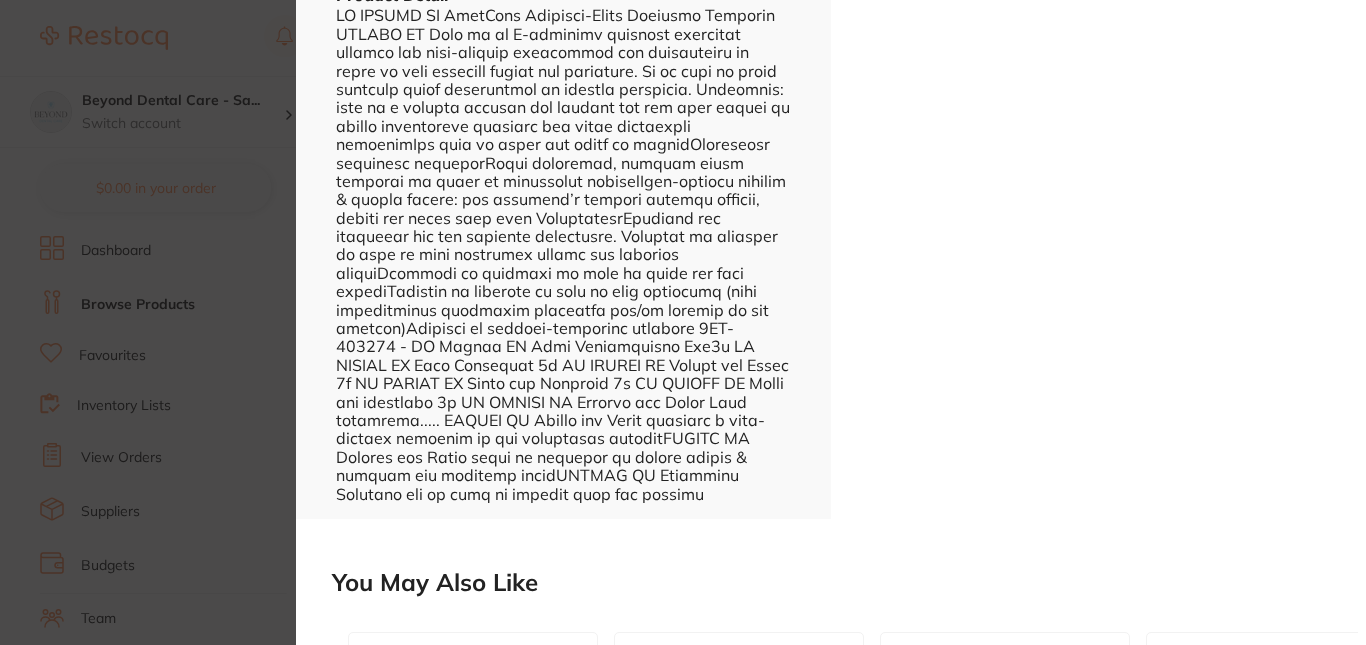 click on "GC Reline II Soft Introductory Kit laboratory by   Matrixdental Product Code:  2GC-013754 ESC         Product Detail GC Reline II Soft Introductory Kit laboratory by   Matrixdental Product Code:  2GC-013754 $450.91     excl. GST Enter Contract Price i     0         Update Cart Save to List You May Also Like GC Reline II Finishing Material - A & B bottles 9ml   by  Matrixdental 2GC-013759 $157.27 Add to cart Save to list RA Carbide 10 Bur Introductory Kit   burs by  Orien dental RAkit1X $65.00 Add to cart Save to list NoCord VPS Introductory Kit   crown & bridge by  Erskine Dental CX310280 $202.03 Add to cart Save to list SmartLite Focus I Complete Unit I Introductory Kit   restorative & cosmetic by  Dentsply Sirona 64450020X $1,588.38 Add to cart Save to list Acteon Essential II Pack   oral surgery by  Henry Schein Halas S5-F87529 $4,914.55 Add to cart Save to list GC Fuji II LC Capsules C2 (50)   restorative & cosmetic by  Matrixdental 2GC-FUJILCCAPC2 $275.45 Add to cart Save to list   restorative & cosmetic" at bounding box center [683, 322] 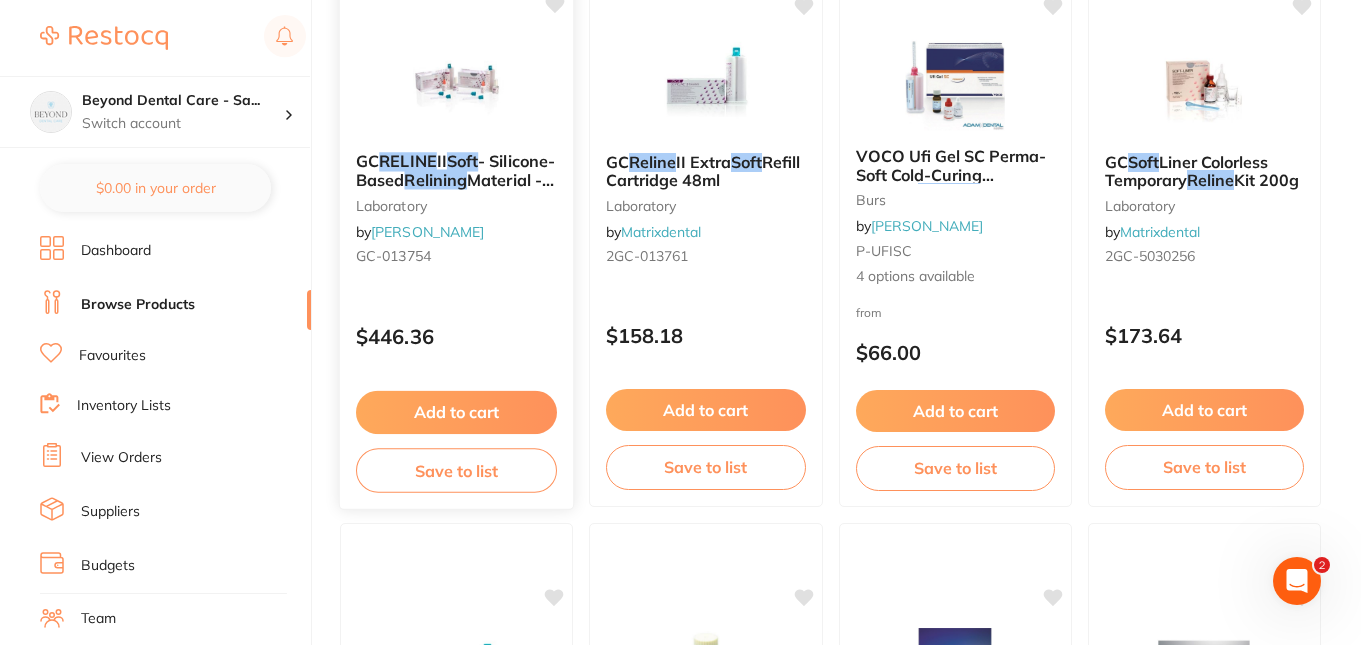 scroll, scrollTop: 1480, scrollLeft: 0, axis: vertical 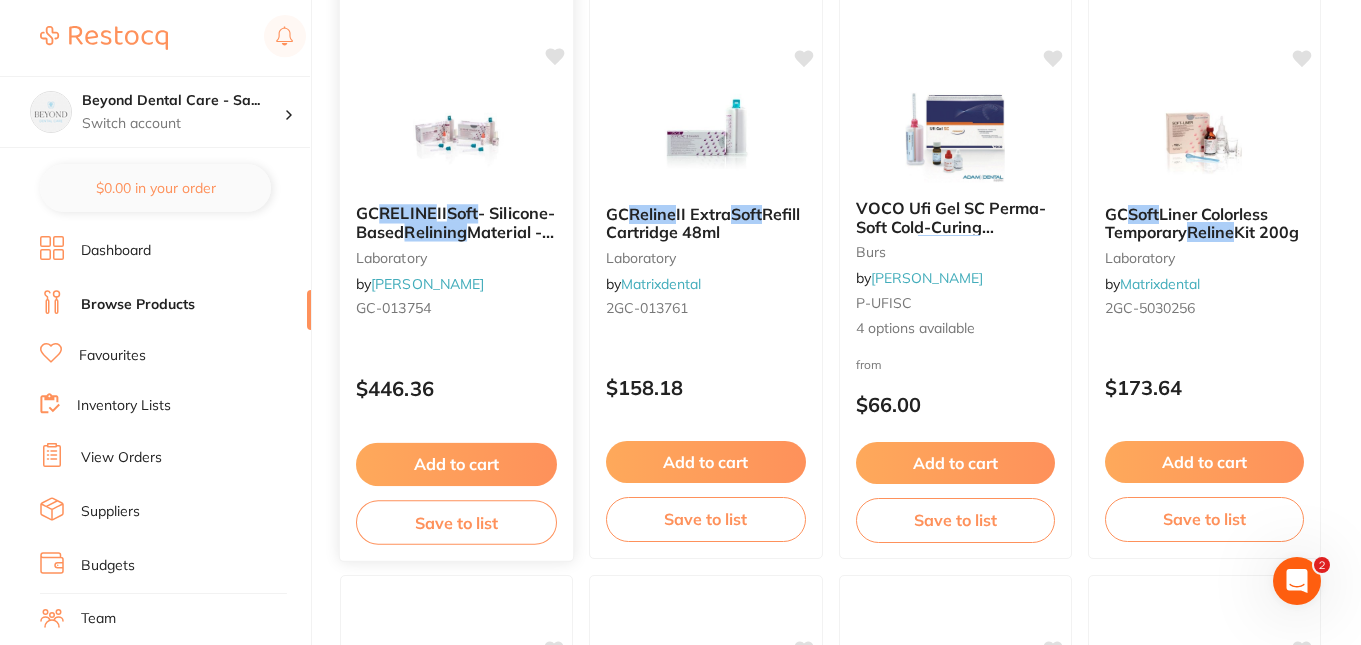 click at bounding box center (456, 137) 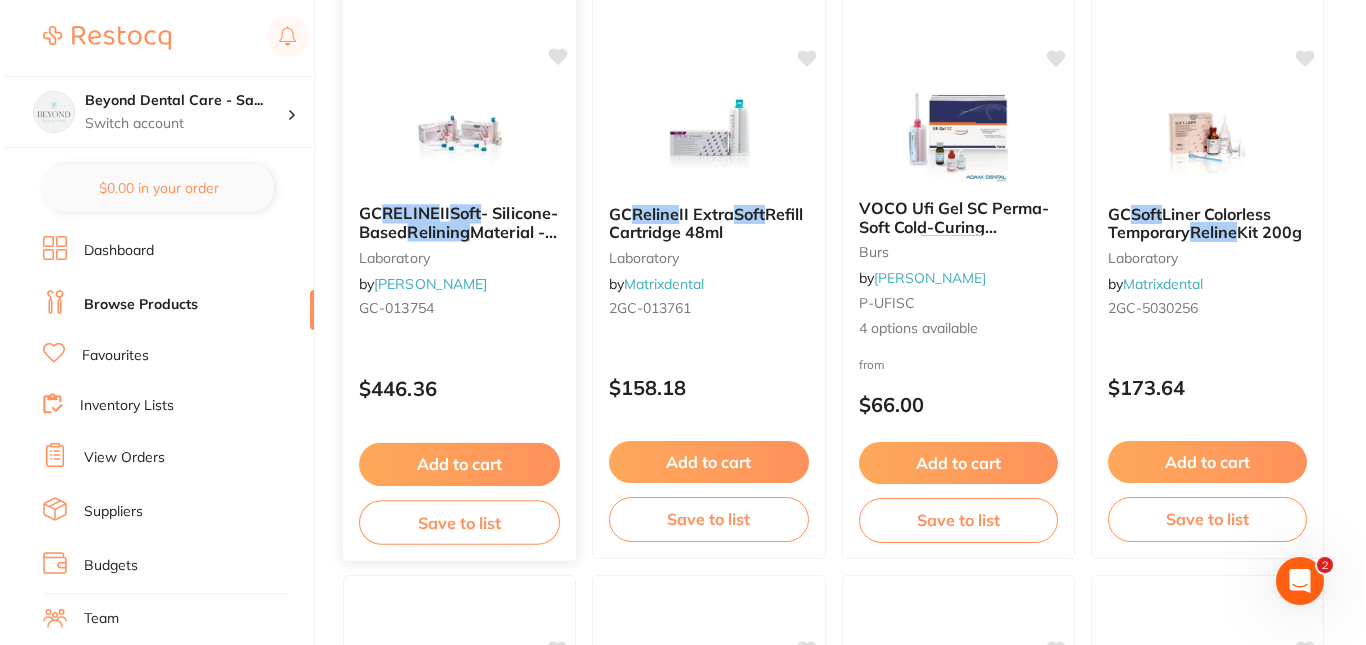 scroll, scrollTop: 0, scrollLeft: 0, axis: both 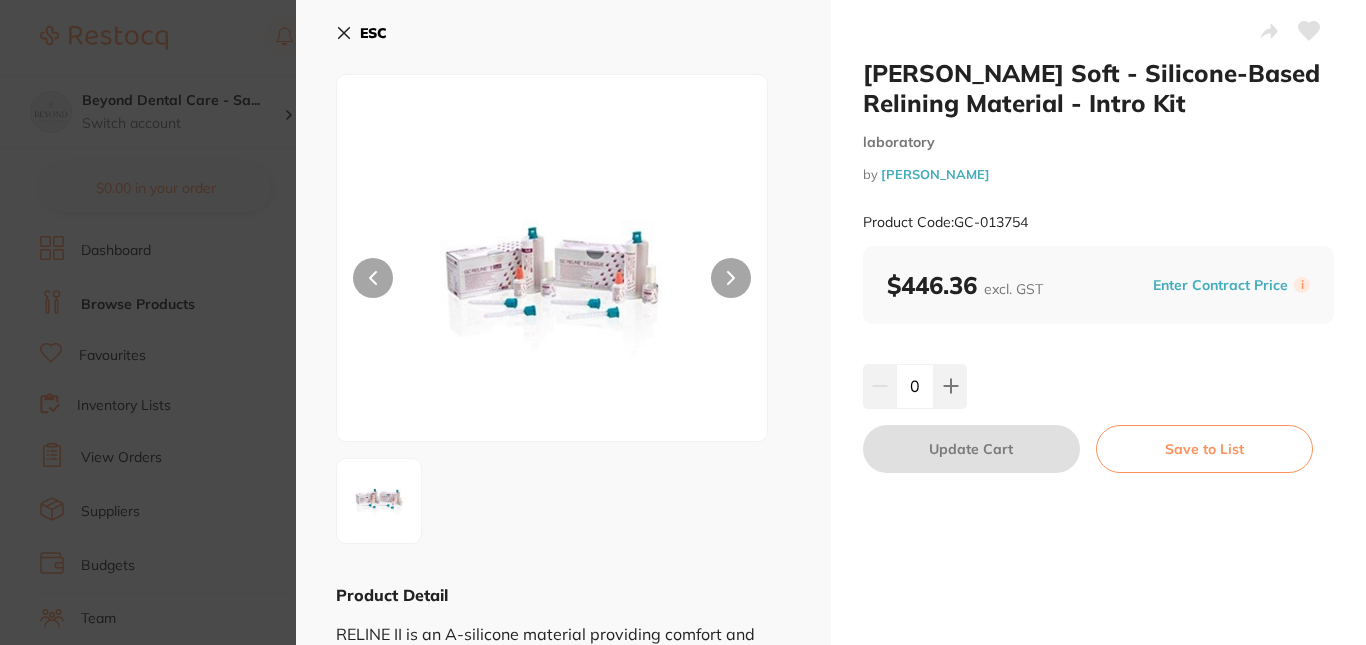 click on "ESC" at bounding box center [361, 33] 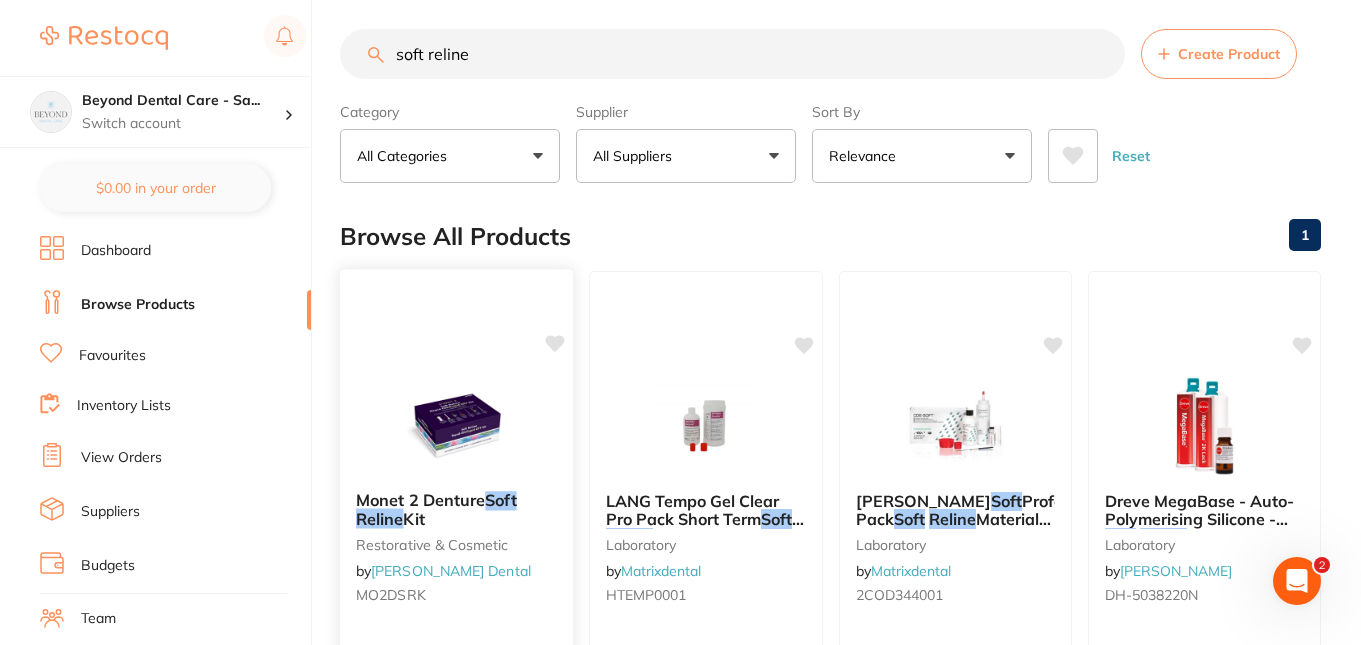 scroll, scrollTop: 0, scrollLeft: 0, axis: both 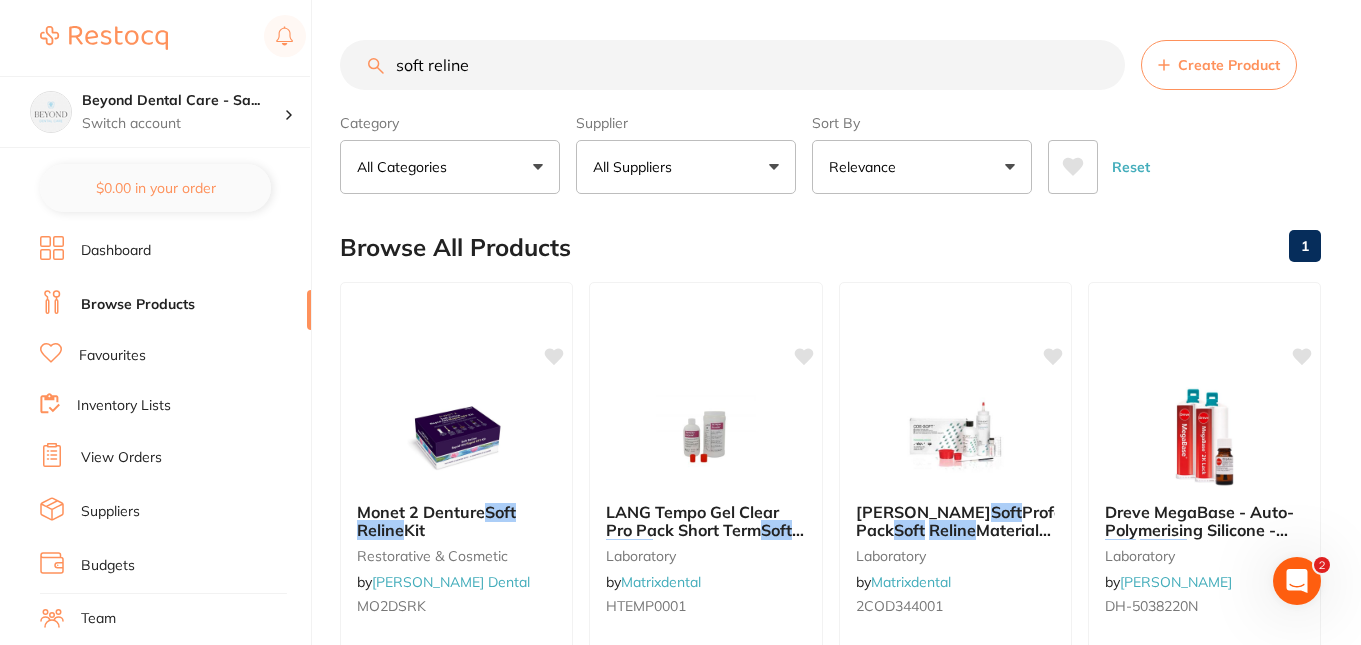 drag, startPoint x: 506, startPoint y: 64, endPoint x: 325, endPoint y: 64, distance: 181 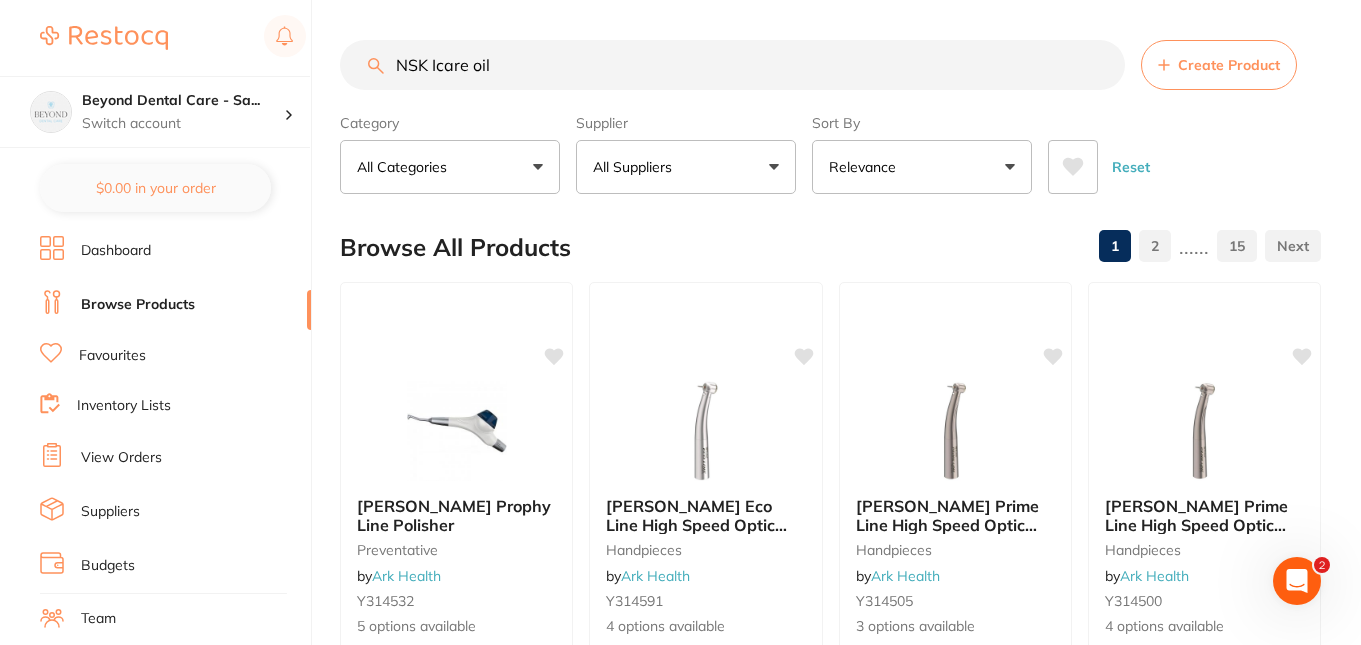 scroll, scrollTop: 0, scrollLeft: 0, axis: both 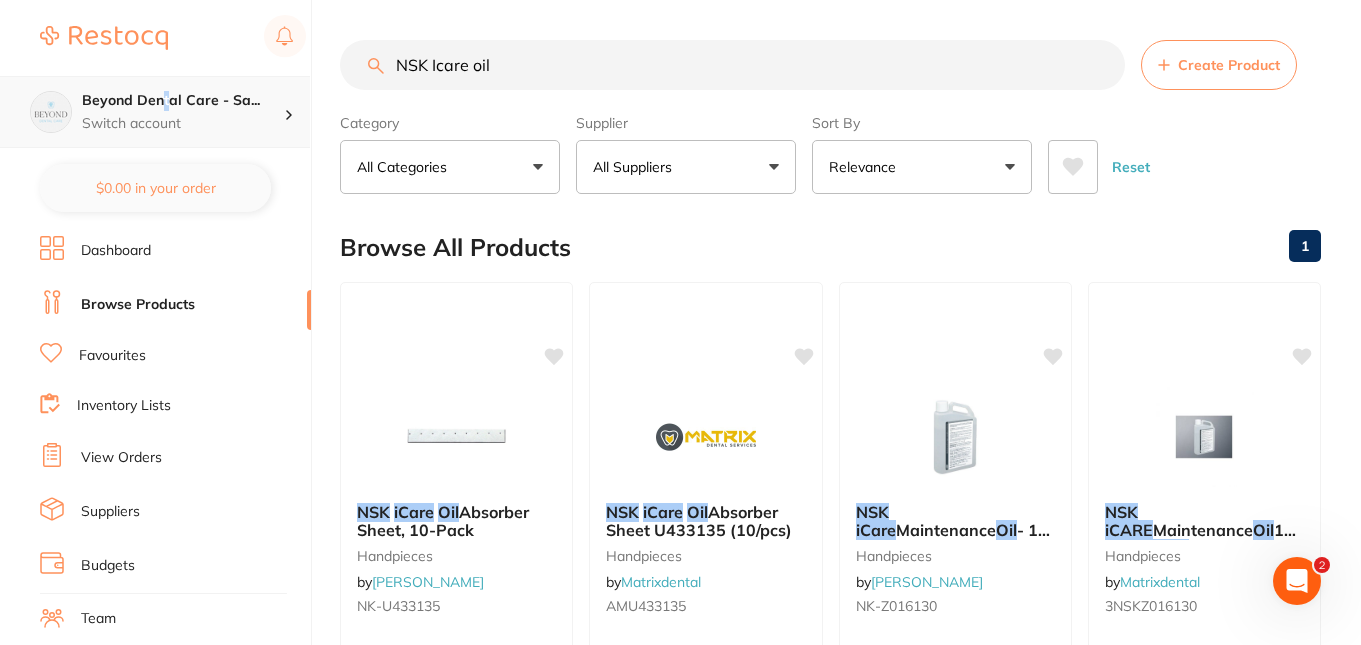click on "Beyond Dental Care - Sa..." at bounding box center [183, 101] 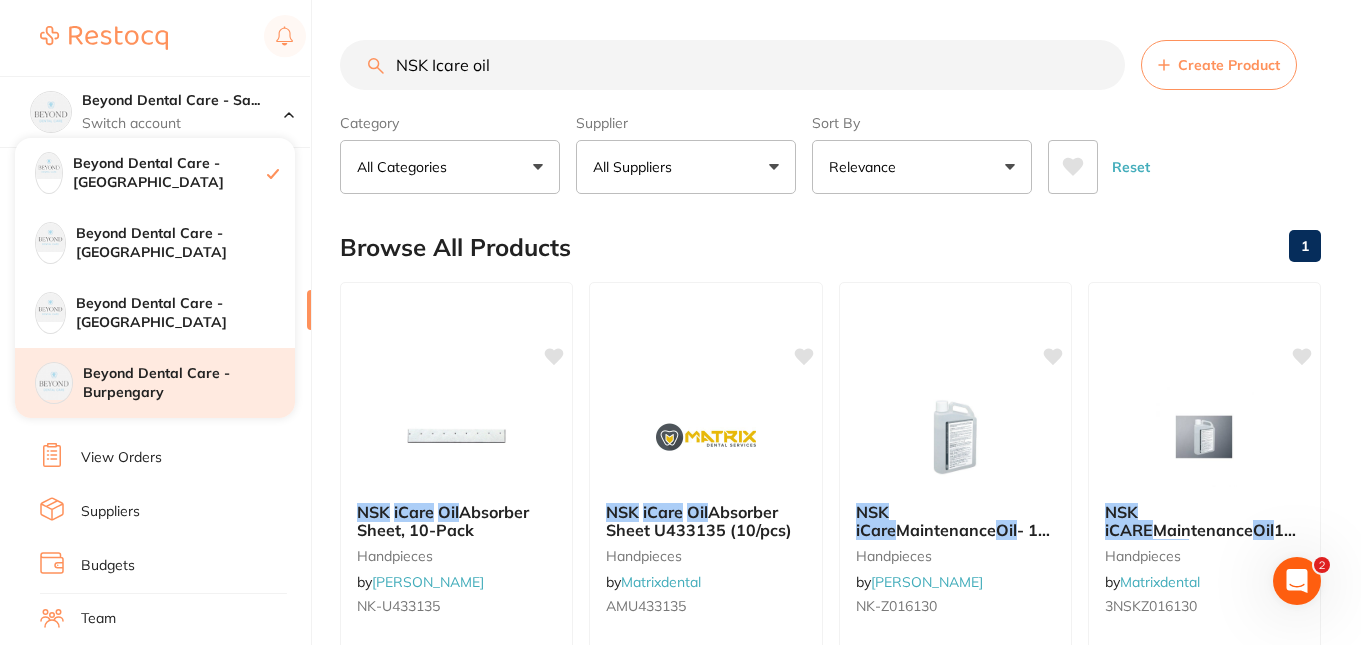 click on "Beyond Dental Care - Burpengary" at bounding box center [189, 383] 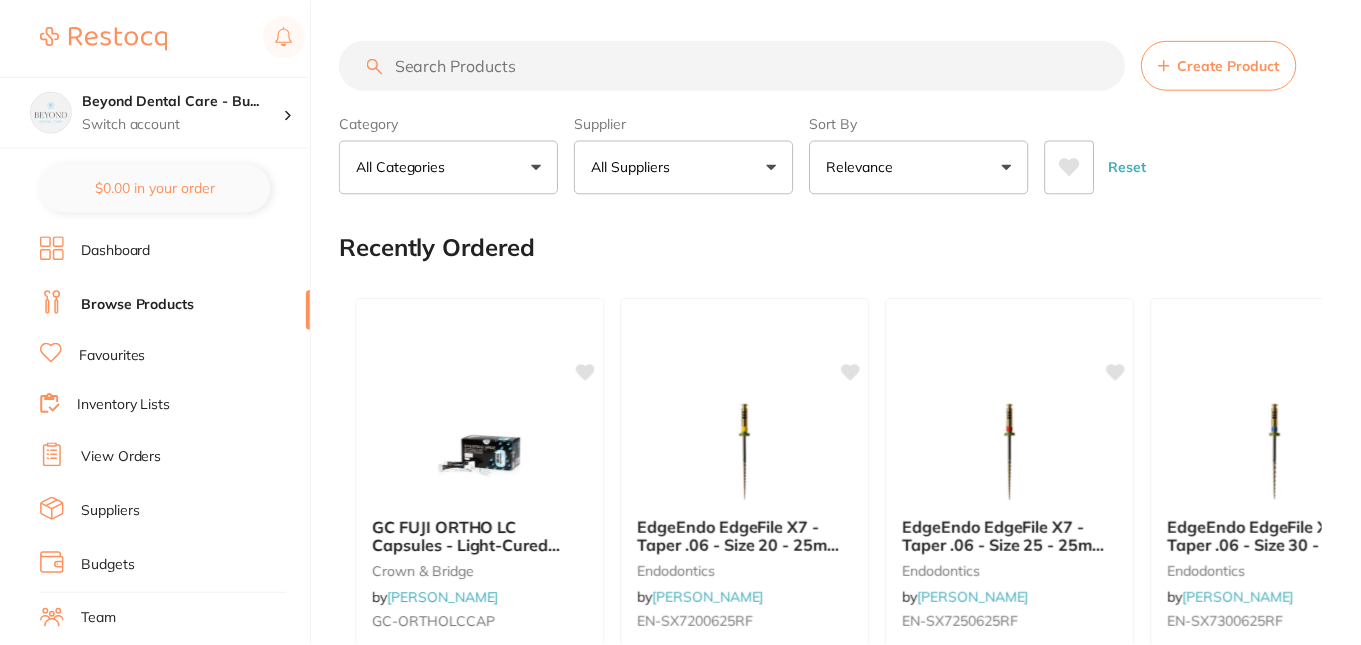 scroll, scrollTop: 0, scrollLeft: 0, axis: both 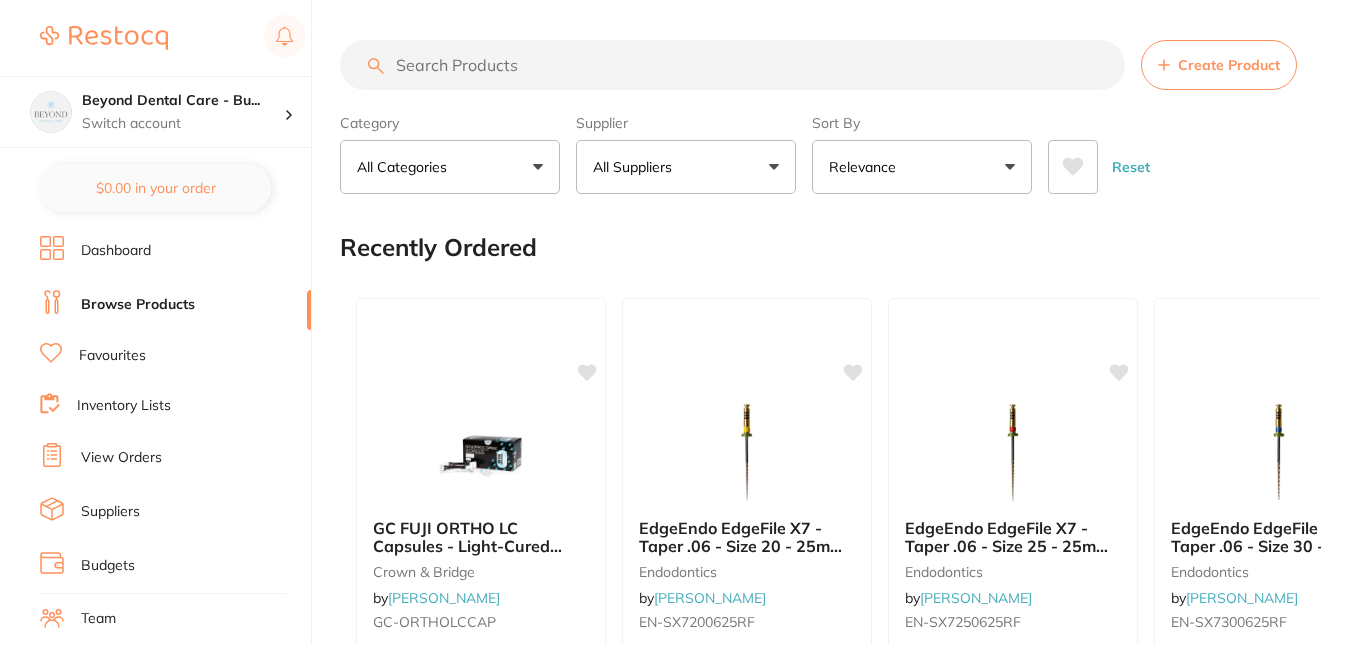 click at bounding box center [732, 65] 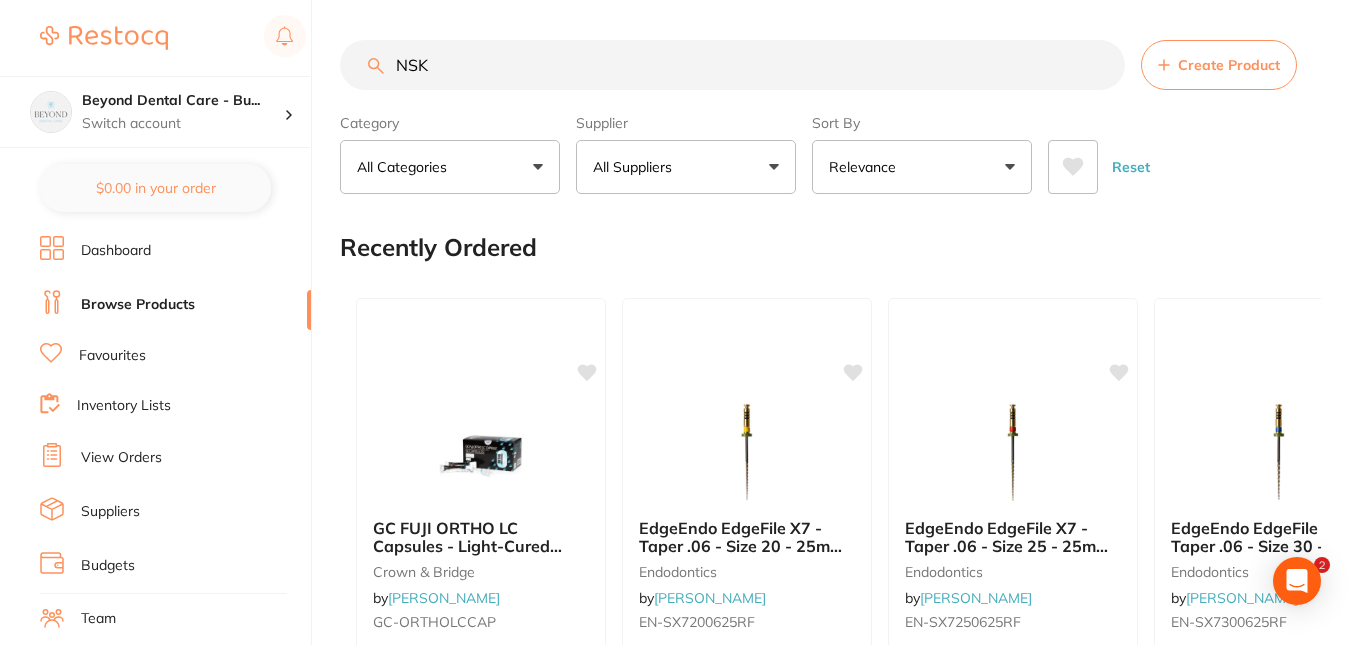 scroll, scrollTop: 0, scrollLeft: 0, axis: both 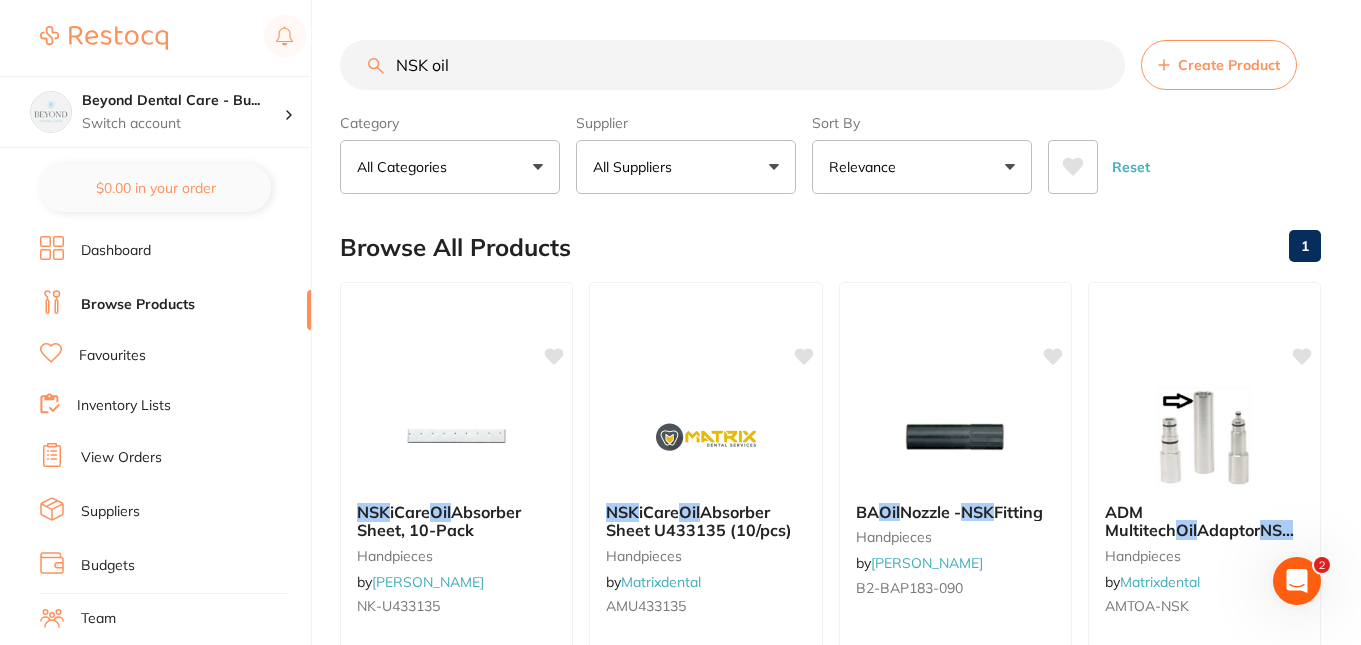 click on "NSK oil" at bounding box center [732, 65] 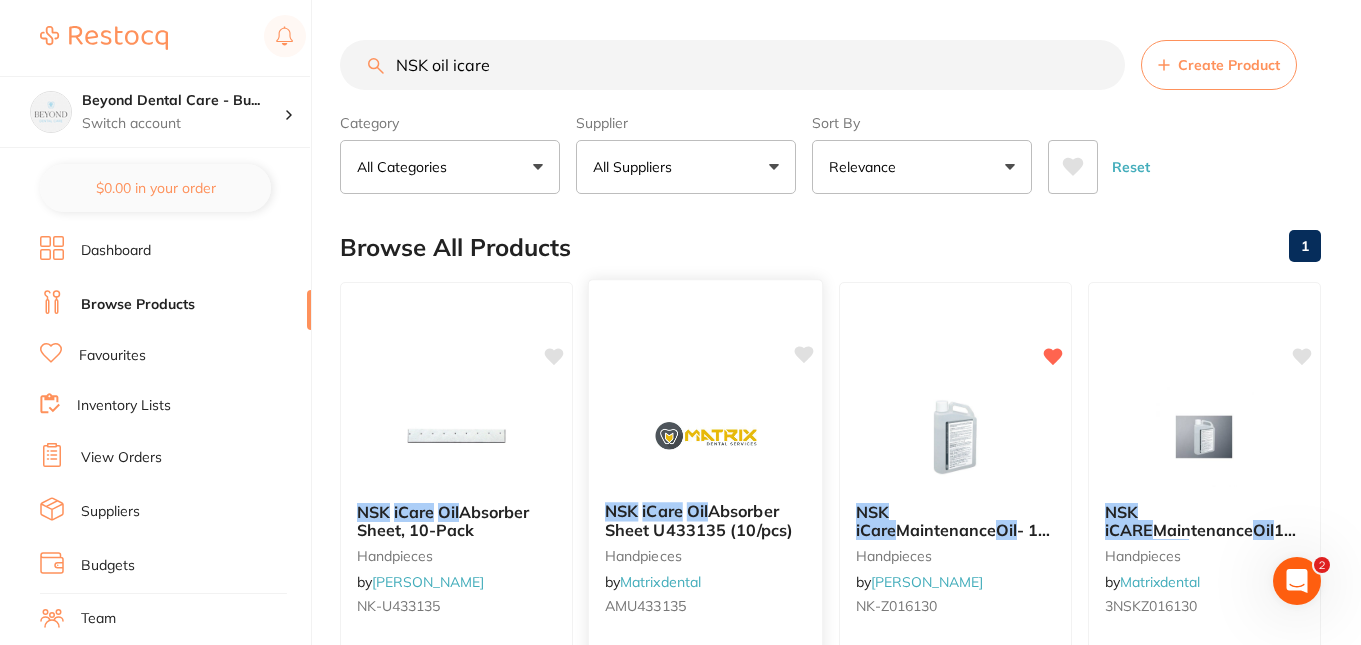 scroll, scrollTop: 0, scrollLeft: 0, axis: both 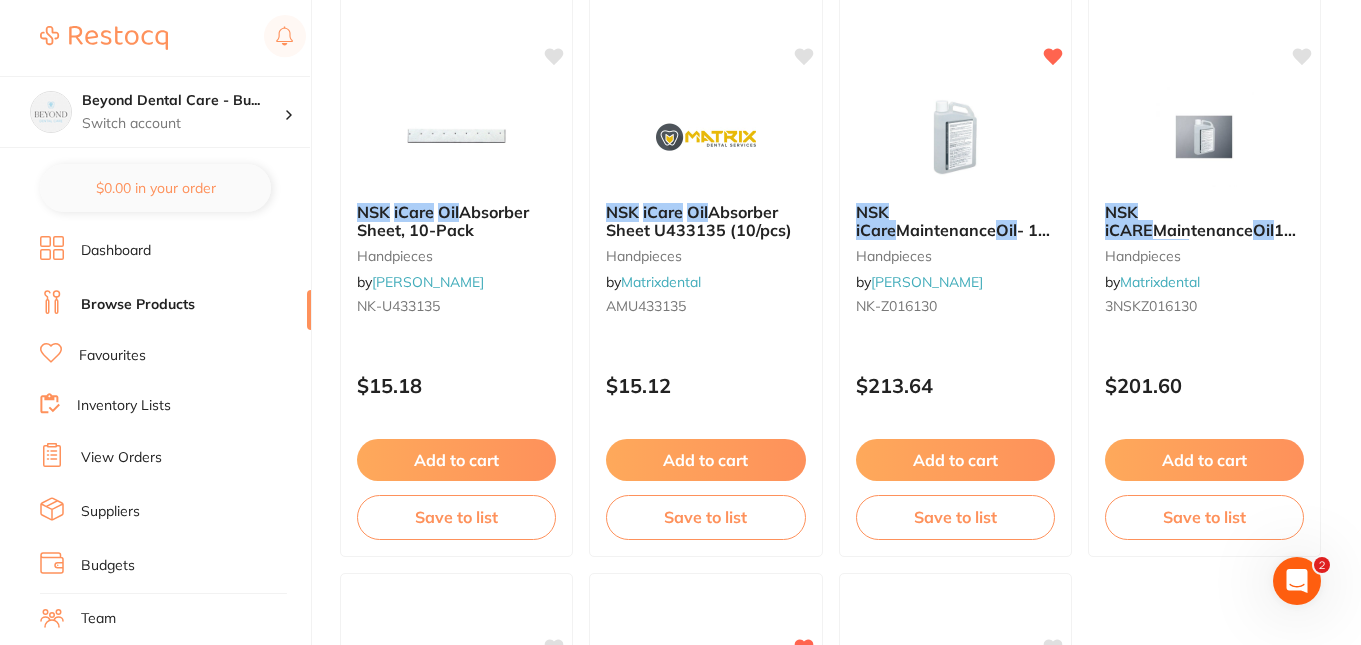 click on "handpieces" at bounding box center [955, 256] 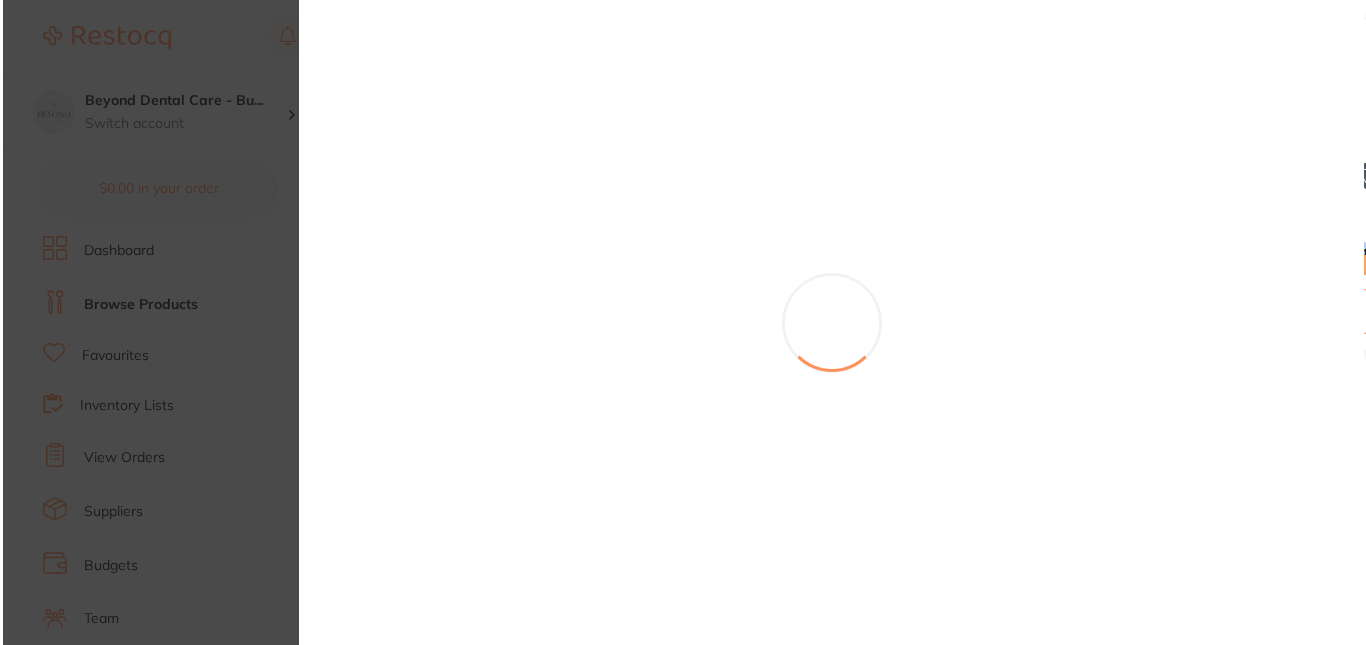 scroll, scrollTop: 0, scrollLeft: 0, axis: both 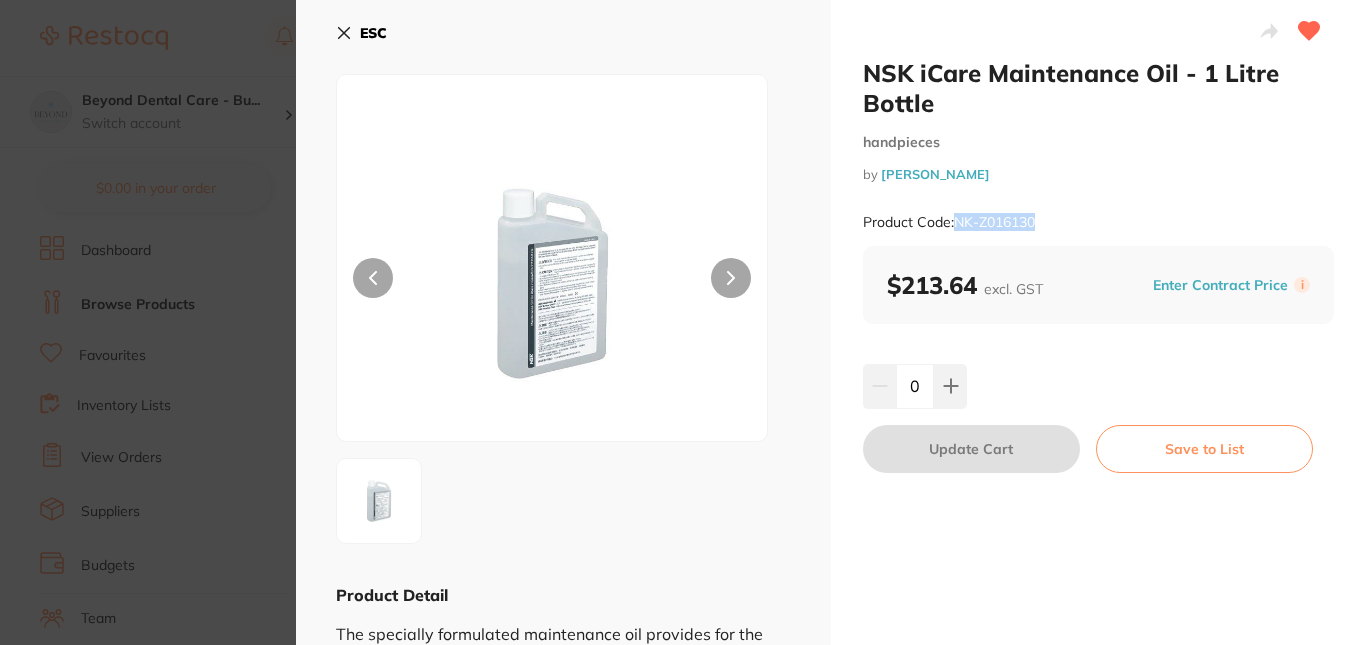 drag, startPoint x: 1046, startPoint y: 221, endPoint x: 956, endPoint y: 222, distance: 90.005554 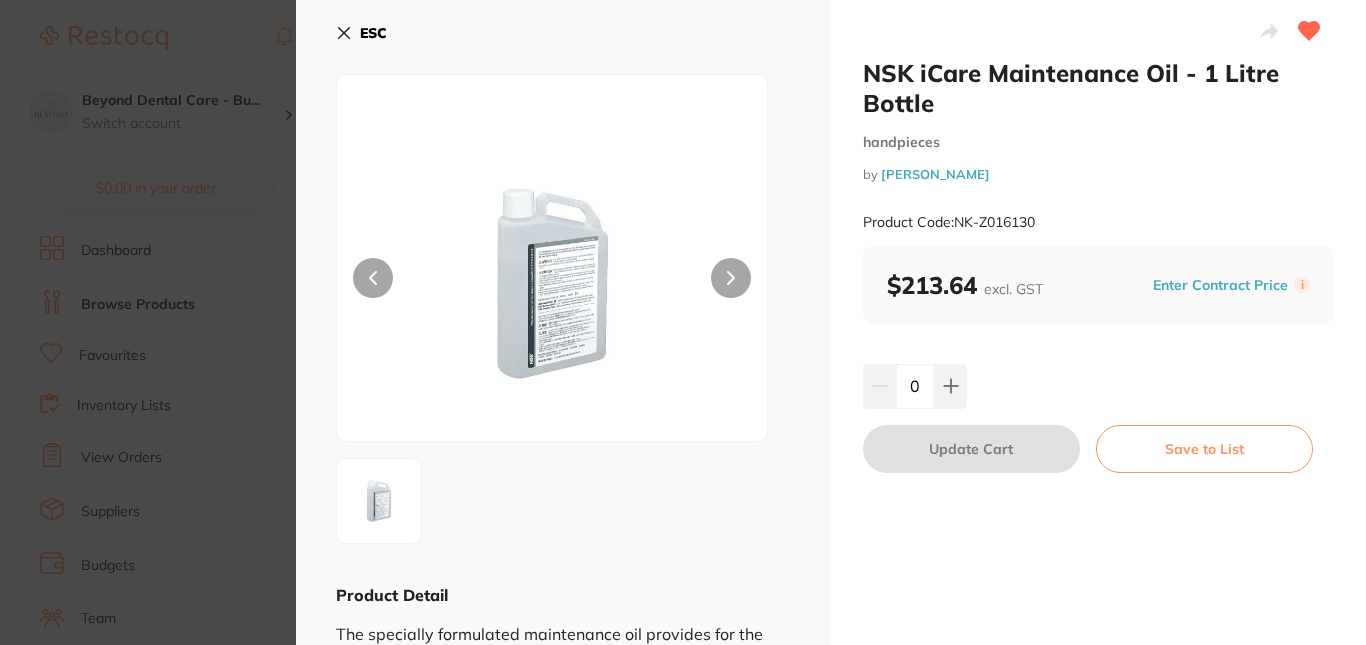 click on "$213.64     excl. GST" at bounding box center (965, 285) 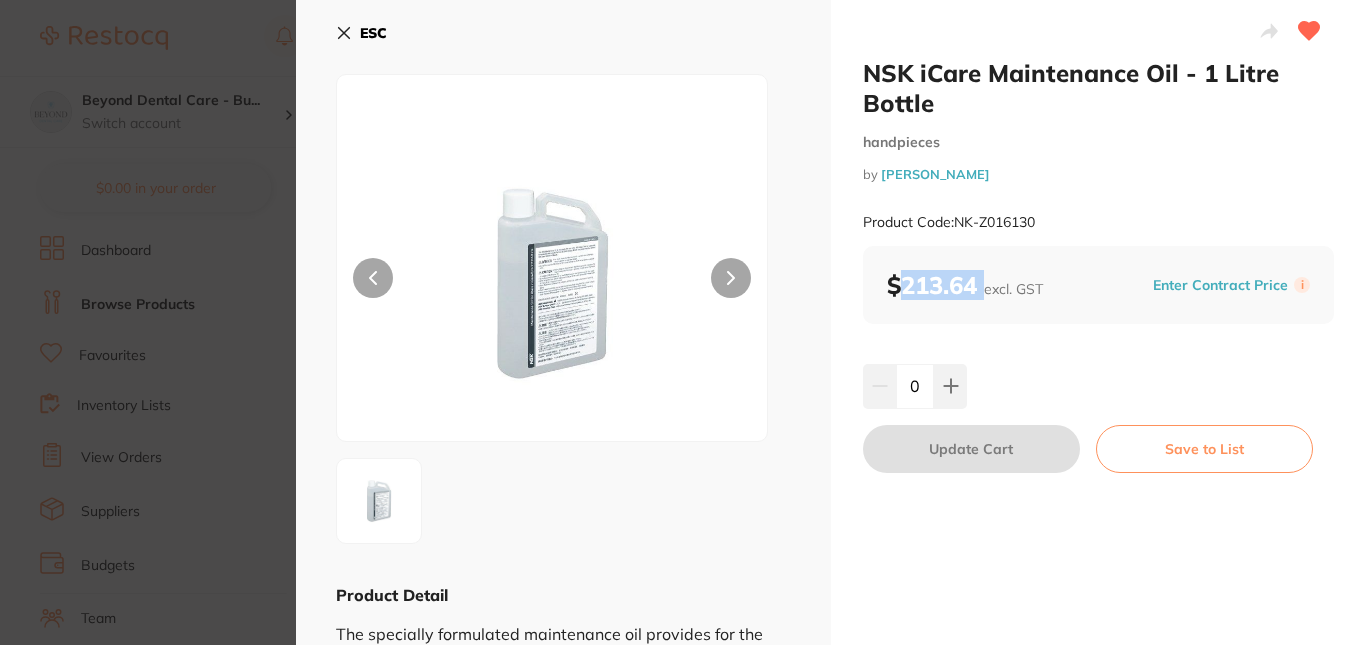 click on "$213.64     excl. GST" at bounding box center (965, 285) 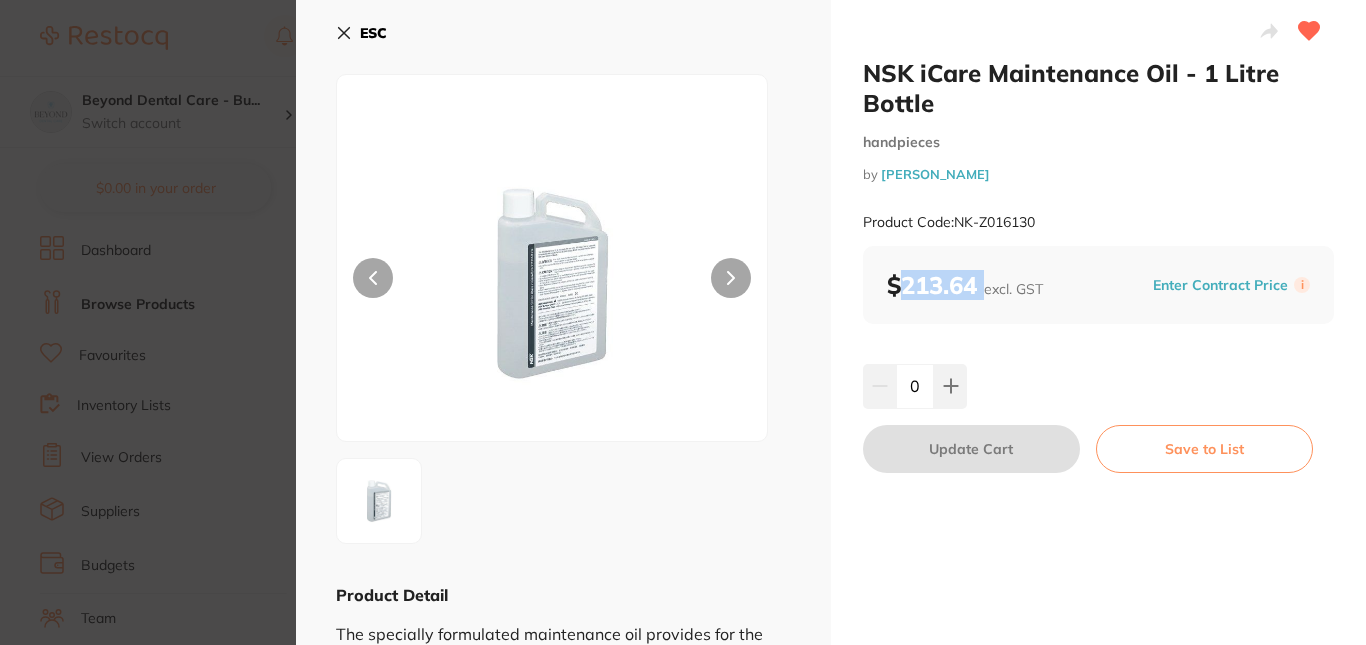 click on "ESC" at bounding box center (373, 33) 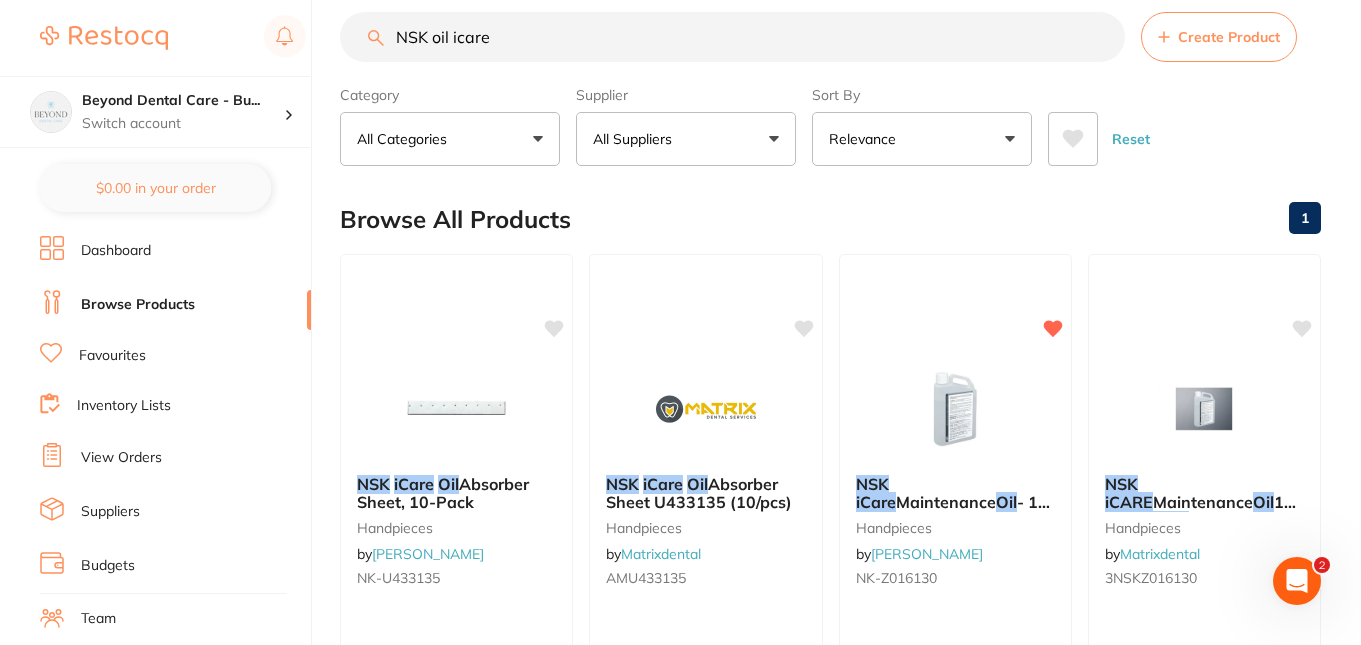 scroll, scrollTop: 0, scrollLeft: 0, axis: both 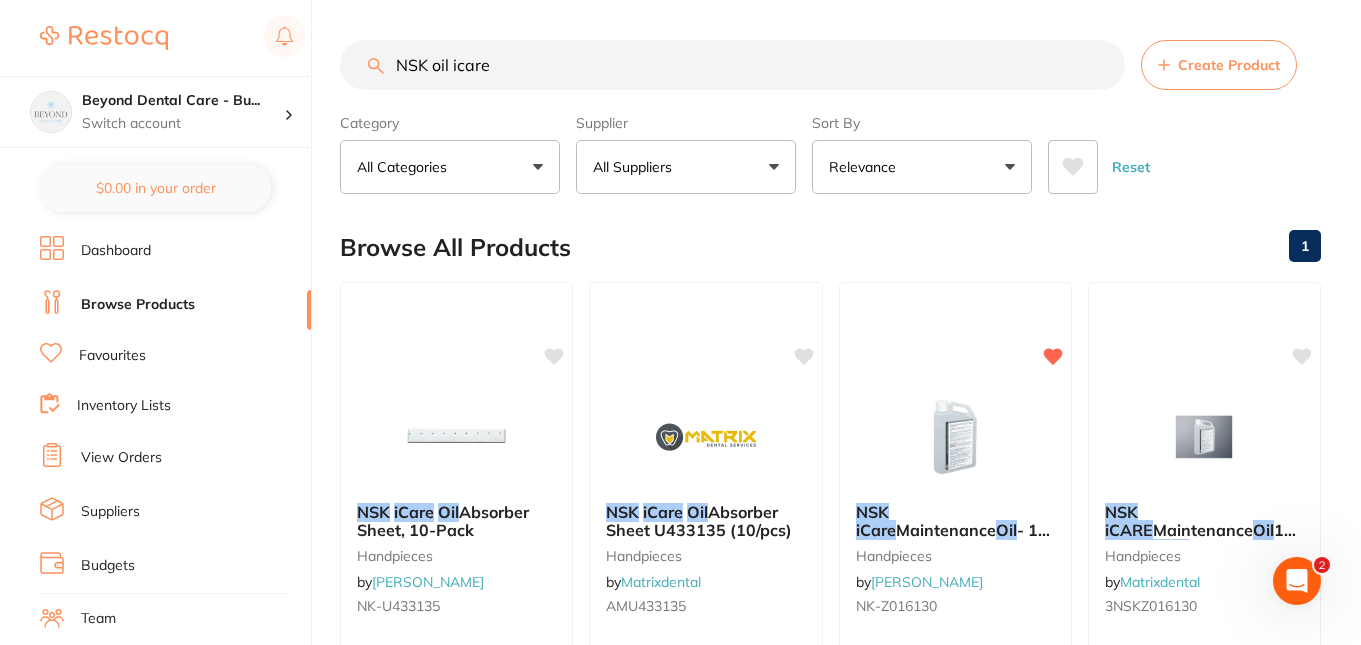 drag, startPoint x: 536, startPoint y: 54, endPoint x: 325, endPoint y: 96, distance: 215.1395 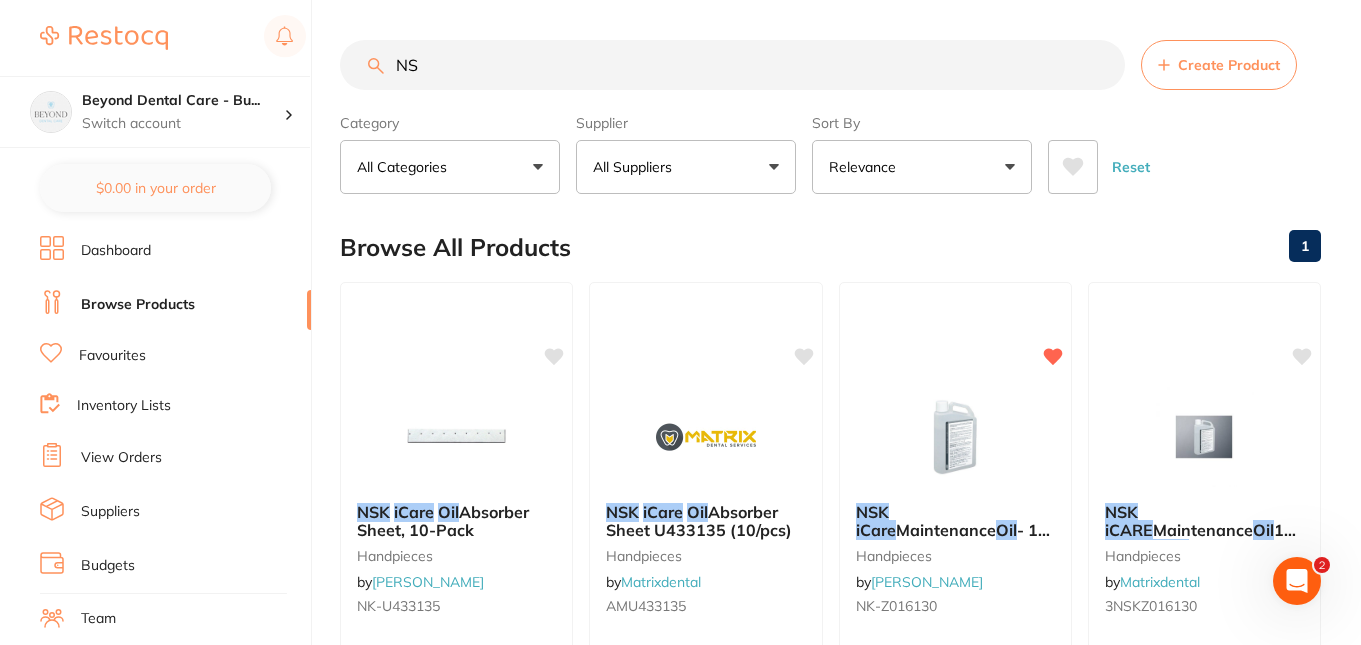 type on "N" 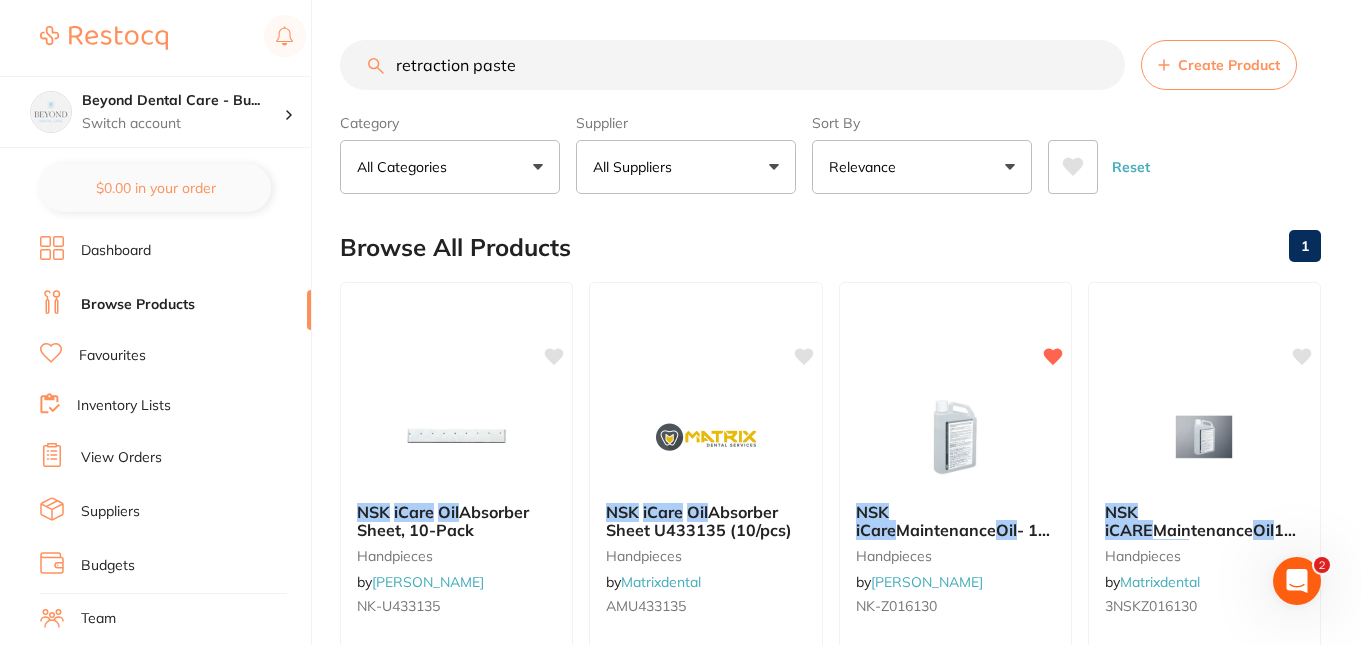 type on "retraction paste" 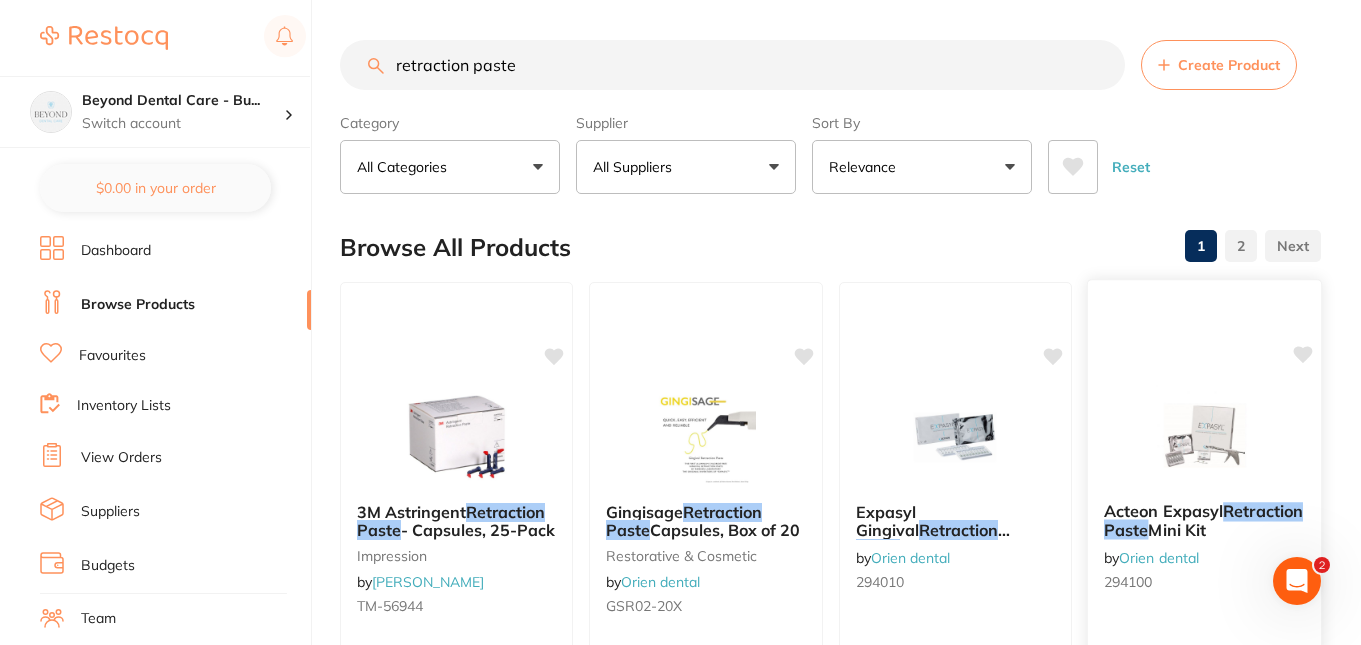 scroll, scrollTop: 0, scrollLeft: 0, axis: both 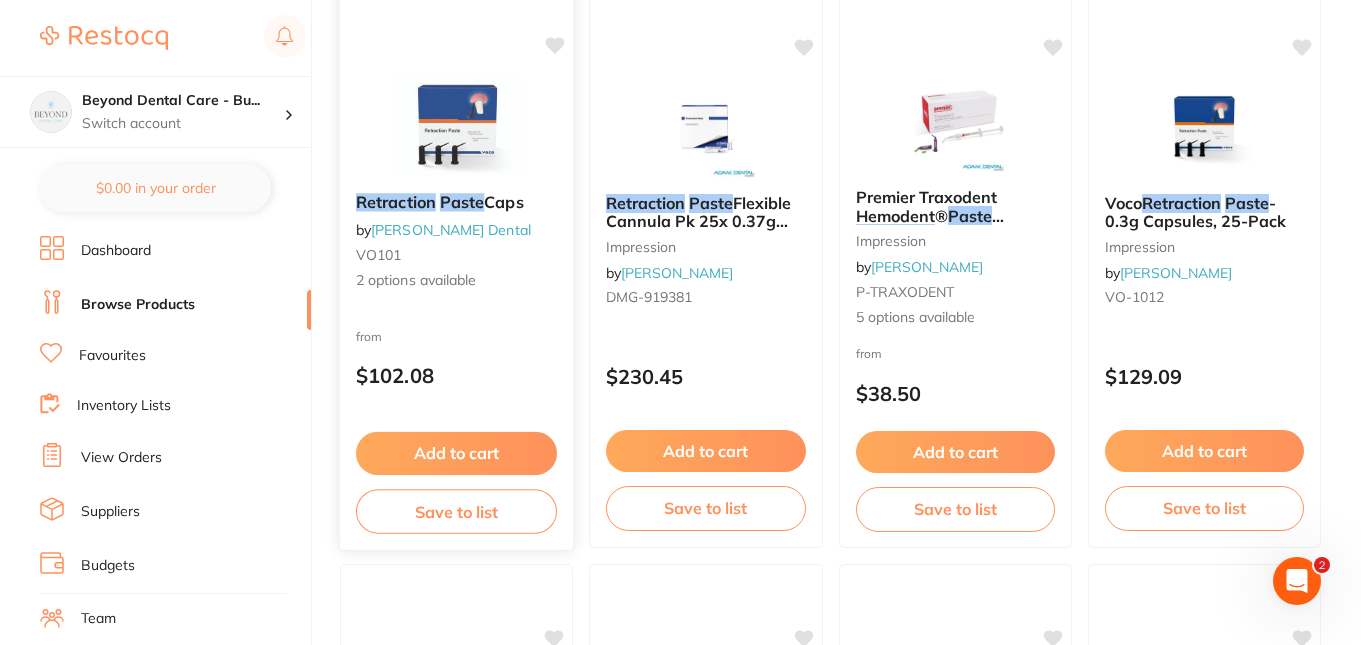 click 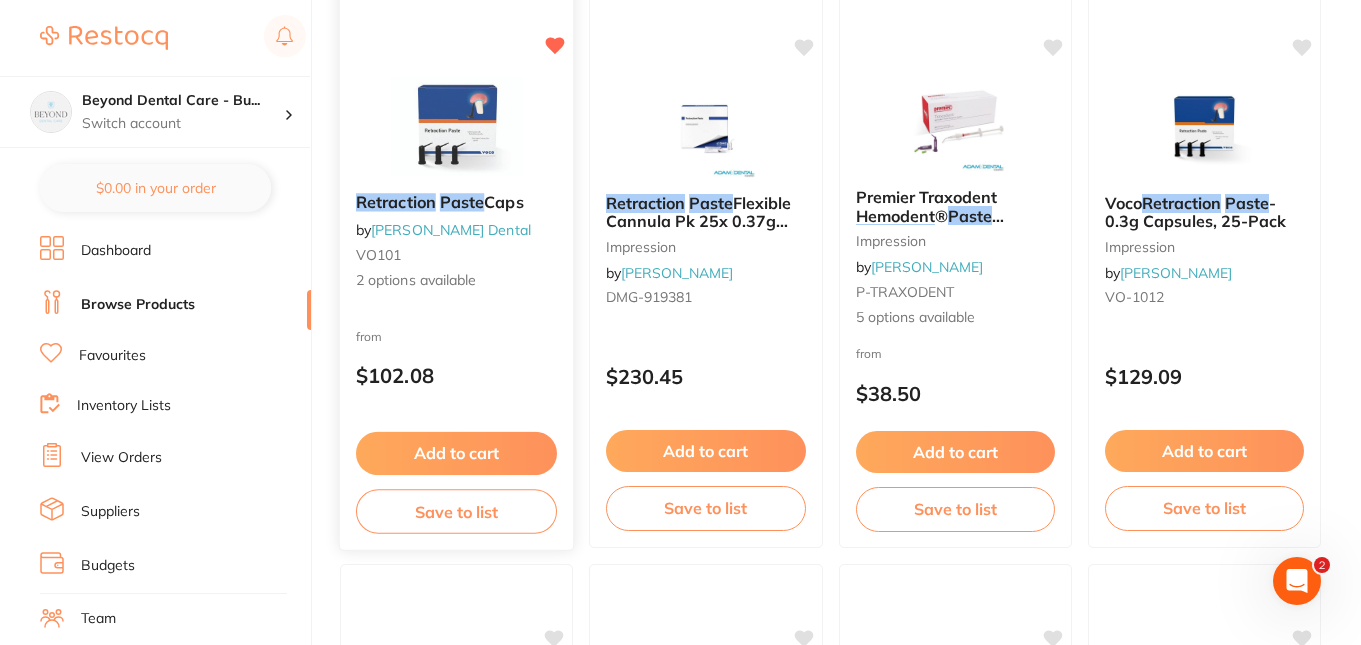 click at bounding box center (456, 126) 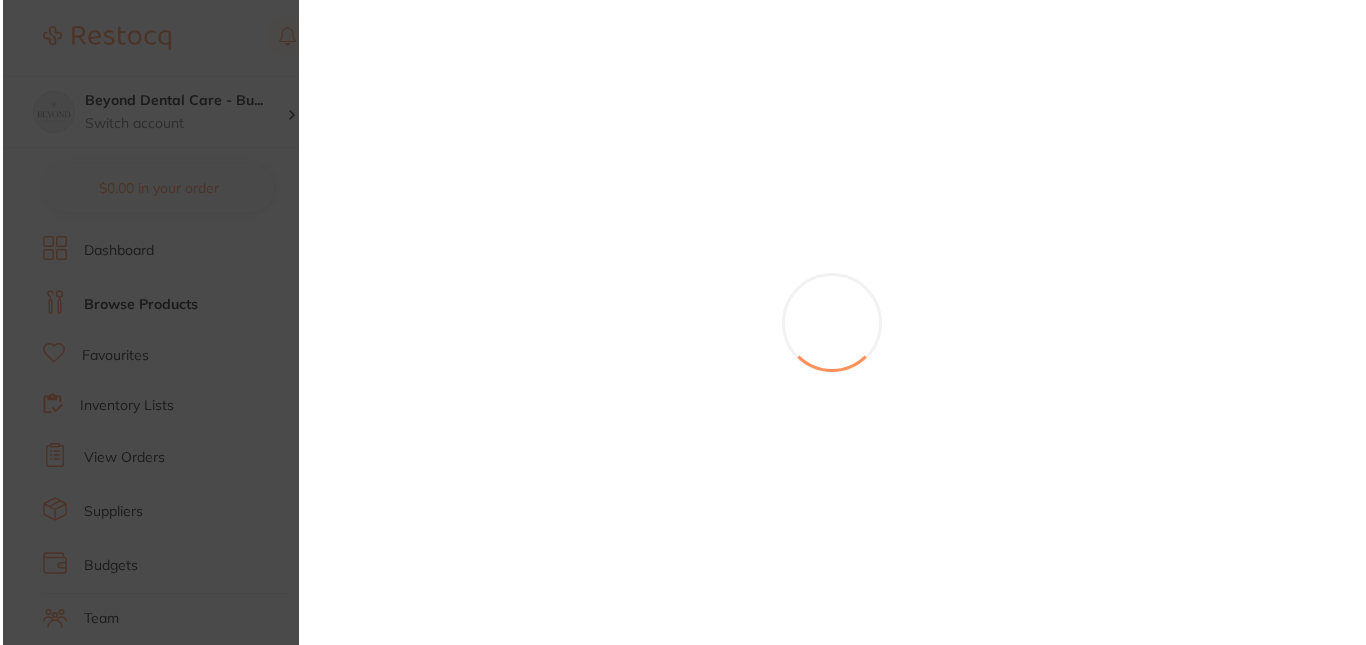 scroll, scrollTop: 0, scrollLeft: 0, axis: both 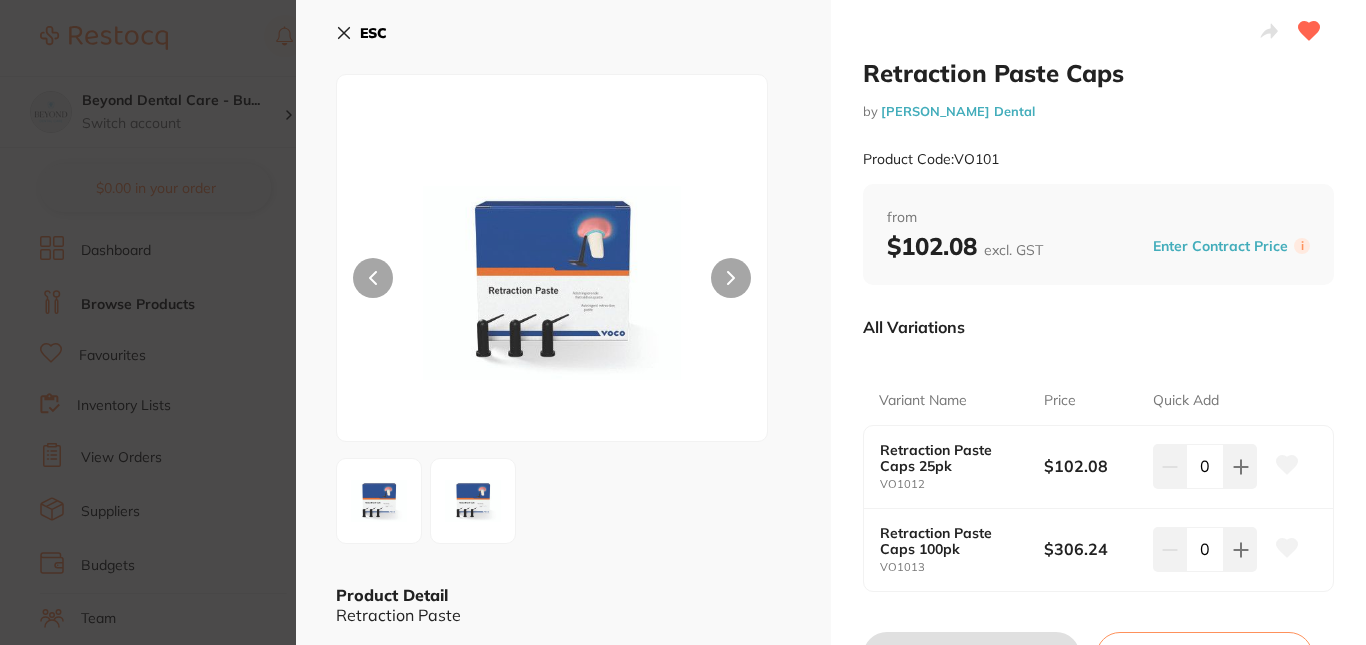 click 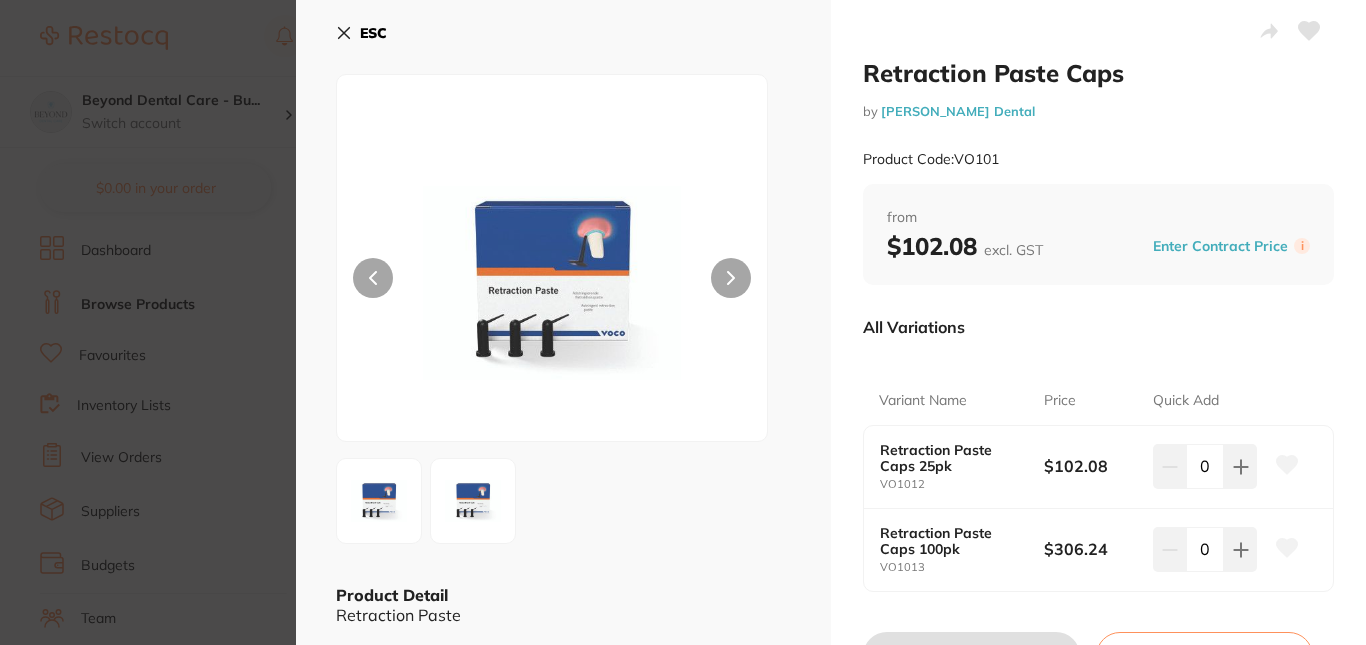 click on "ESC" at bounding box center (373, 33) 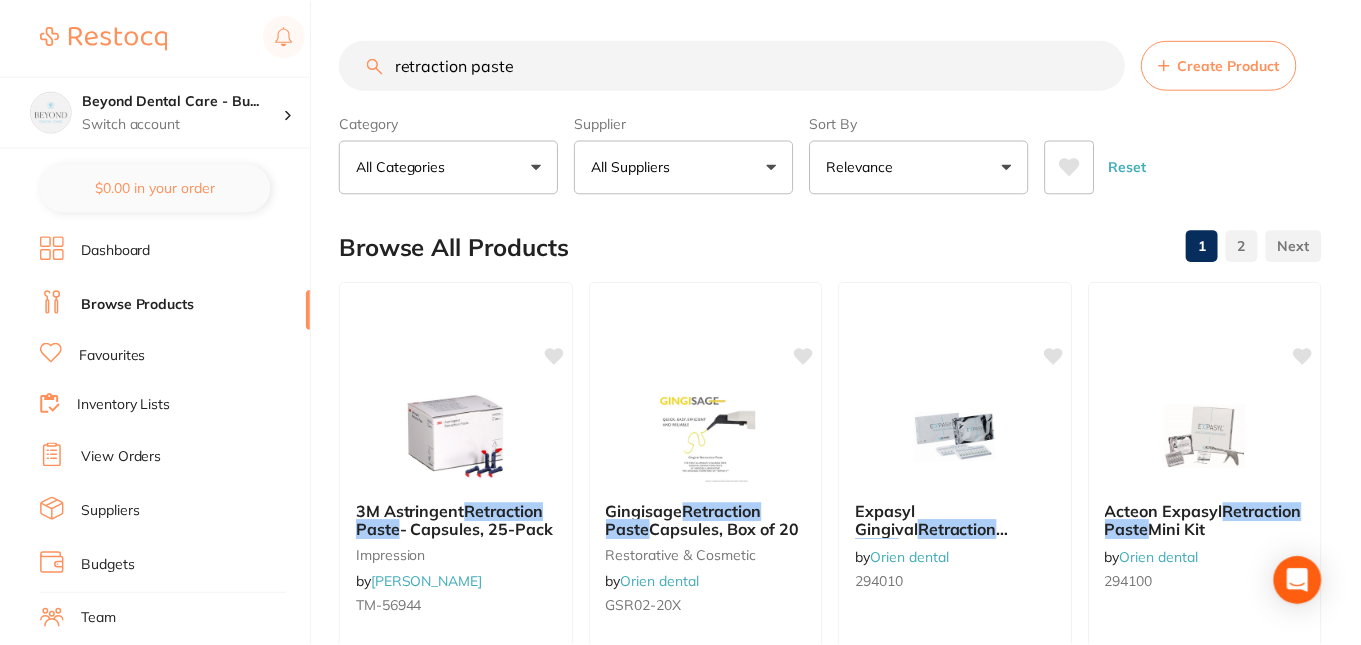 scroll, scrollTop: 900, scrollLeft: 0, axis: vertical 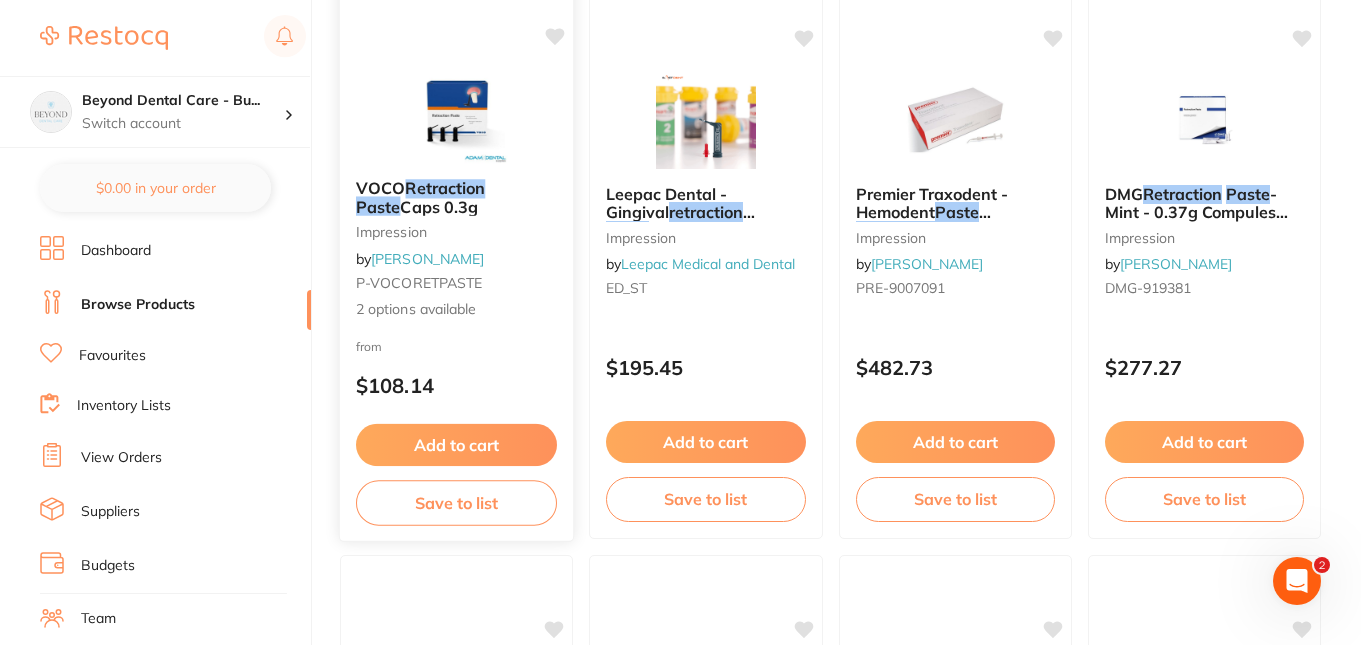 click at bounding box center [456, 112] 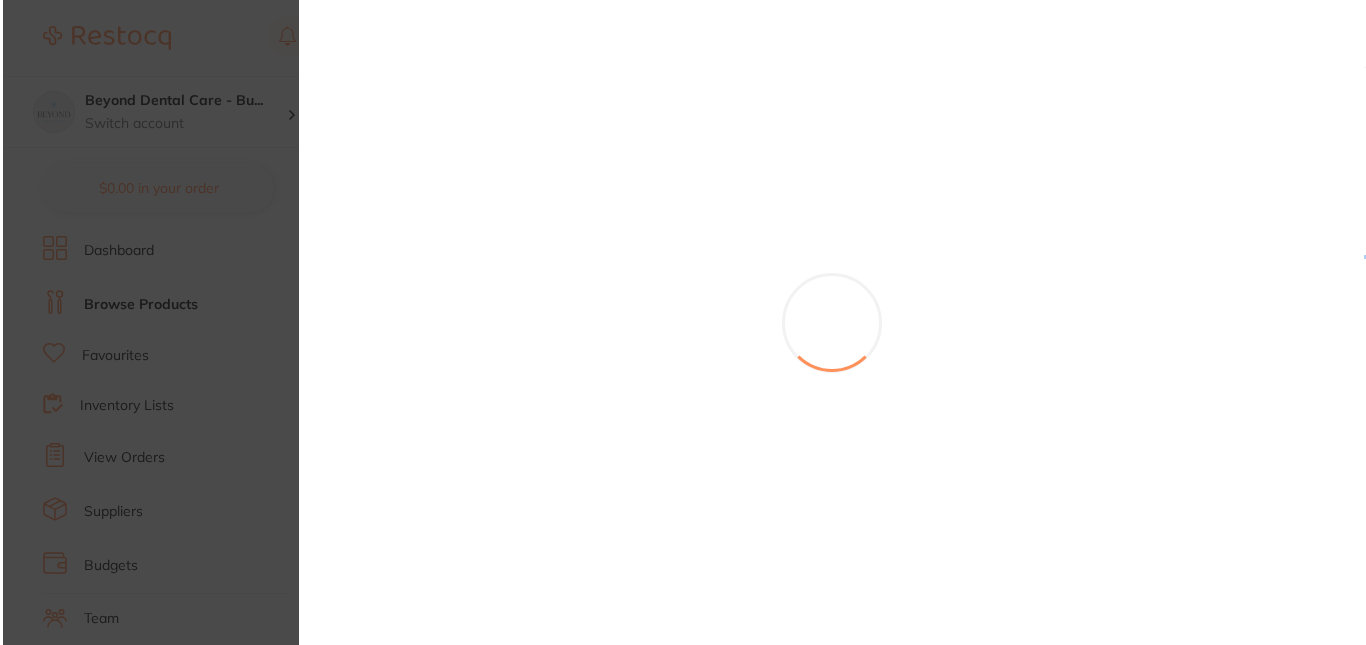 scroll, scrollTop: 0, scrollLeft: 0, axis: both 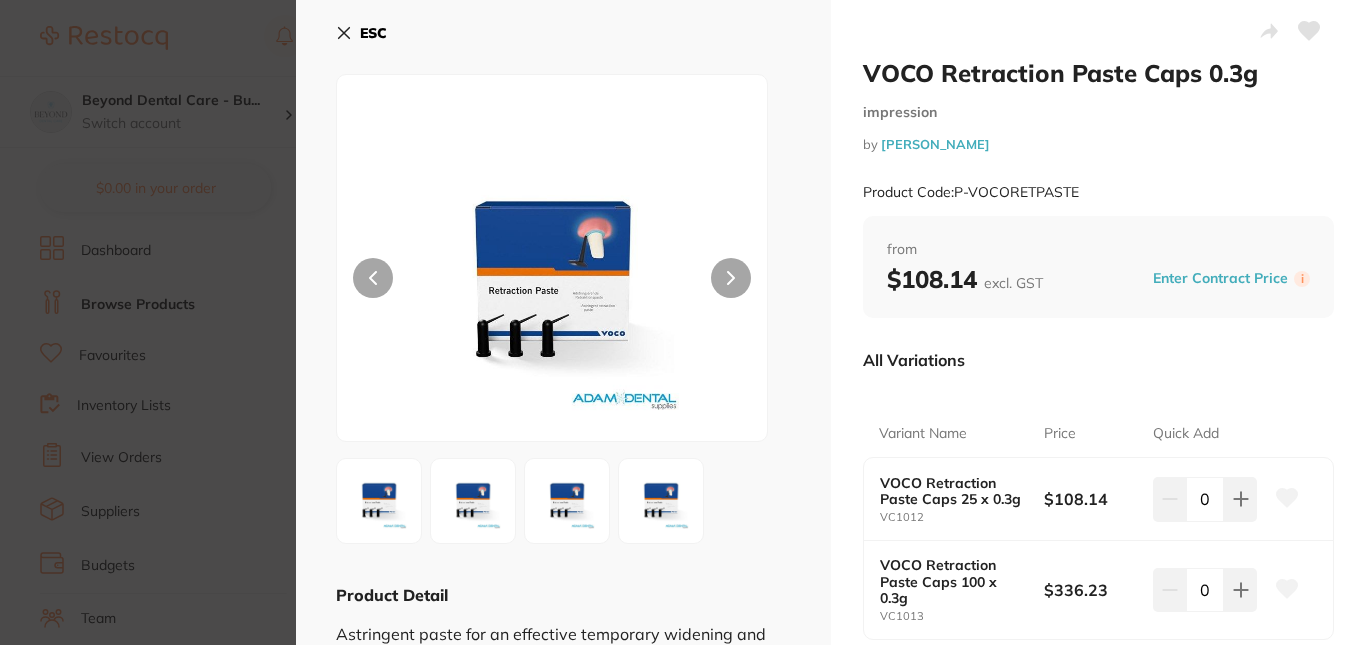click on "ESC" at bounding box center [361, 33] 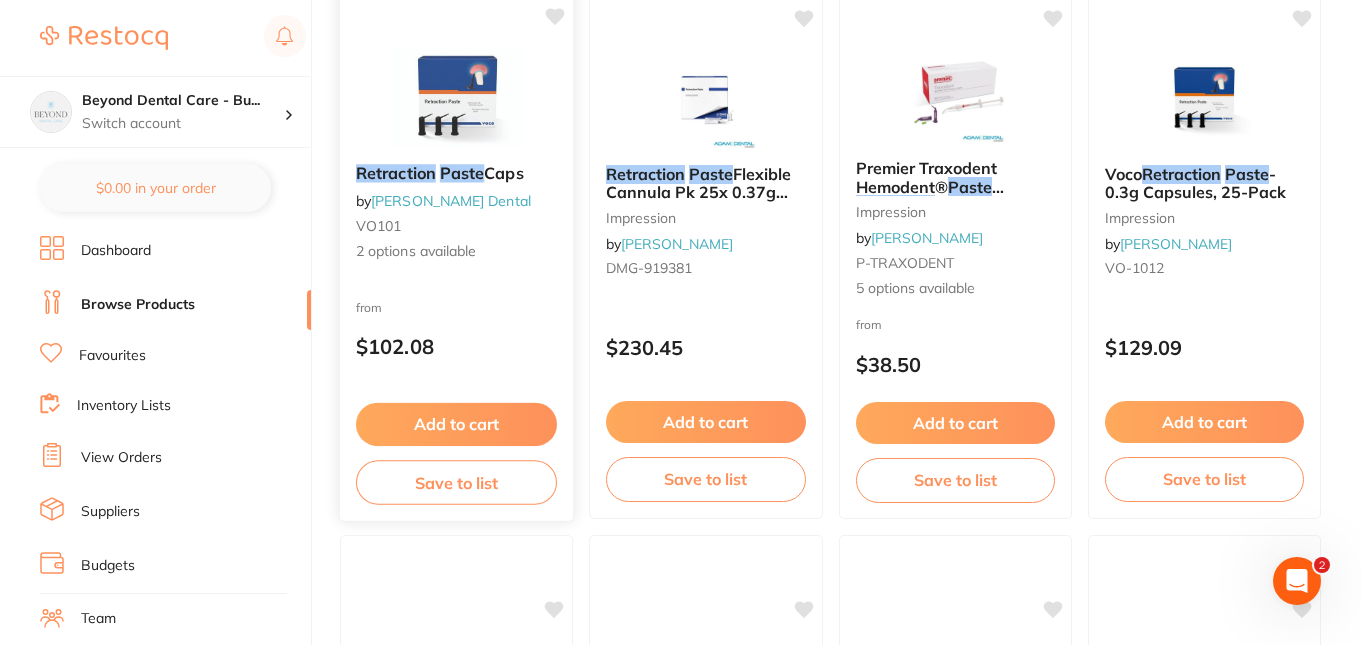 scroll, scrollTop: 900, scrollLeft: 0, axis: vertical 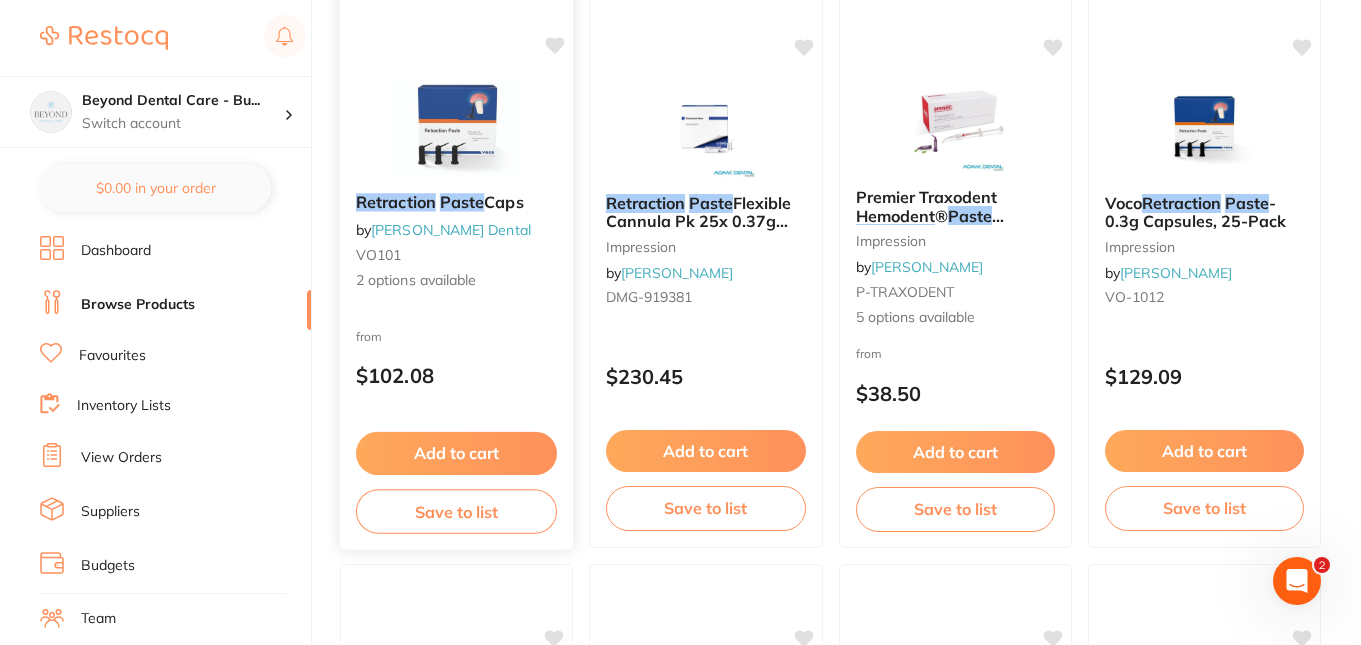 click at bounding box center [456, 126] 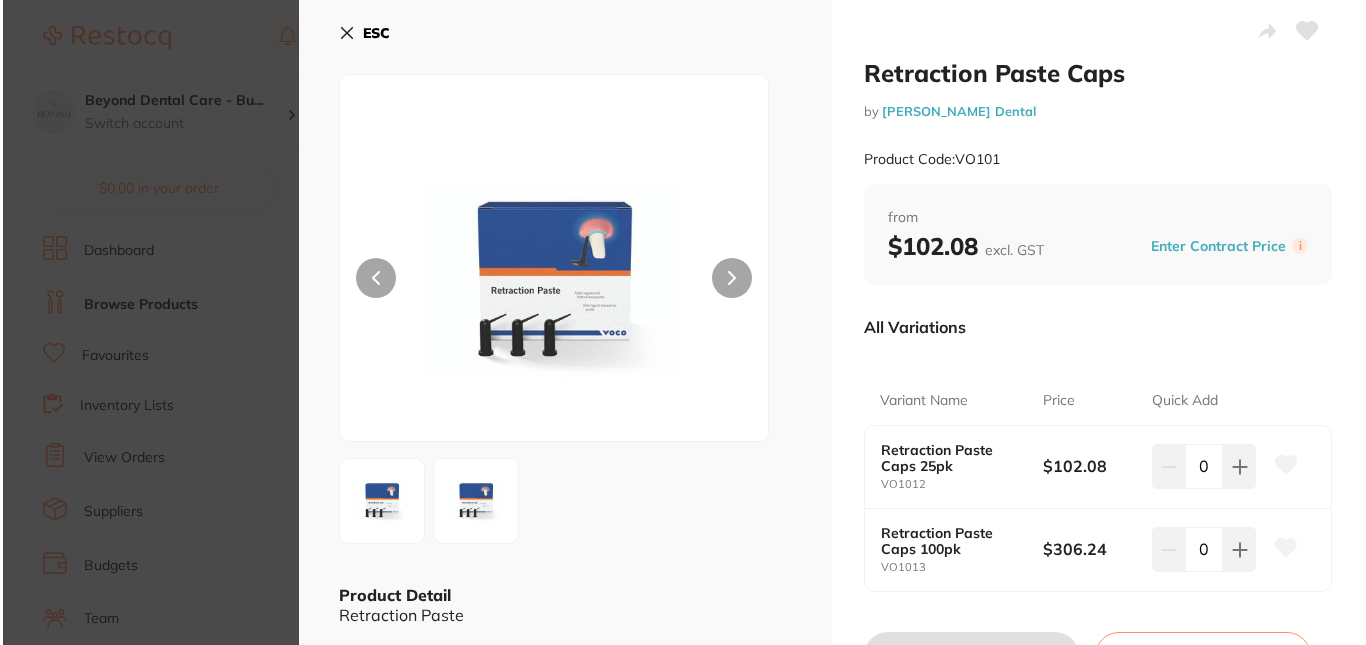scroll, scrollTop: 0, scrollLeft: 0, axis: both 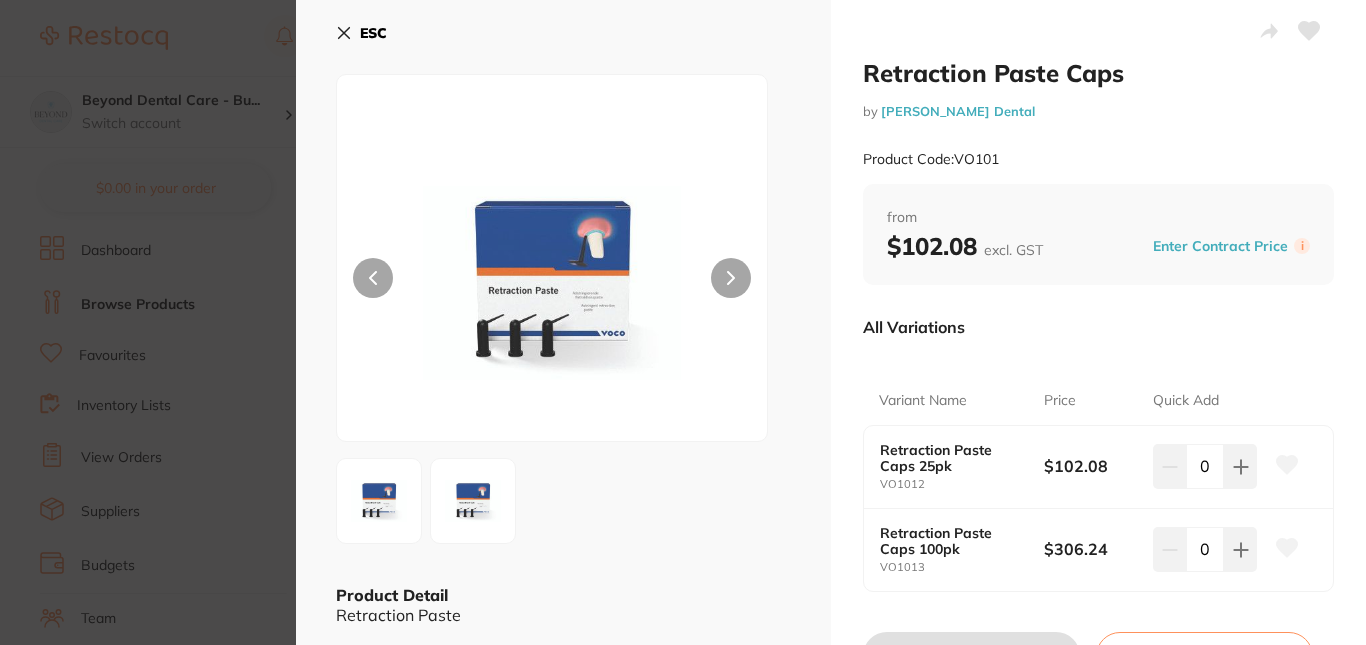 click 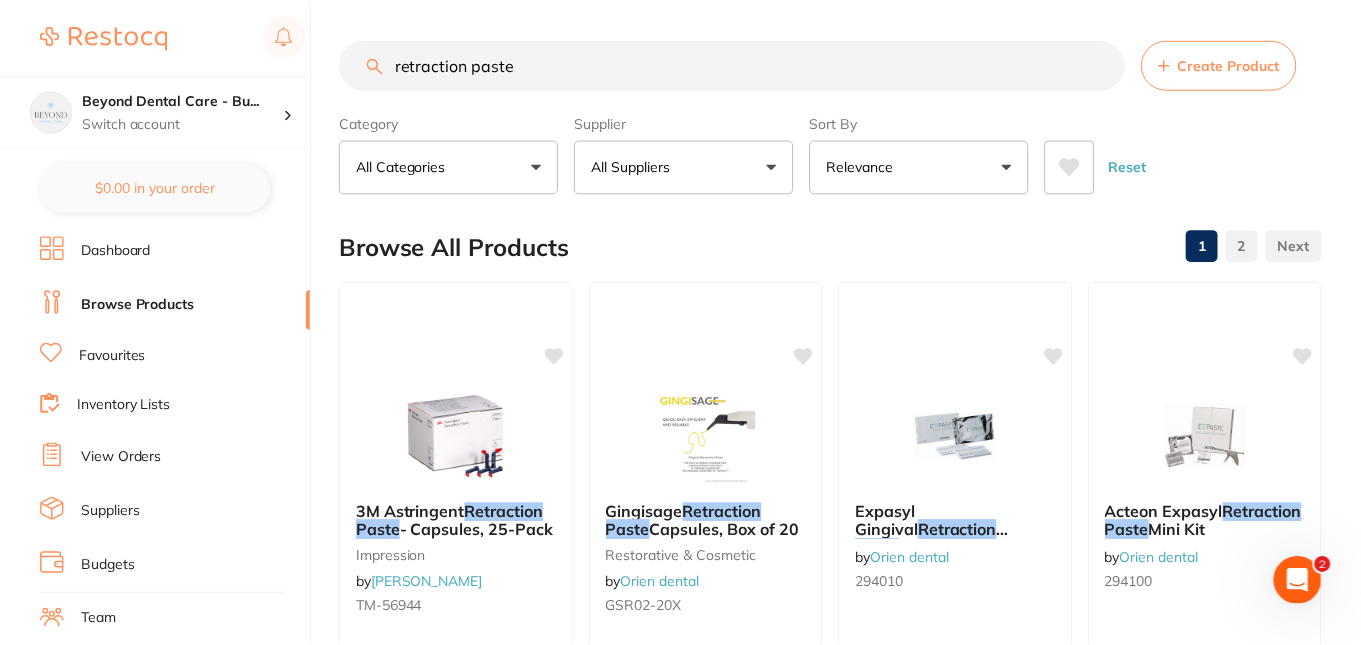 scroll, scrollTop: 900, scrollLeft: 0, axis: vertical 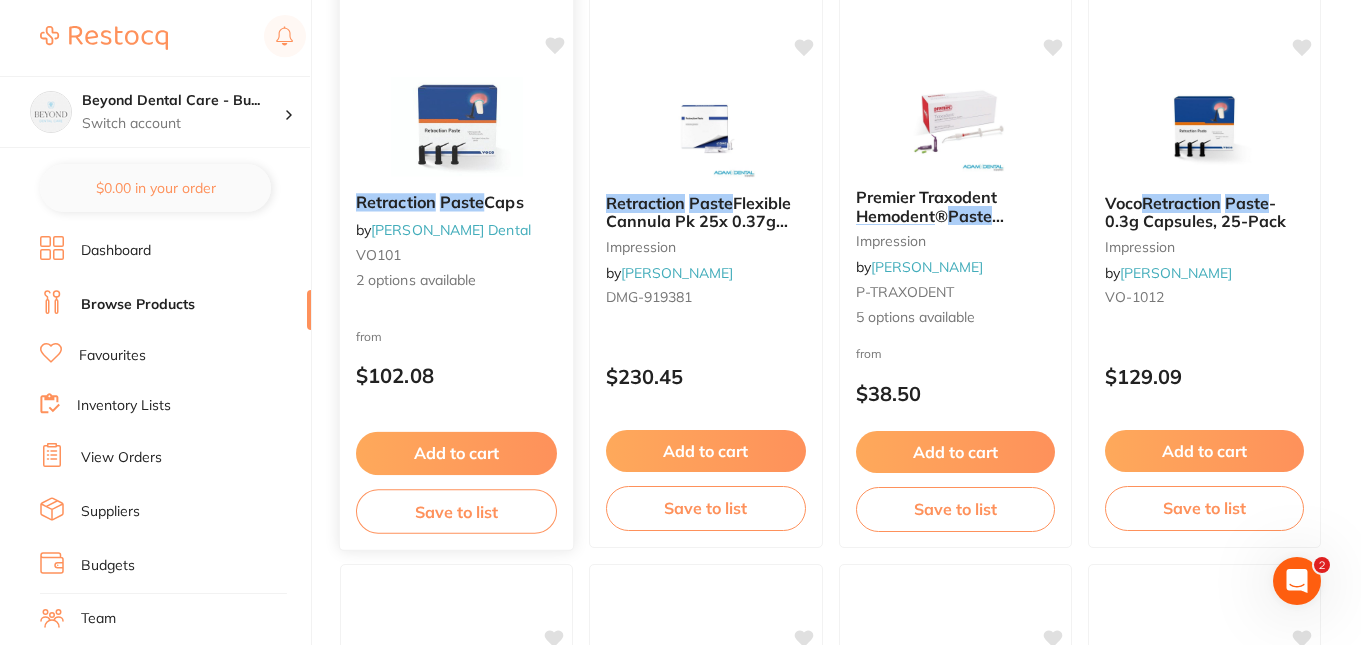 click 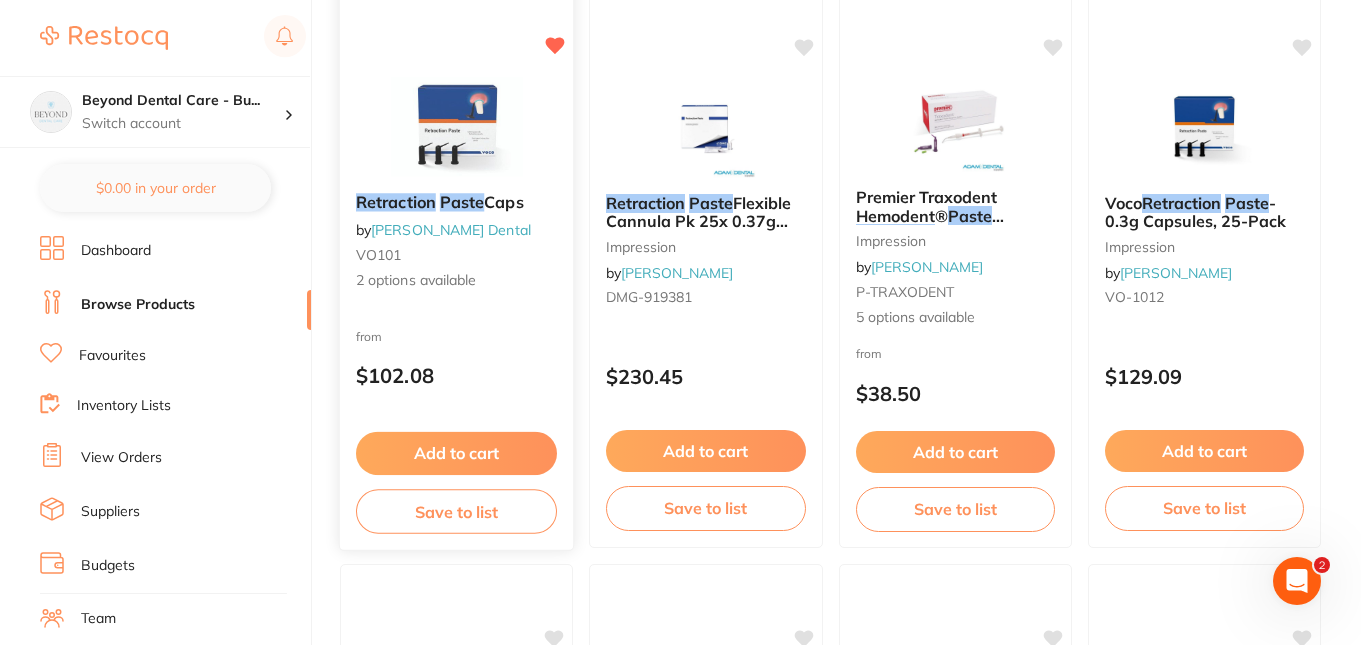 click on "2 options available" at bounding box center (456, 281) 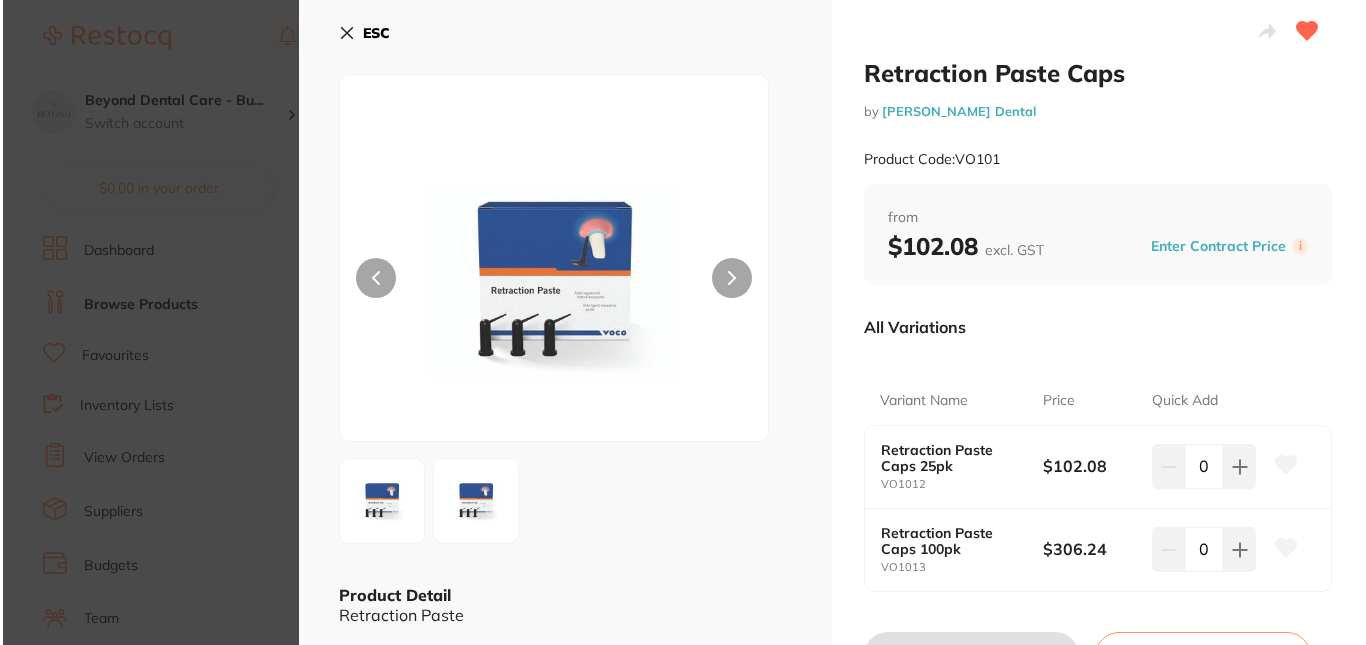 scroll, scrollTop: 0, scrollLeft: 0, axis: both 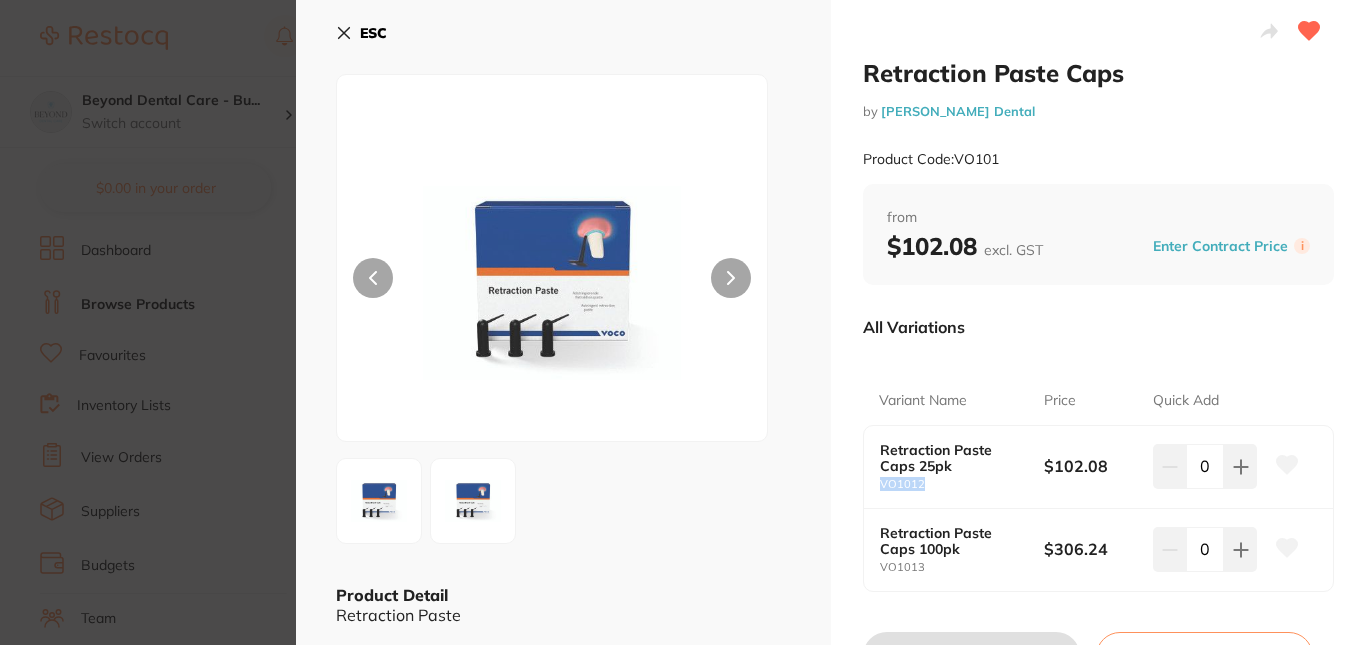 drag, startPoint x: 928, startPoint y: 489, endPoint x: 871, endPoint y: 481, distance: 57.558666 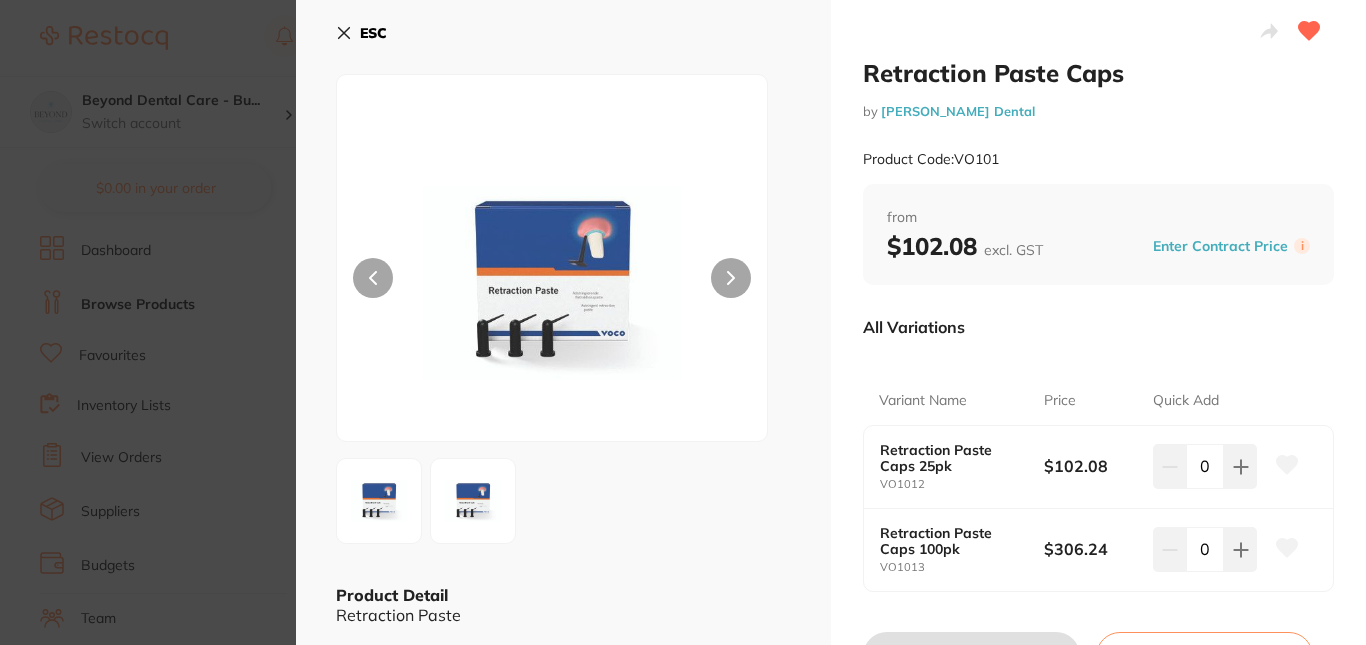 click on "$102.08     excl. GST" at bounding box center (965, 246) 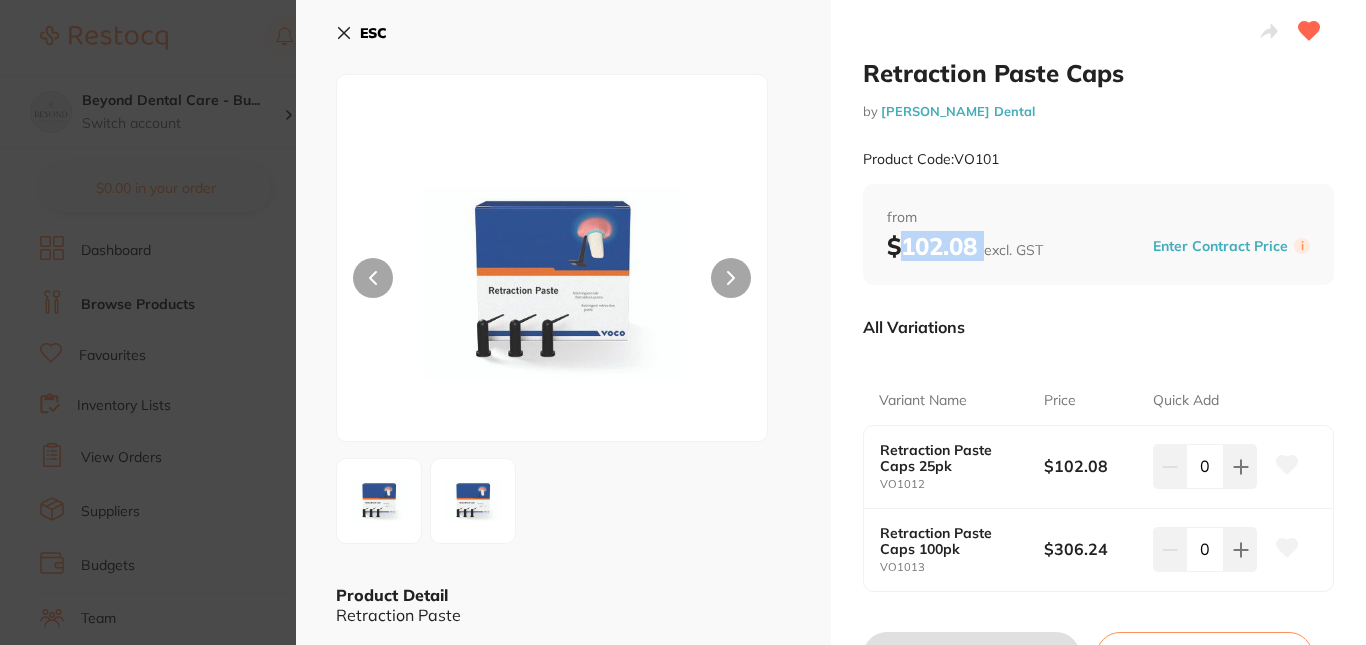 click on "$102.08     excl. GST" at bounding box center (965, 246) 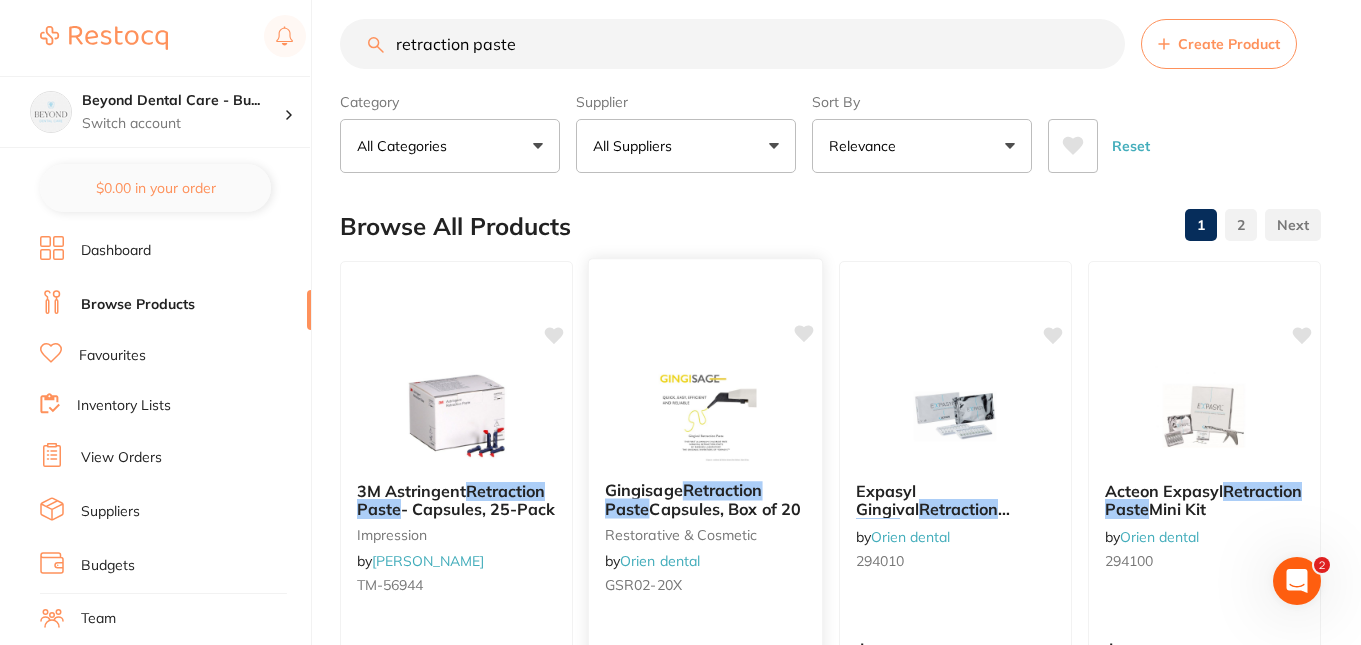 scroll, scrollTop: 0, scrollLeft: 0, axis: both 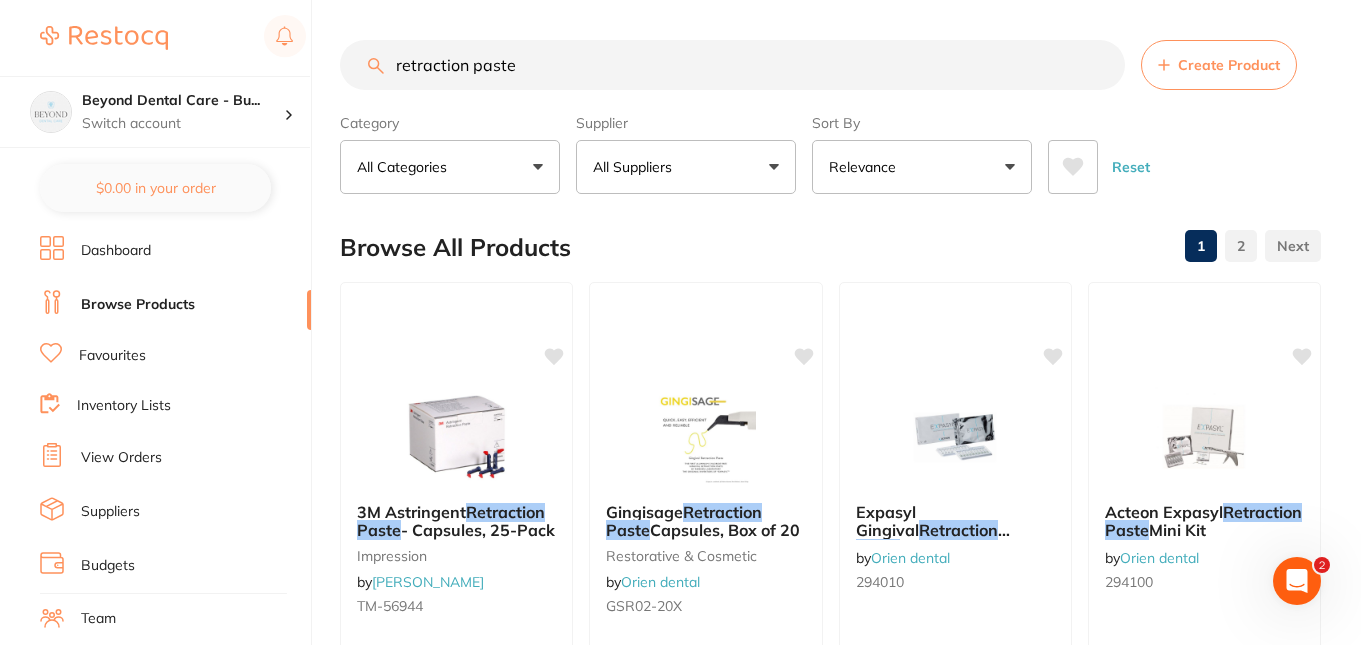 drag, startPoint x: 634, startPoint y: 46, endPoint x: 261, endPoint y: 46, distance: 373 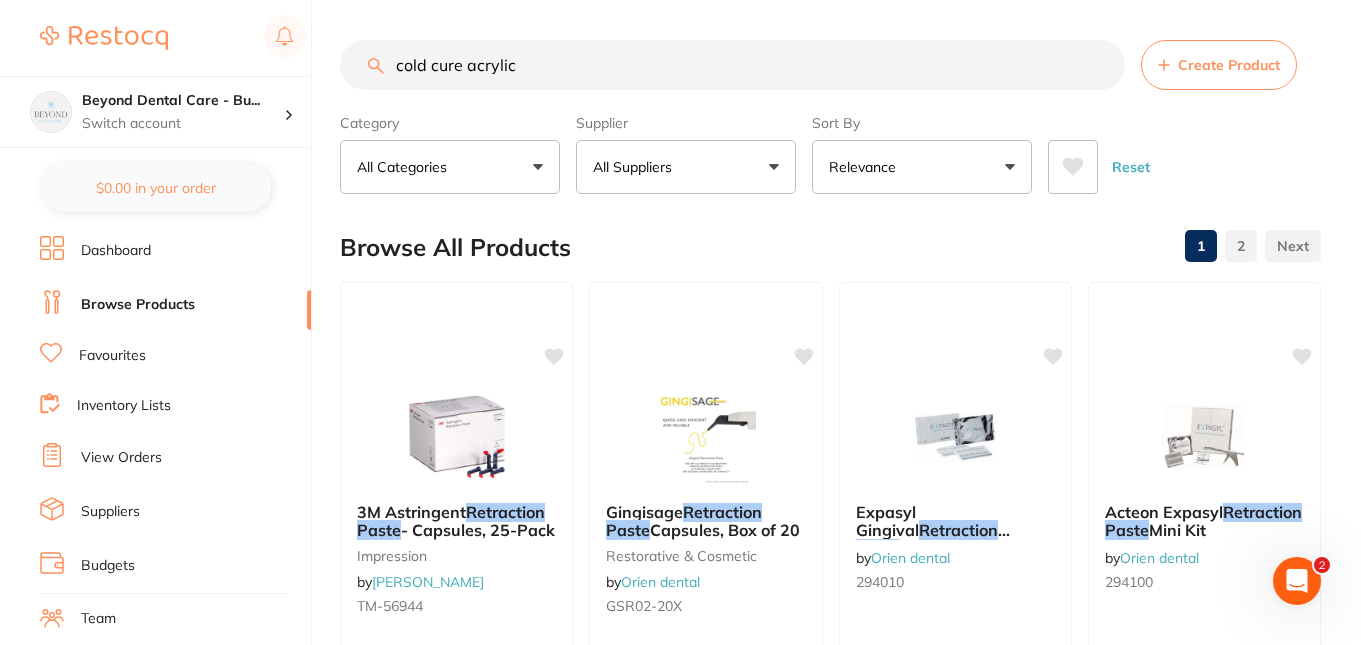 type on "cold cure acrylic" 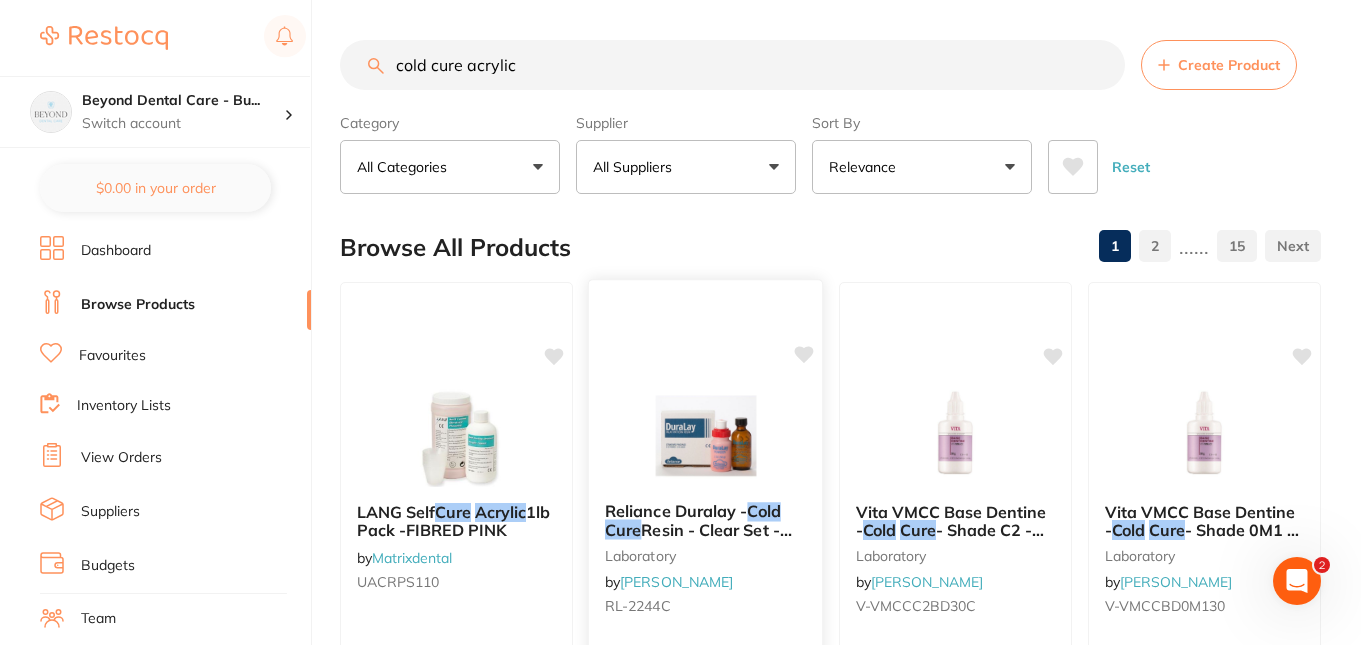 scroll, scrollTop: 0, scrollLeft: 0, axis: both 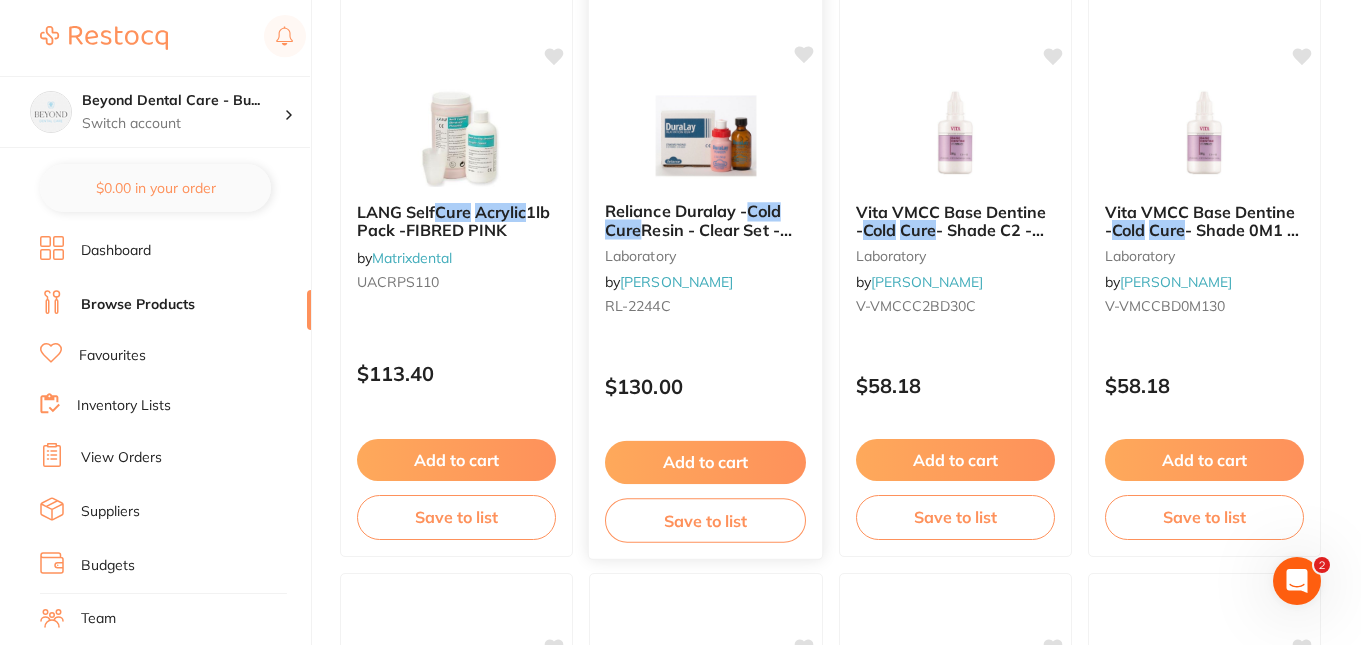 click at bounding box center (705, 135) 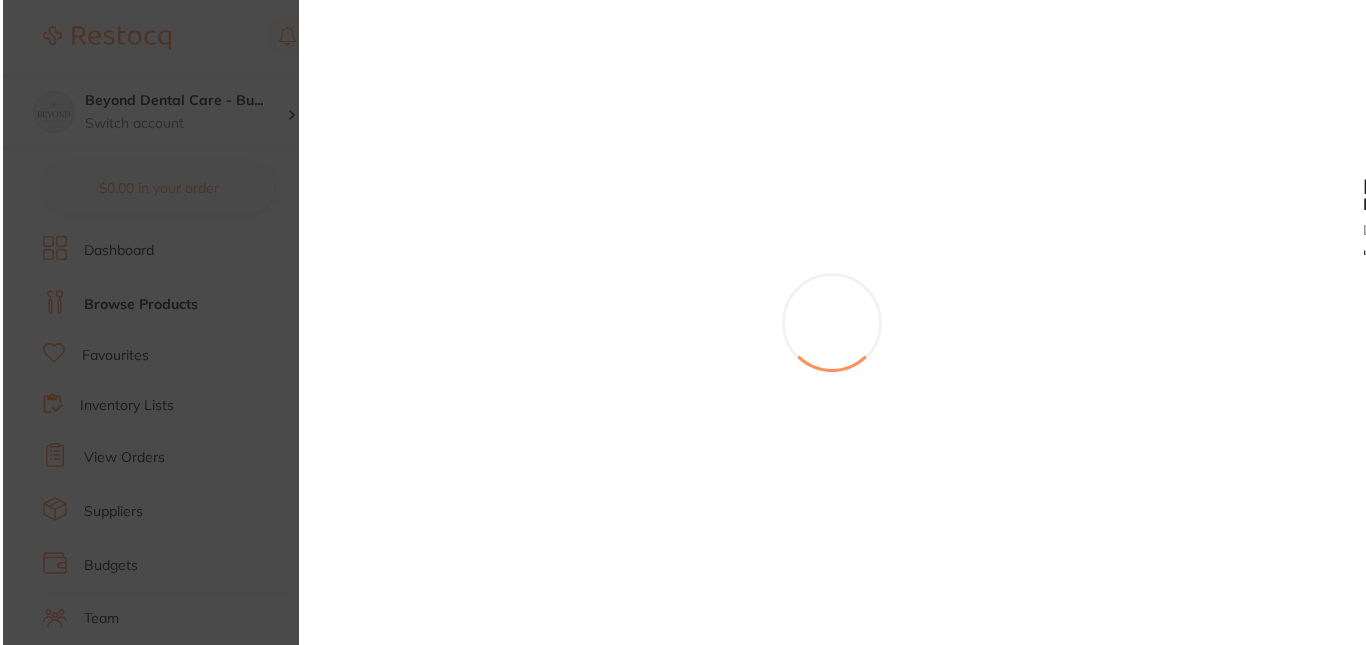 scroll, scrollTop: 0, scrollLeft: 0, axis: both 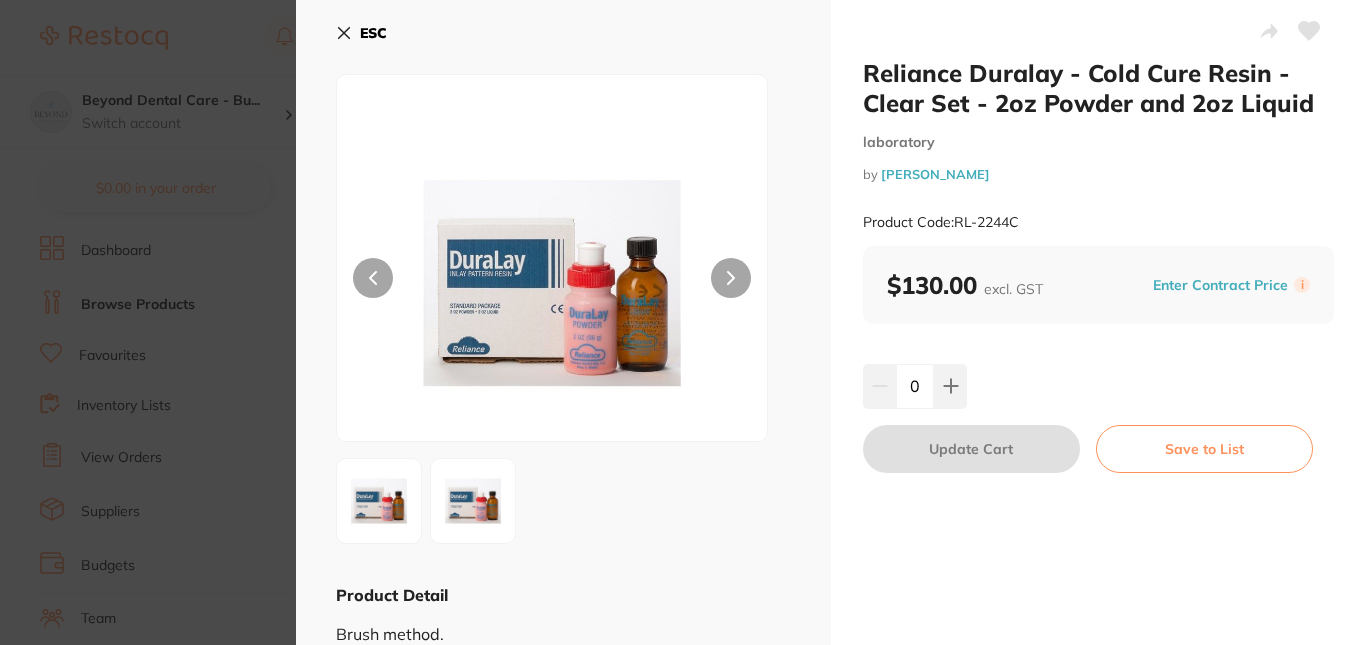 click on "ESC" at bounding box center (373, 33) 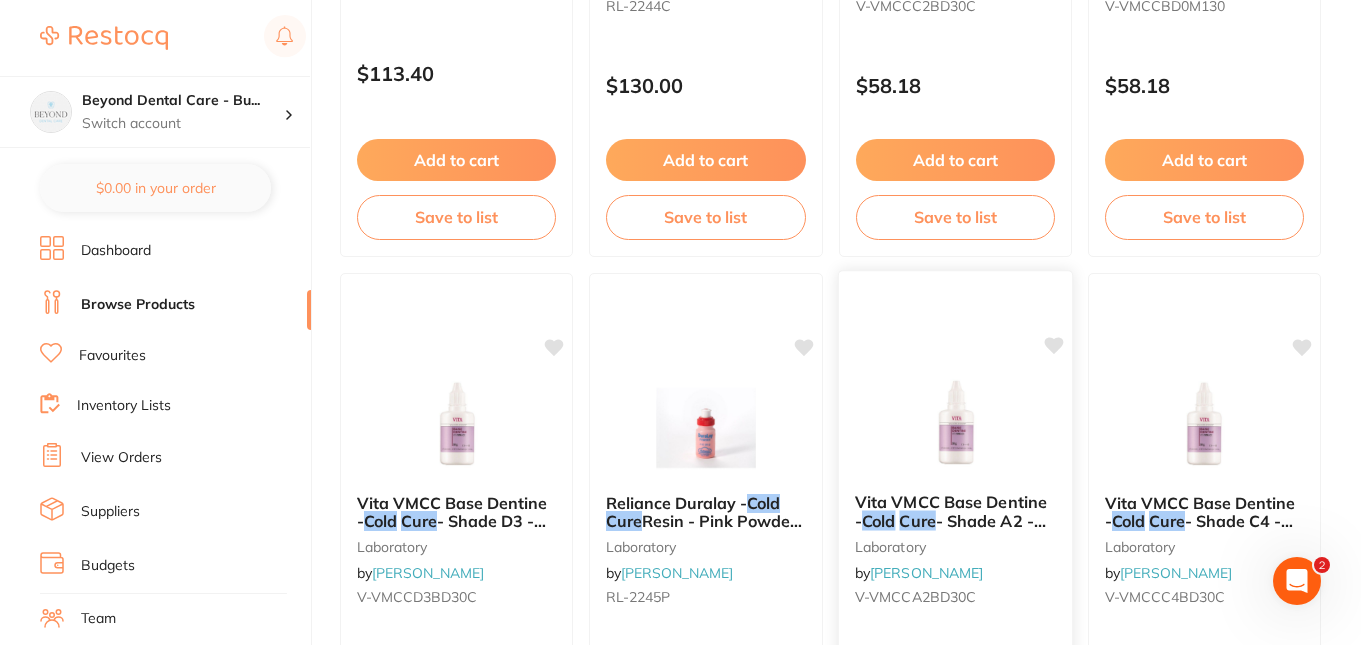 scroll, scrollTop: 300, scrollLeft: 0, axis: vertical 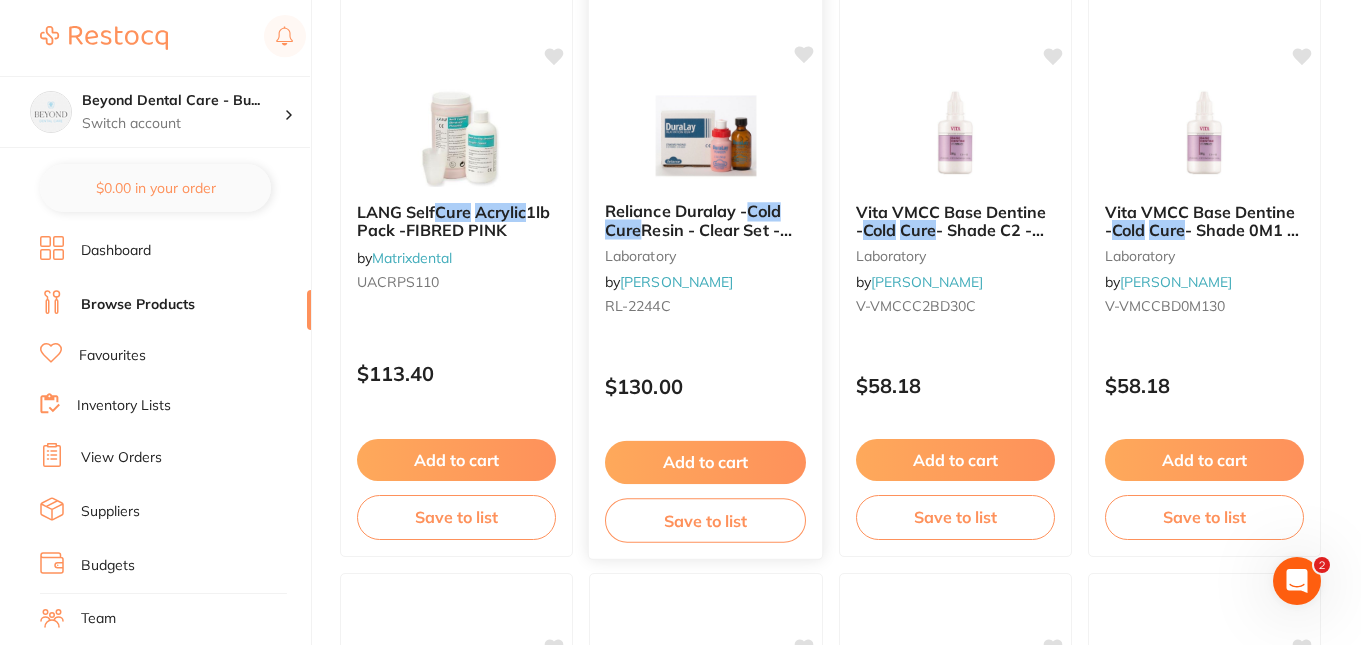 click on "Resin - Clear Set - 2oz Powder and 2oz Liquid" at bounding box center [698, 248] 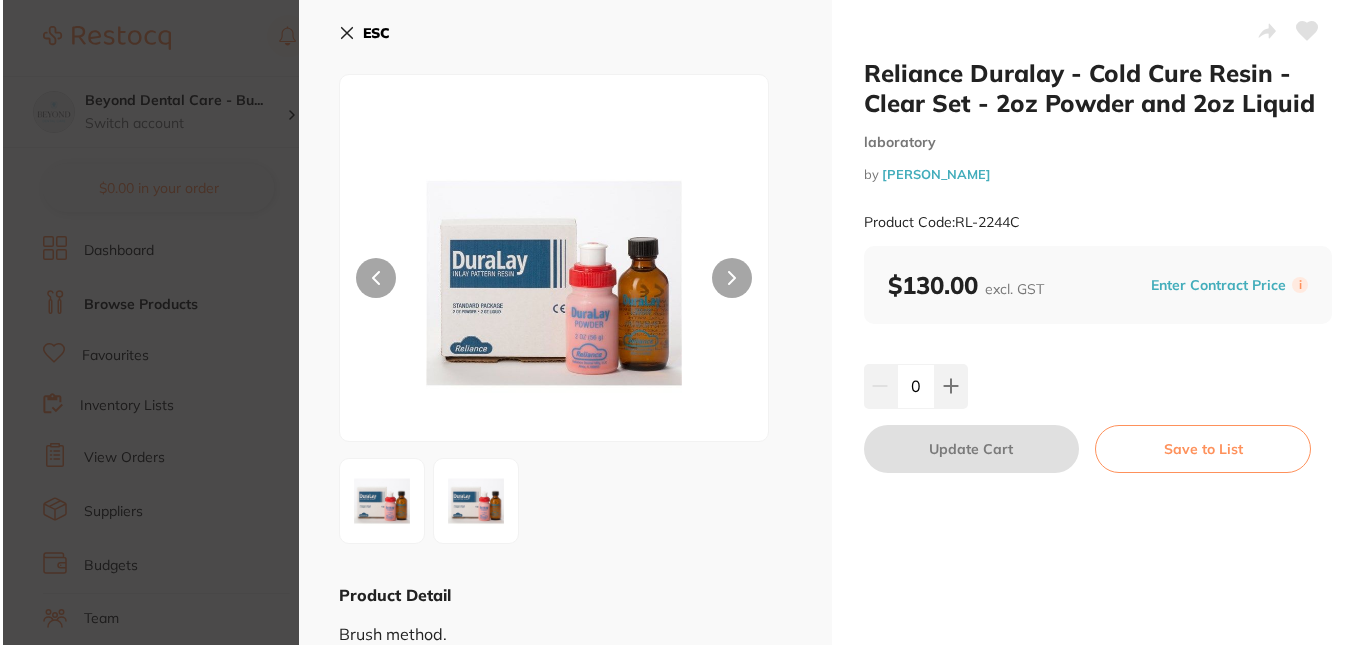 scroll, scrollTop: 0, scrollLeft: 0, axis: both 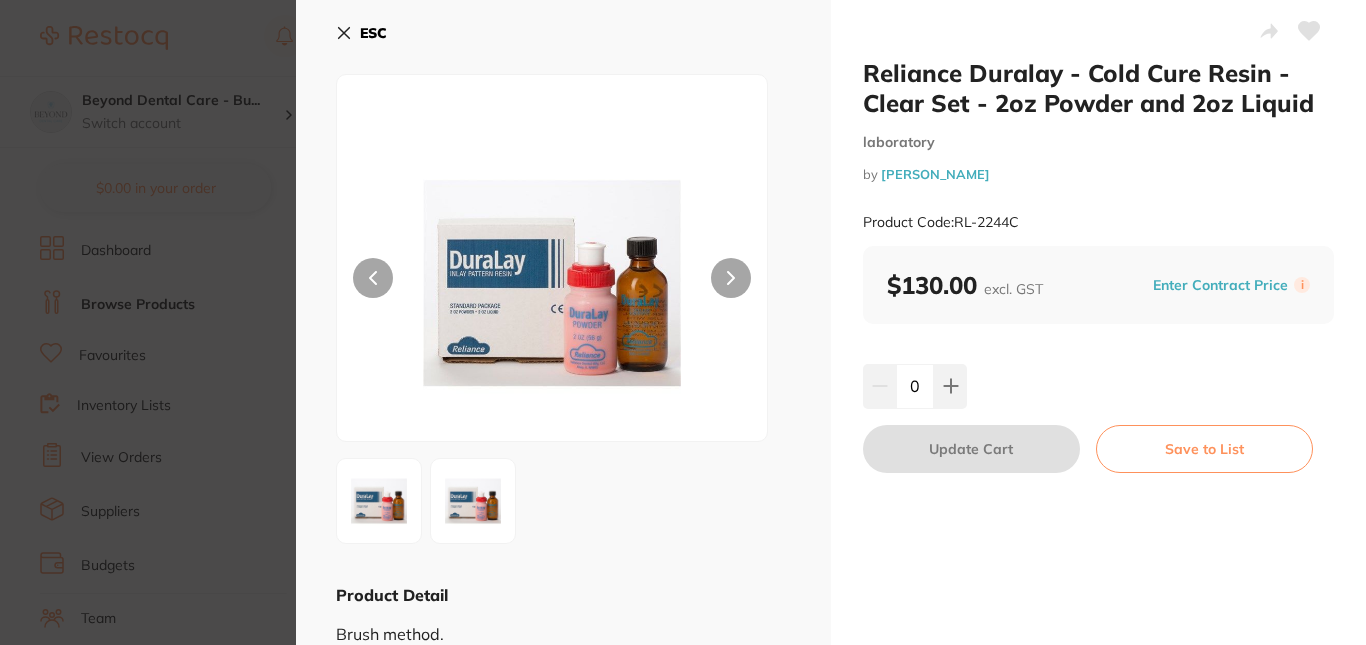 click 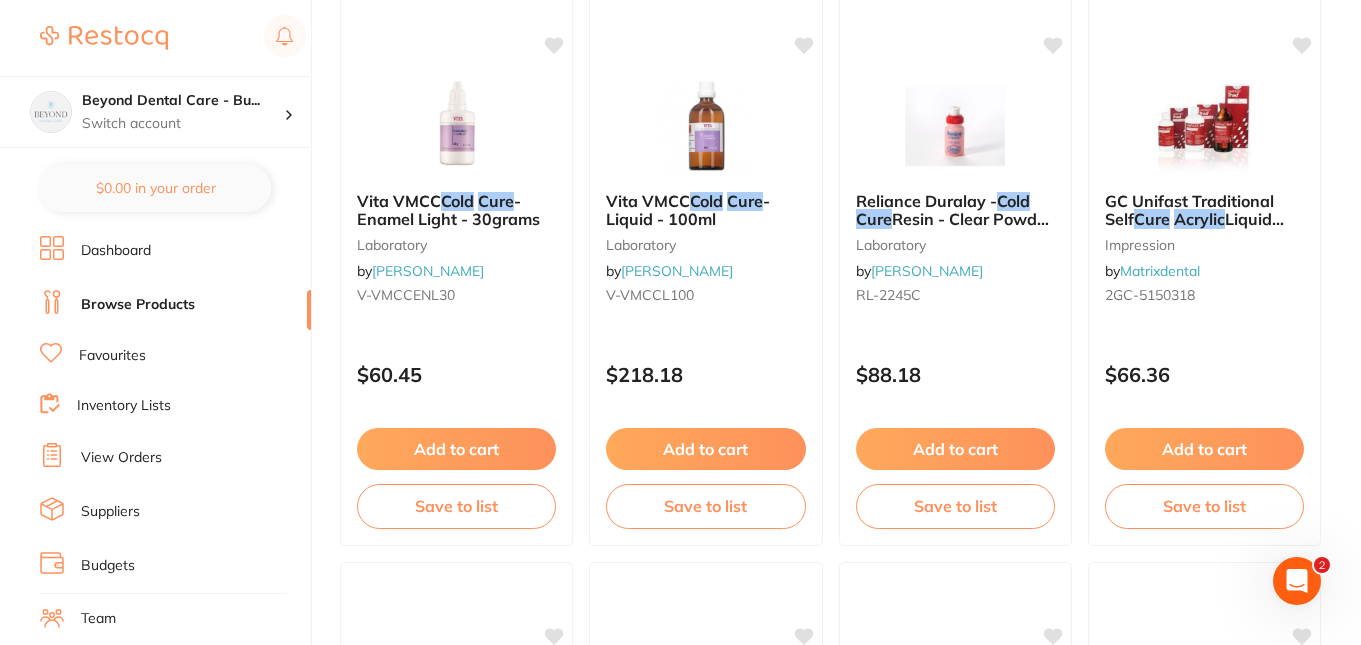 scroll, scrollTop: 2100, scrollLeft: 0, axis: vertical 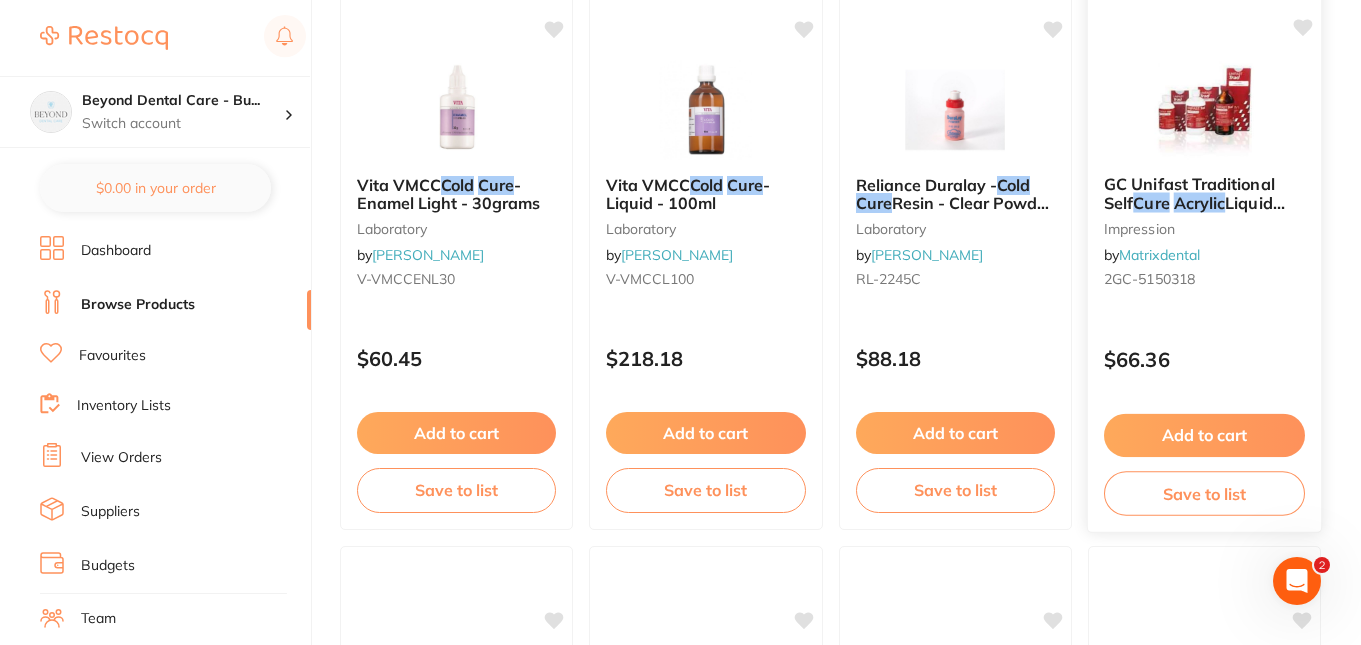 click on "GC Unifast Traditional Self  Cure   Acrylic  Liquid 100ml   impression by  Matrixdental 2GC-5150318" at bounding box center (1205, 235) 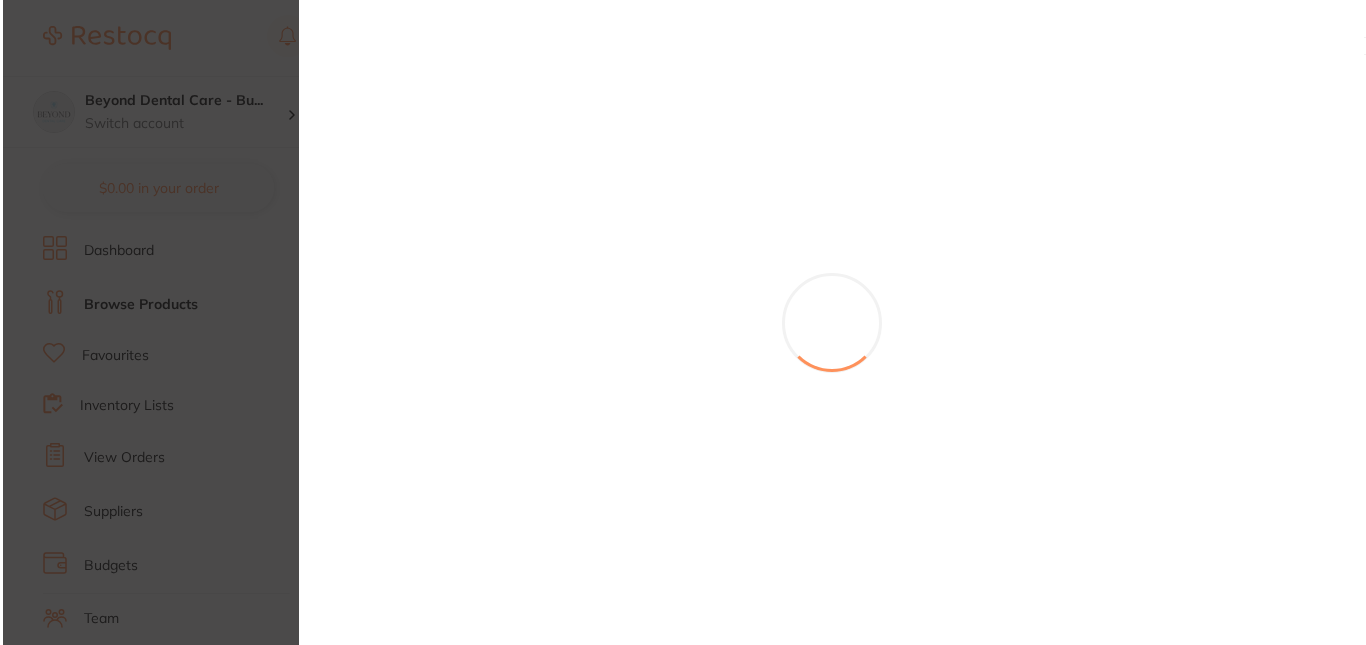 scroll, scrollTop: 0, scrollLeft: 0, axis: both 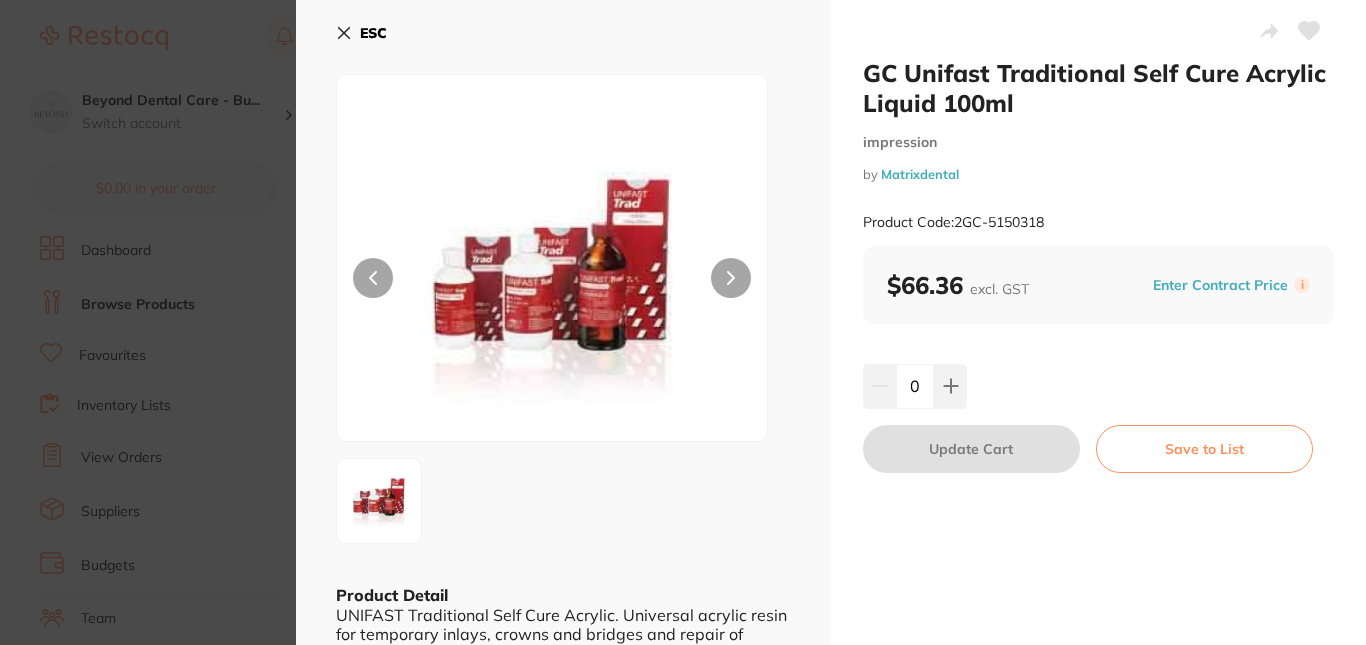 click on "ESC         Product Detail UNIFAST Traditional Self Cure Acrylic. Universal acrylic resin for temporary inlays, crowns and bridges and repair of partial dentures. For pressure and brush techniques. Easy to apply. Quick setting. High dimensional stability suitable for long term temporary." at bounding box center (563, 357) 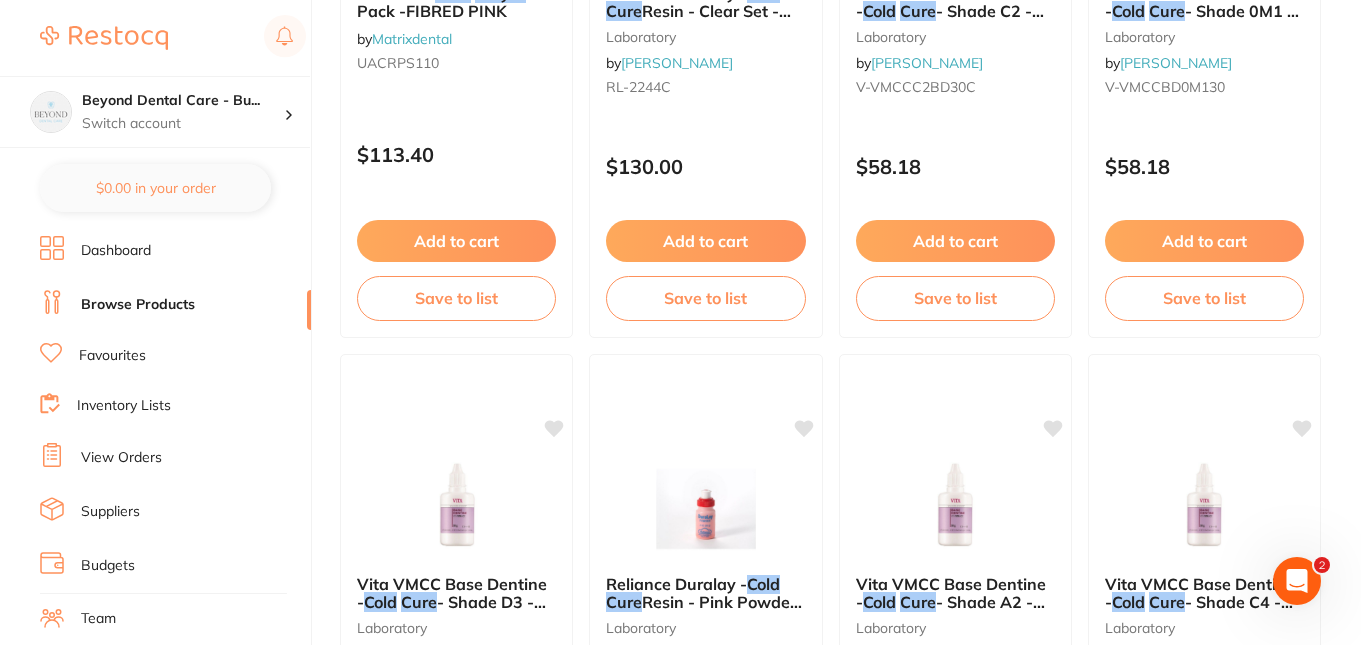 scroll, scrollTop: 0, scrollLeft: 0, axis: both 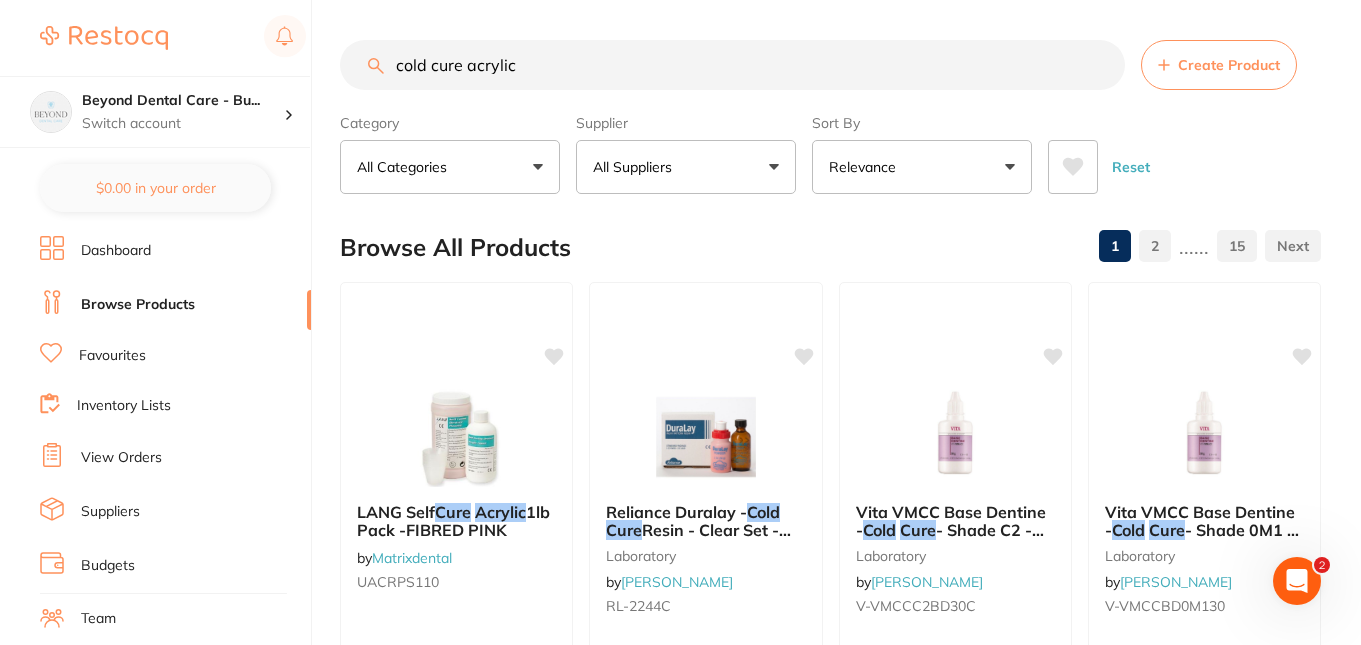 drag, startPoint x: 555, startPoint y: 70, endPoint x: 262, endPoint y: 68, distance: 293.00684 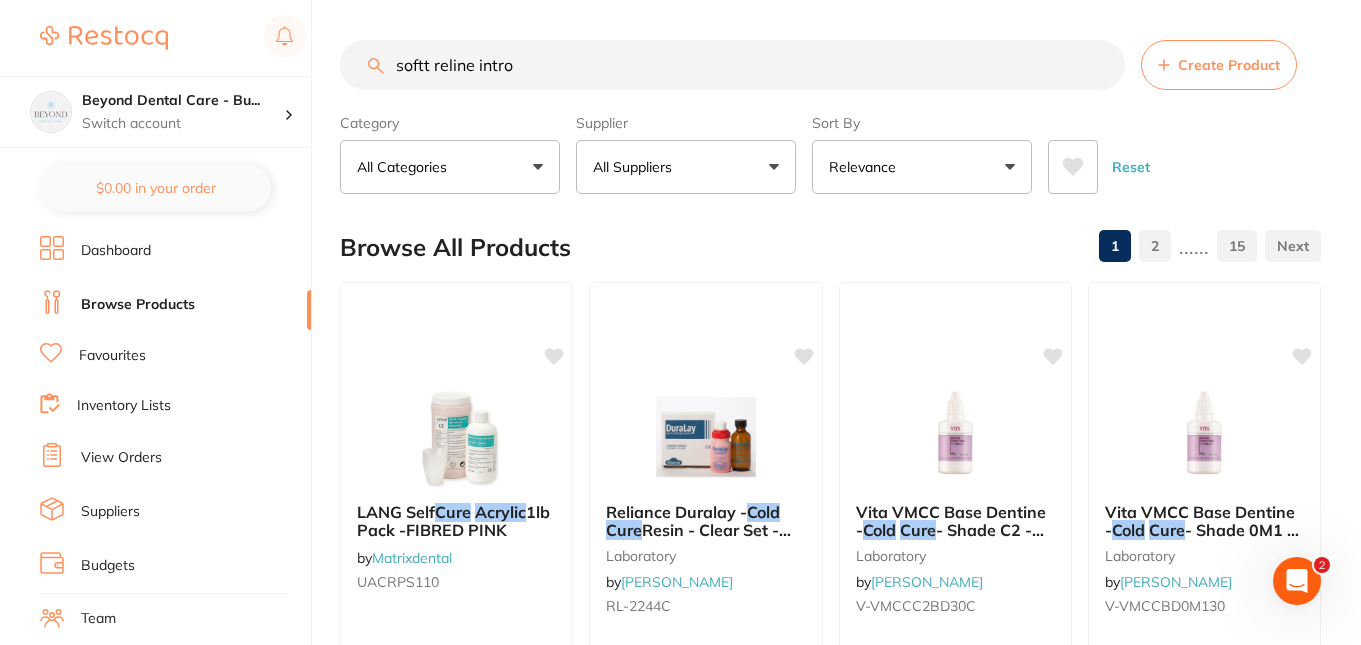 type on "softt reline intro" 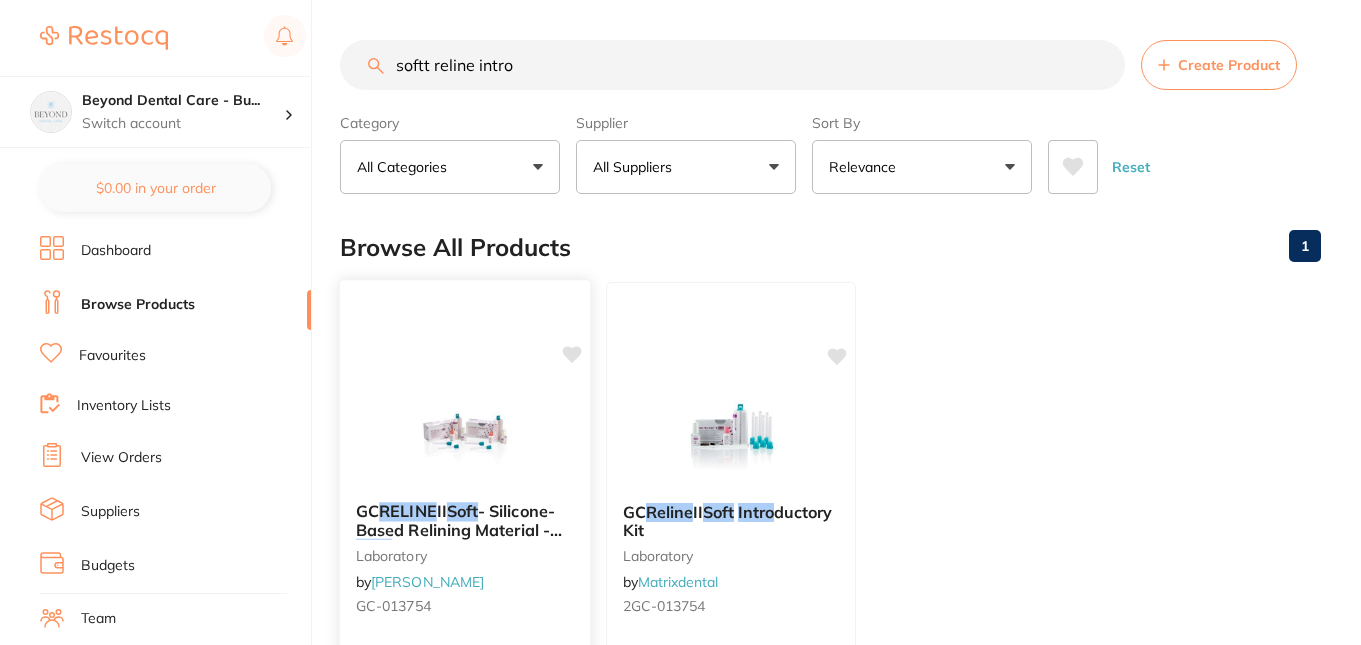 scroll, scrollTop: 300, scrollLeft: 0, axis: vertical 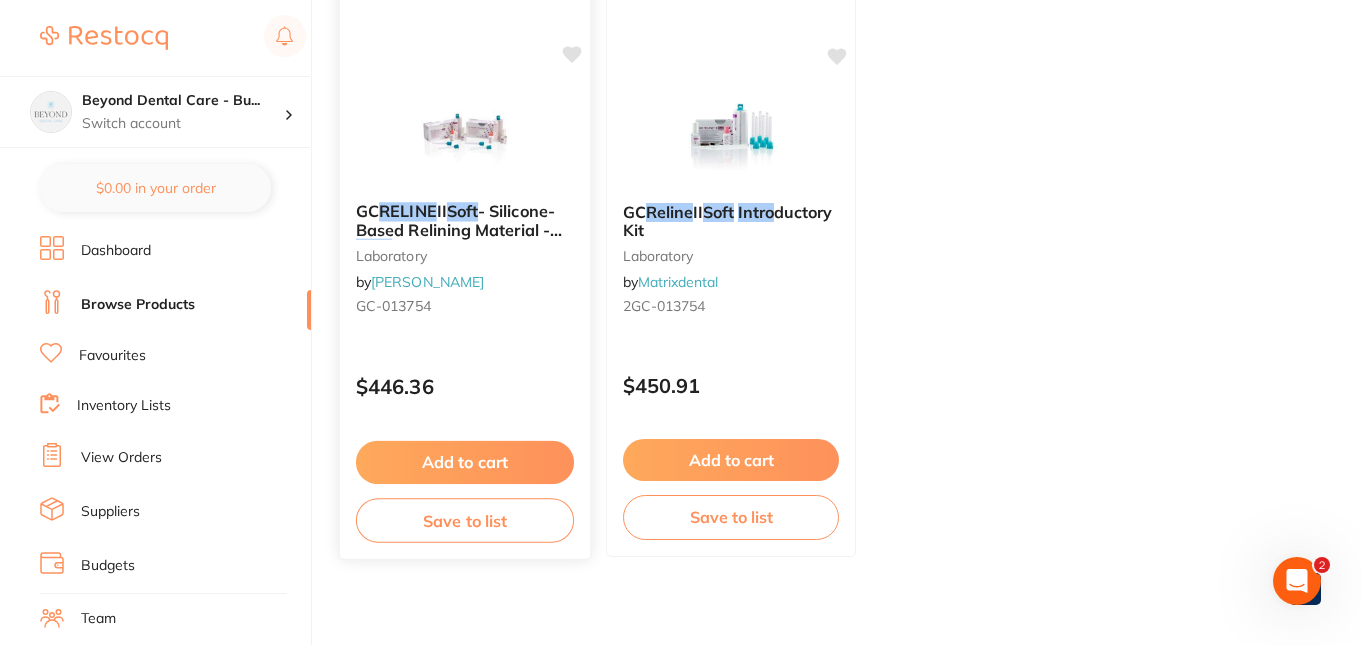 click on "GC-013754" at bounding box center [465, 306] 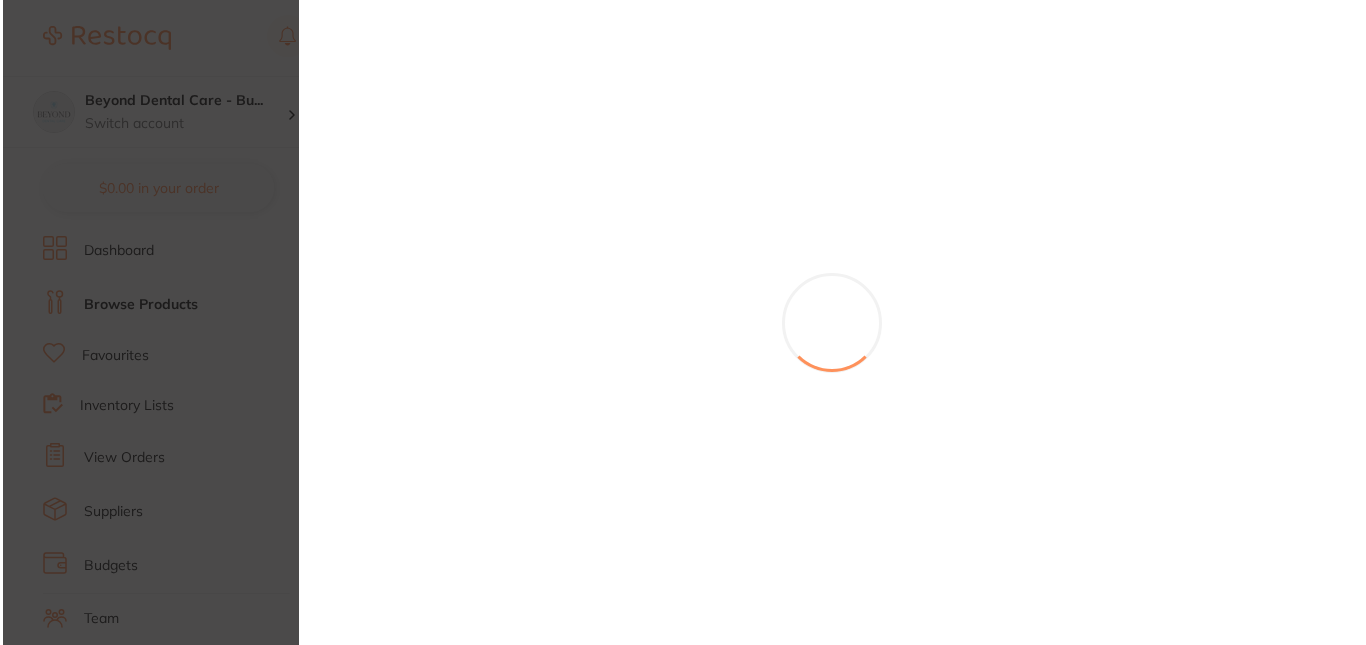 scroll, scrollTop: 0, scrollLeft: 0, axis: both 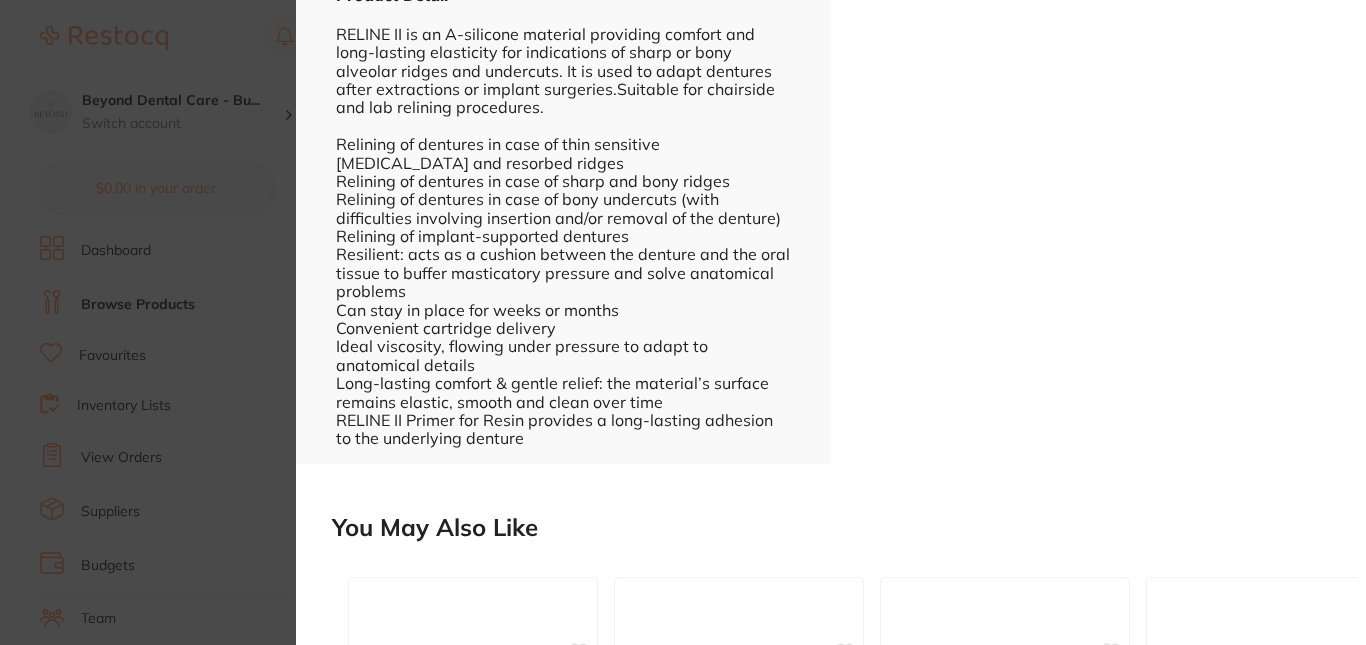 click on "GC RELINE II Soft - Silicone-Based Relining Material - Intro Kit laboratory by   Henry Schein Halas Product Code:  GC-013754 ESC         Product Detail
RELINE II is an A-silicone material providing comfort and long-lasting elasticity for indications of sharp or bony alveolar ridges and undercuts. It is used to adapt dentures after extractions or implant surgeries.Suitable for chairside and lab relining procedures.
Relining of dentures in case of thin sensitive mucosa and resorbed ridges
Relining of dentures in case of sharp and bony ridges
Relining of dentures in case of bony undercuts (with difficulties involving insertion and/or removal of the denture)
Relining of implant-supported dentures
Resilient: acts as a cushion between the denture and the oral tissue to buffer masticatory pressure and solve anatomical problems
Can stay in place for weeks or months
Convenient cartridge delivery
Ideal viscosity, flowing under pressure to adapt to anatomical details
laboratory by   Product Code:" at bounding box center [683, 322] 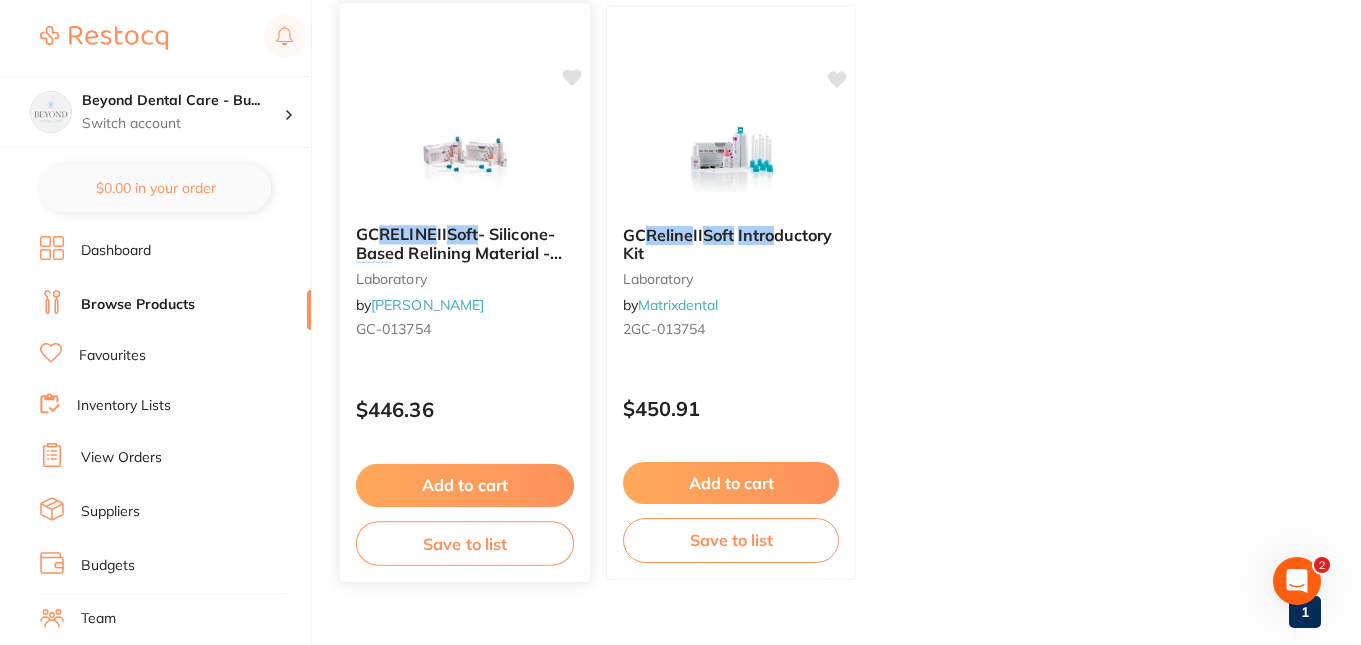 scroll, scrollTop: 300, scrollLeft: 0, axis: vertical 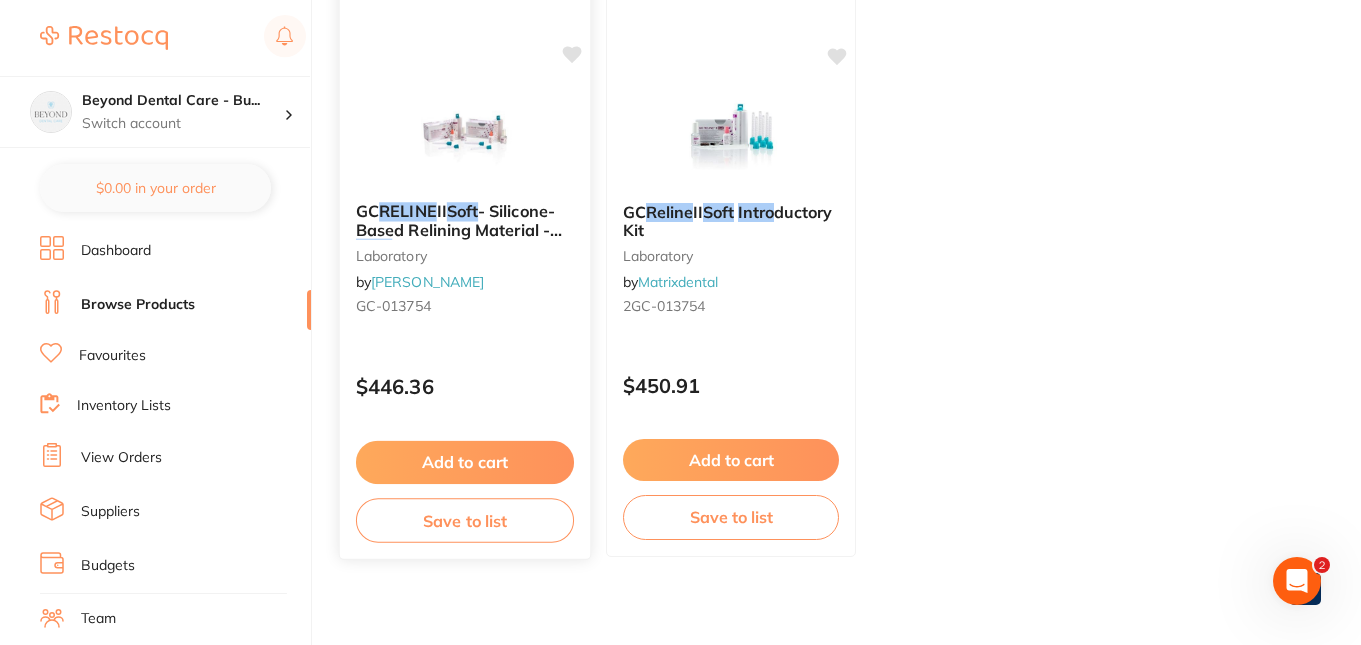 click on "GC  RELINE  II  Soft  - Silicone-Based Relining Material -  Intro  Kit   laboratory by  Henry Schein Halas GC-013754 $446.36 Add to cart Save to list" at bounding box center [465, 269] 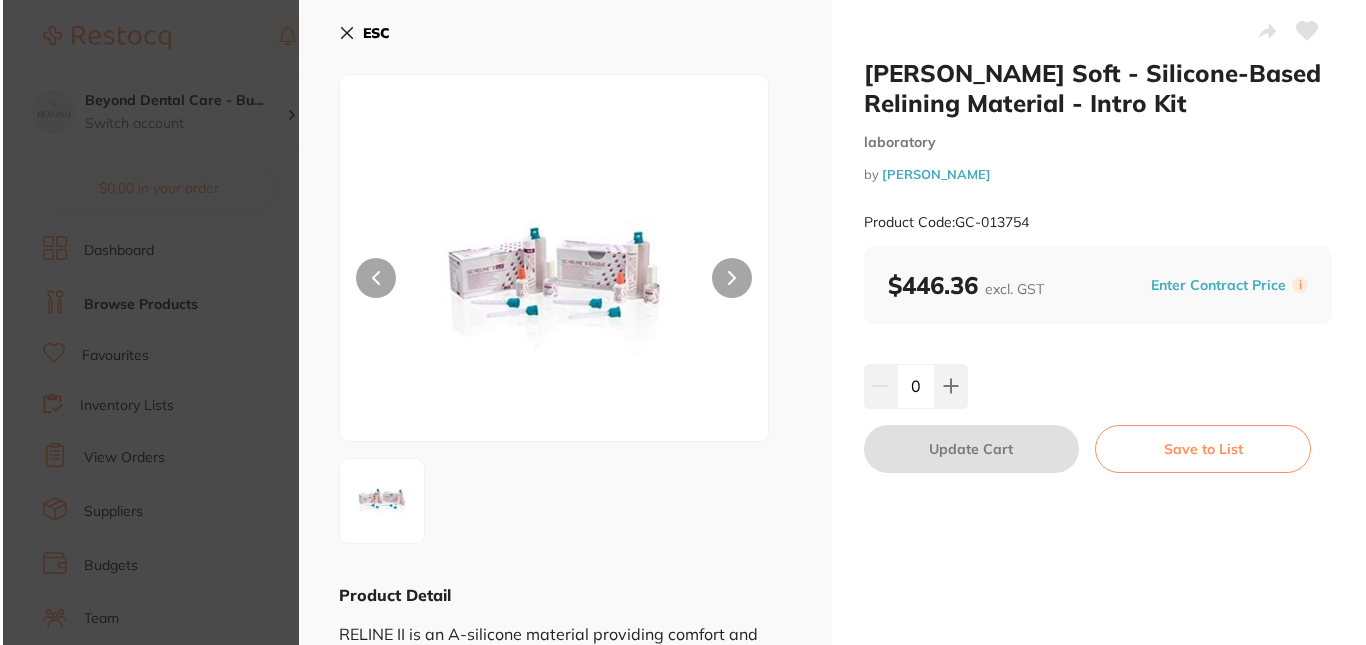 scroll, scrollTop: 0, scrollLeft: 0, axis: both 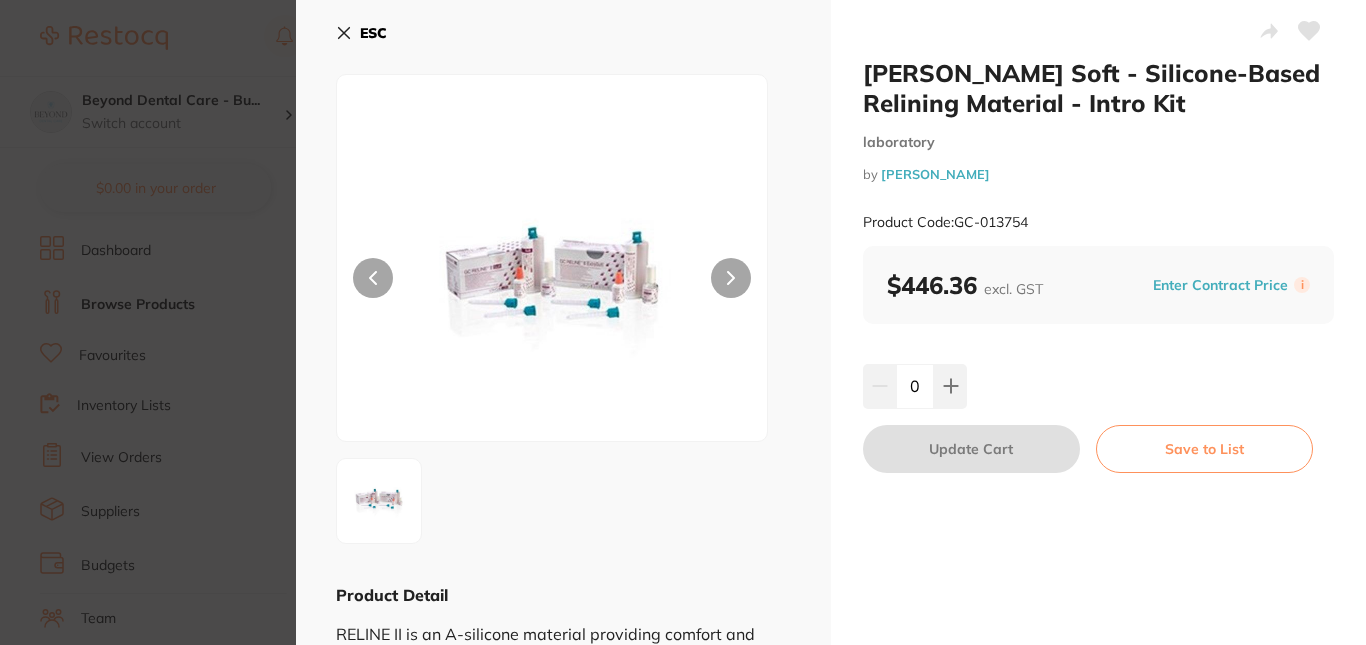 click 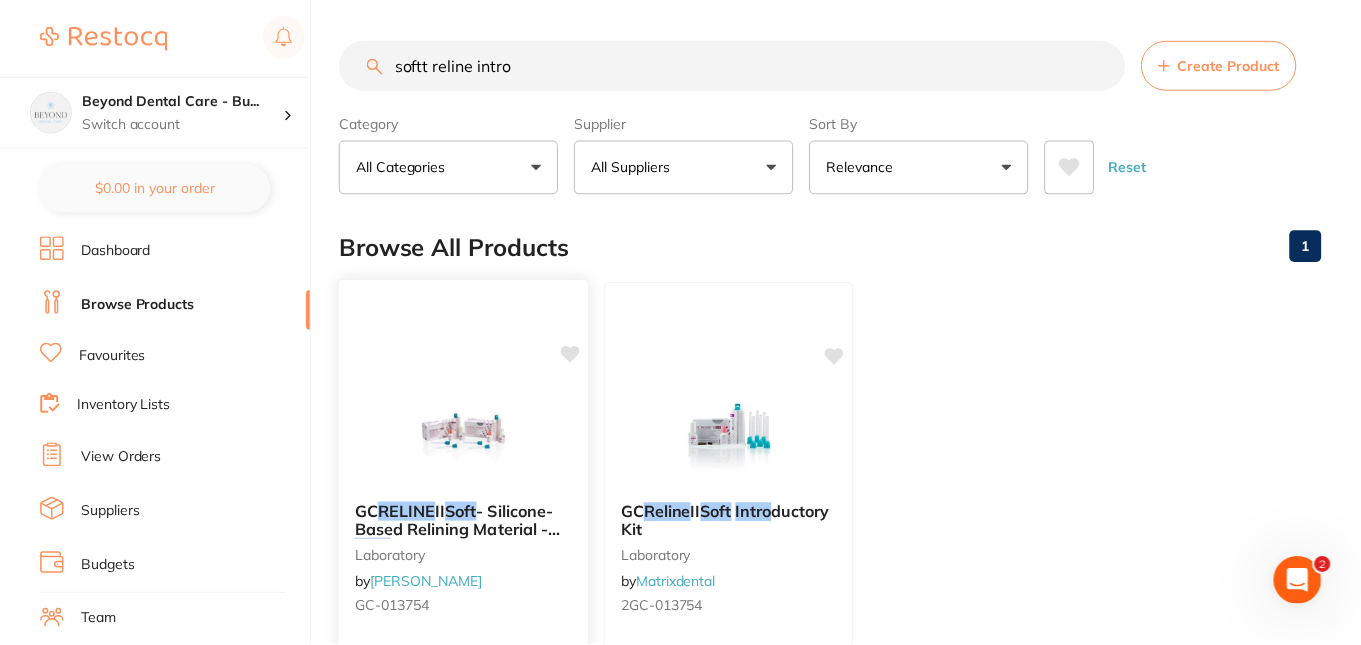 scroll, scrollTop: 300, scrollLeft: 0, axis: vertical 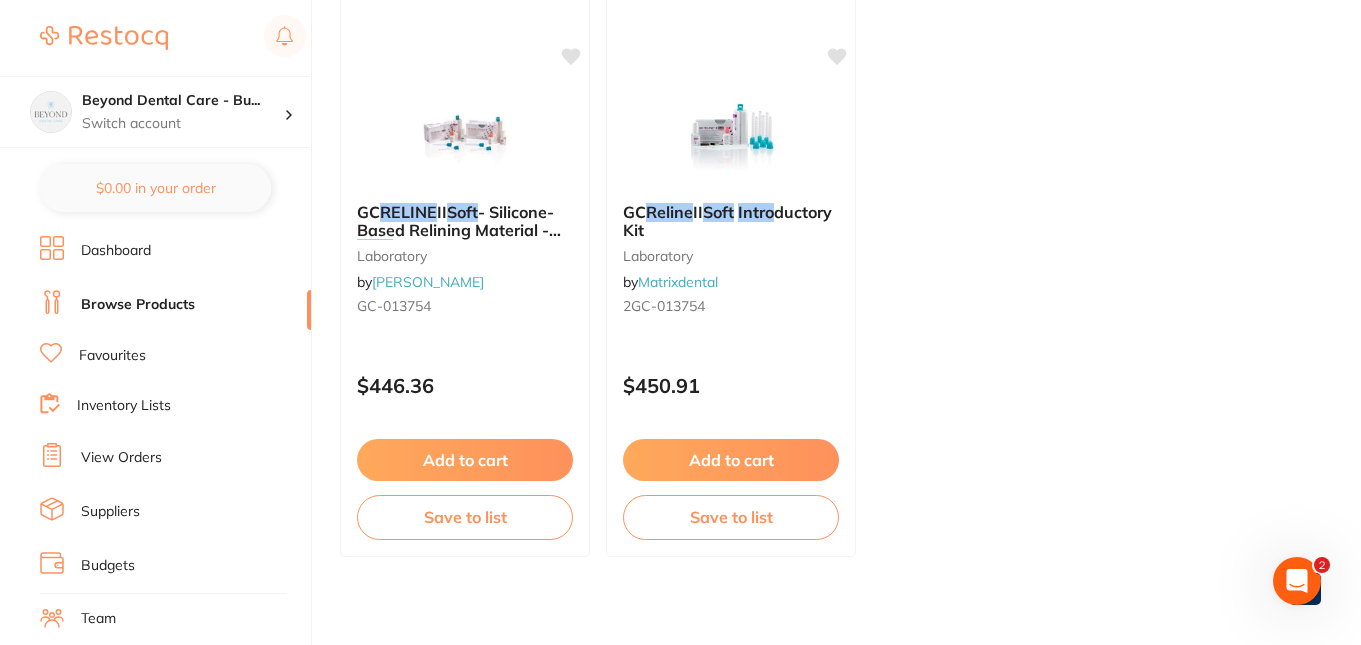 click at bounding box center [465, 137] 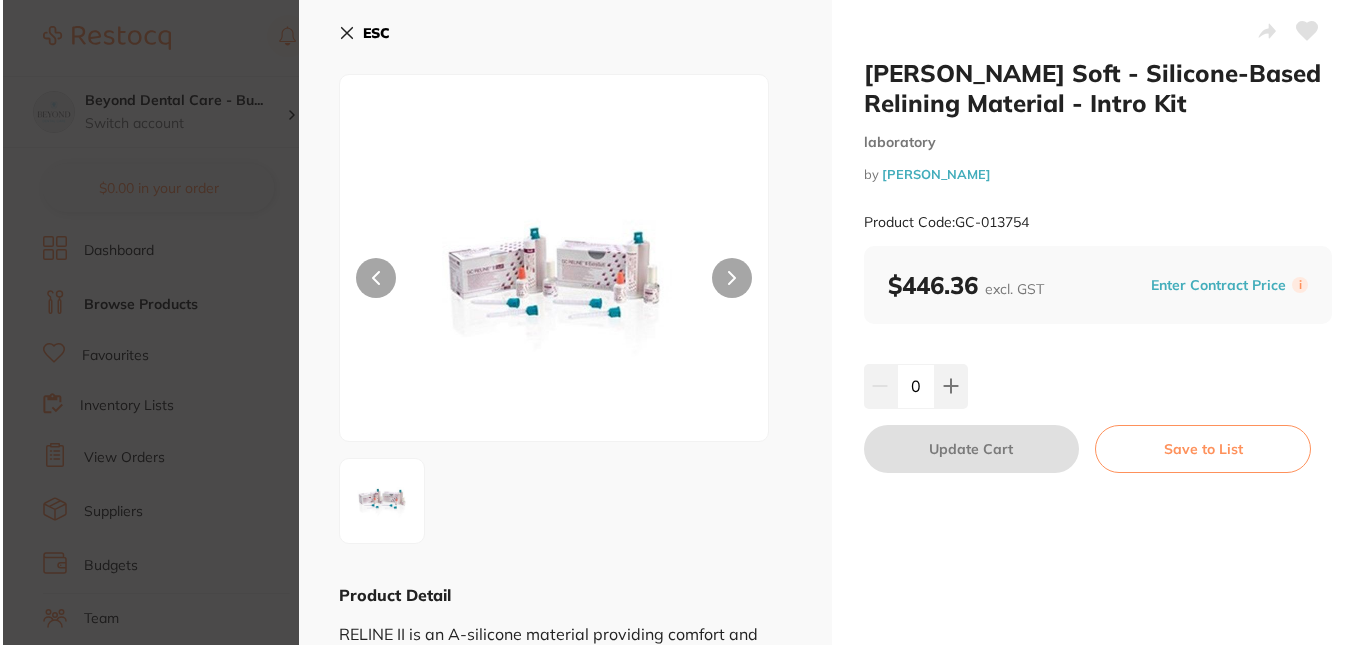 scroll, scrollTop: 0, scrollLeft: 0, axis: both 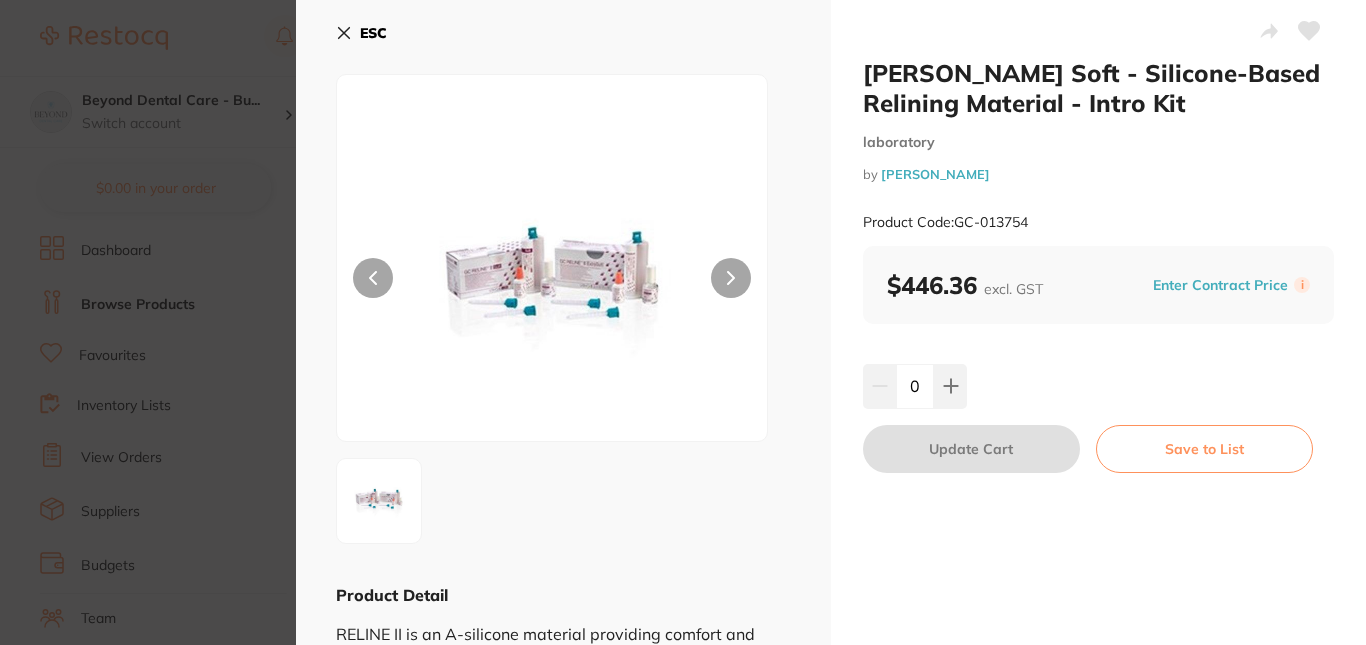 click on "ESC" at bounding box center [373, 33] 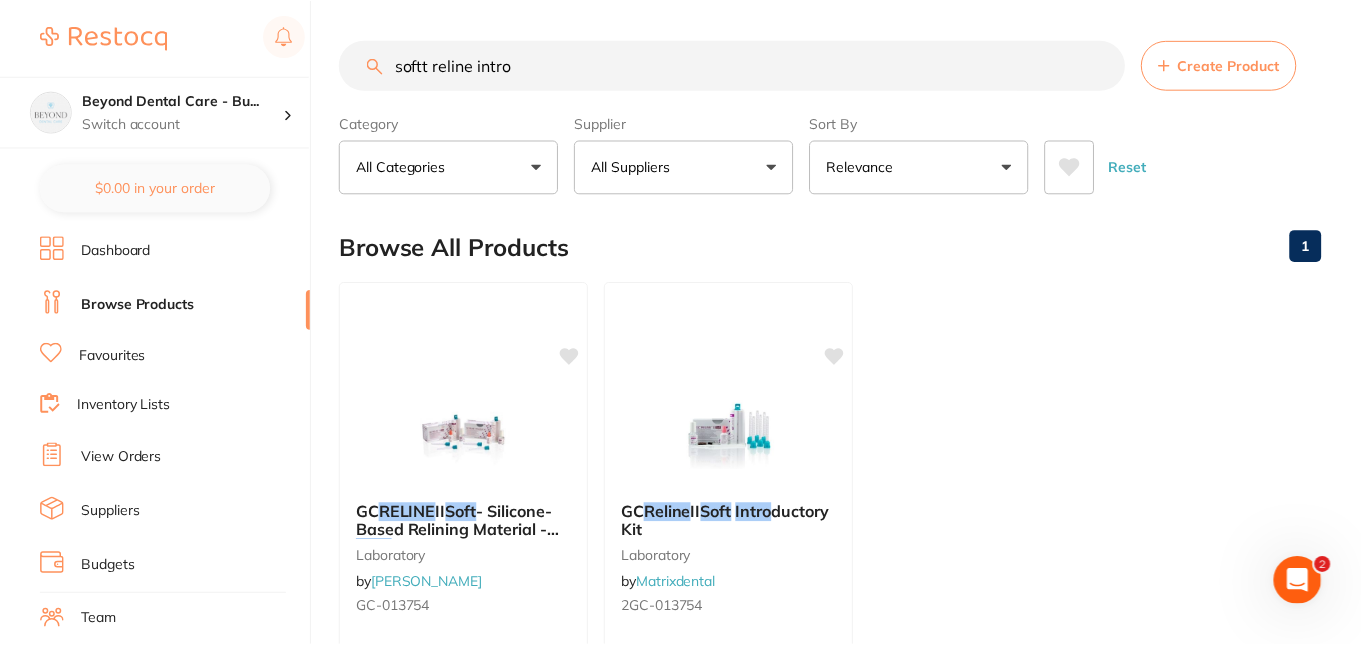scroll, scrollTop: 300, scrollLeft: 0, axis: vertical 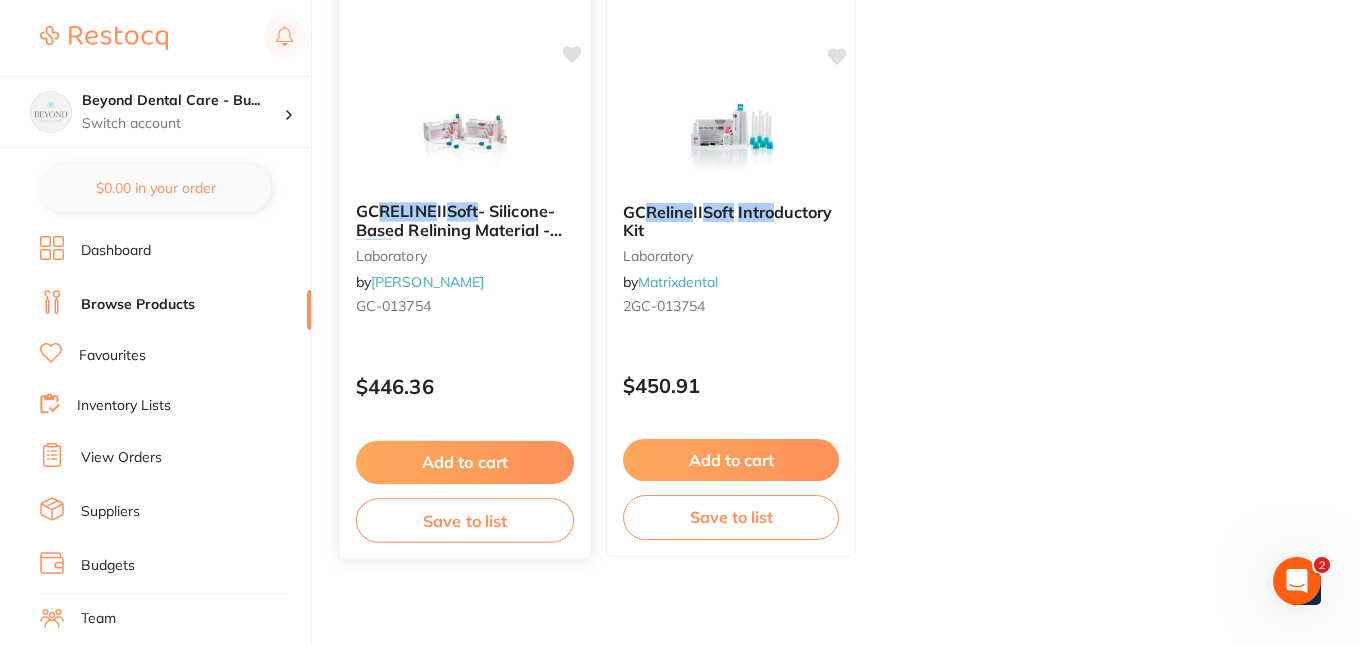 click 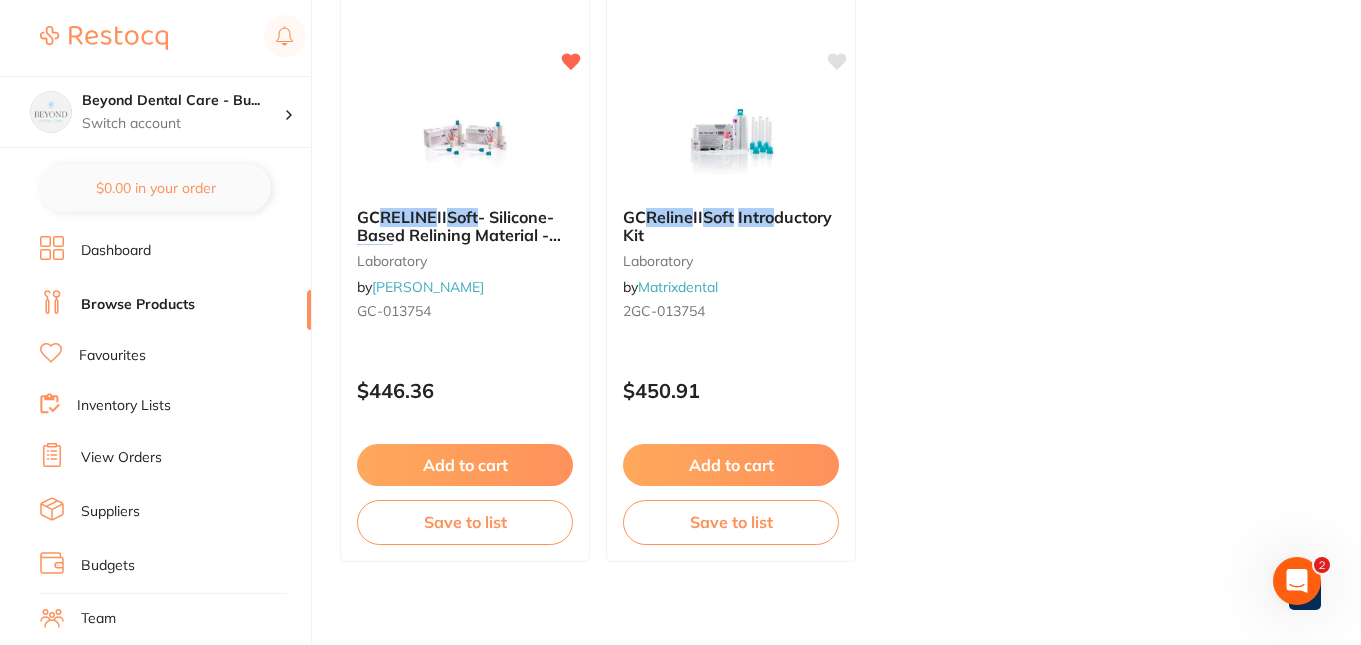 scroll, scrollTop: 300, scrollLeft: 0, axis: vertical 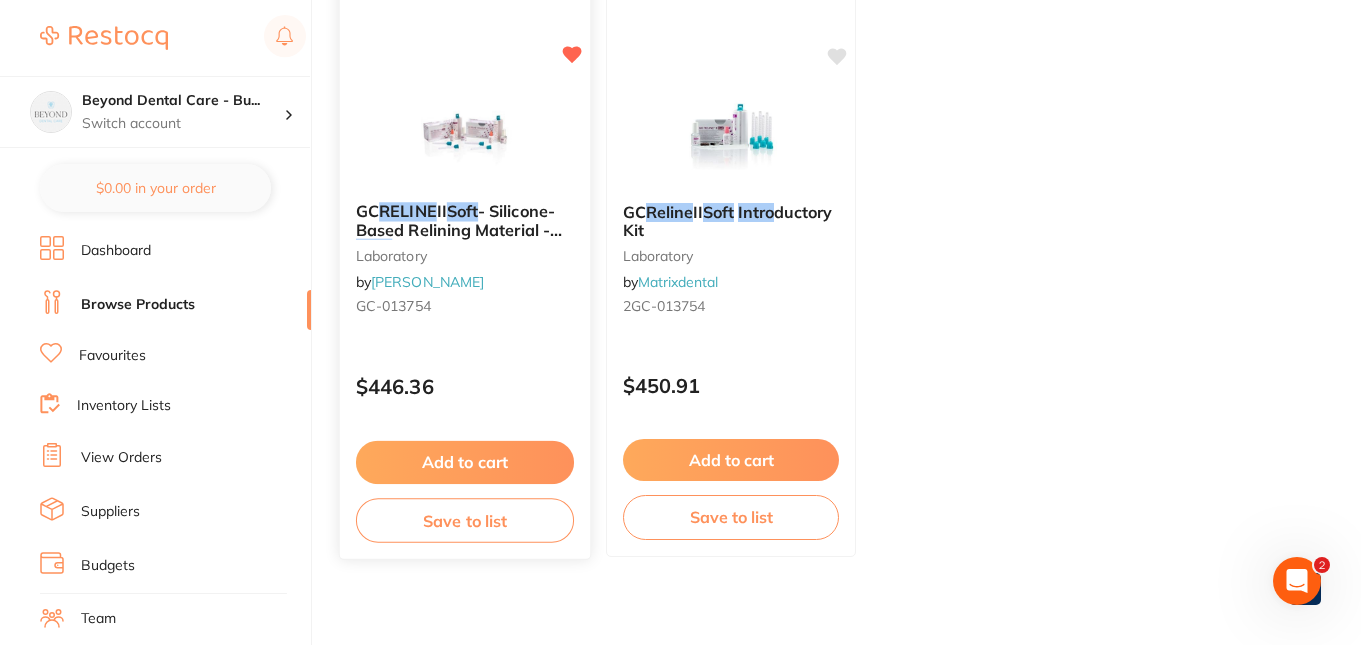 click at bounding box center [464, 135] 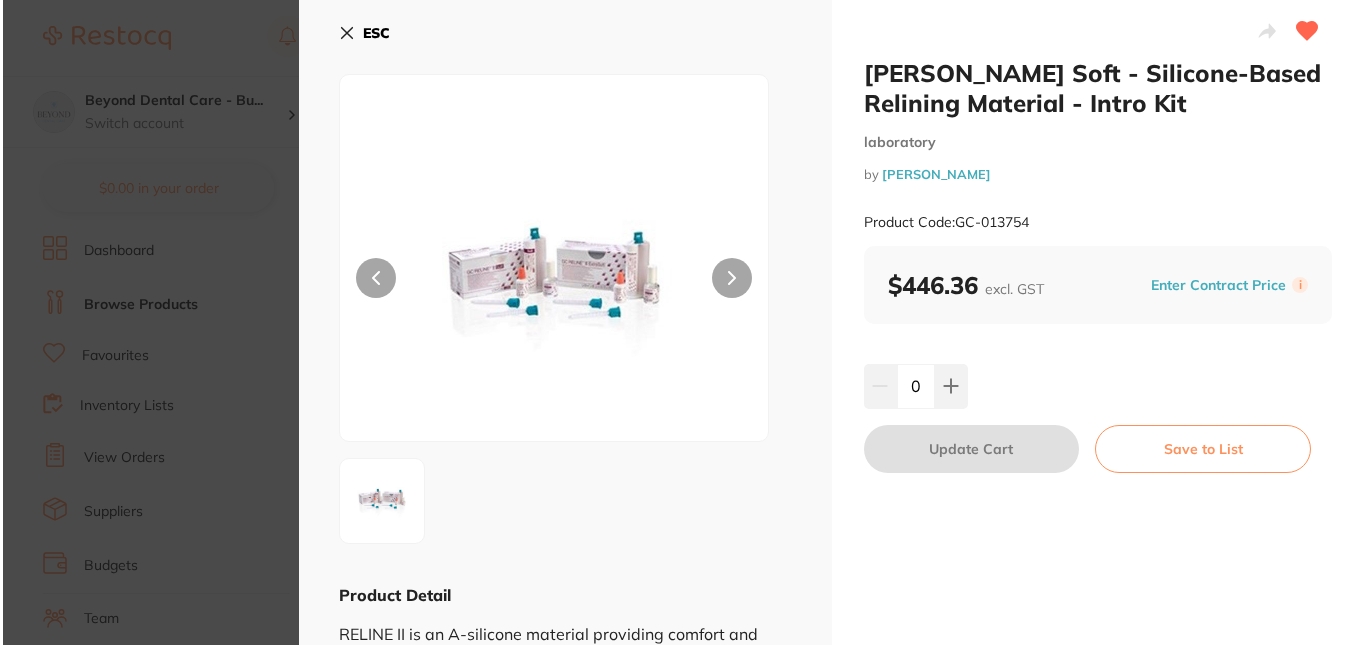 scroll, scrollTop: 0, scrollLeft: 0, axis: both 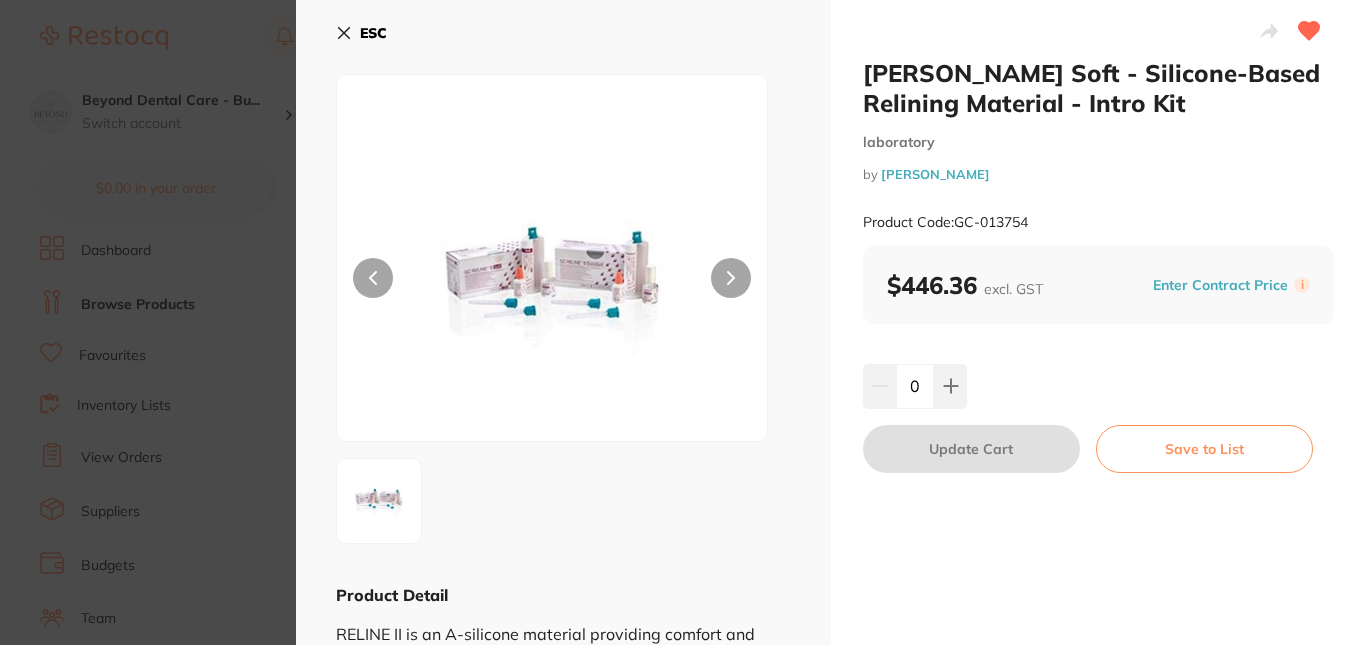 click on "ESC" at bounding box center (373, 33) 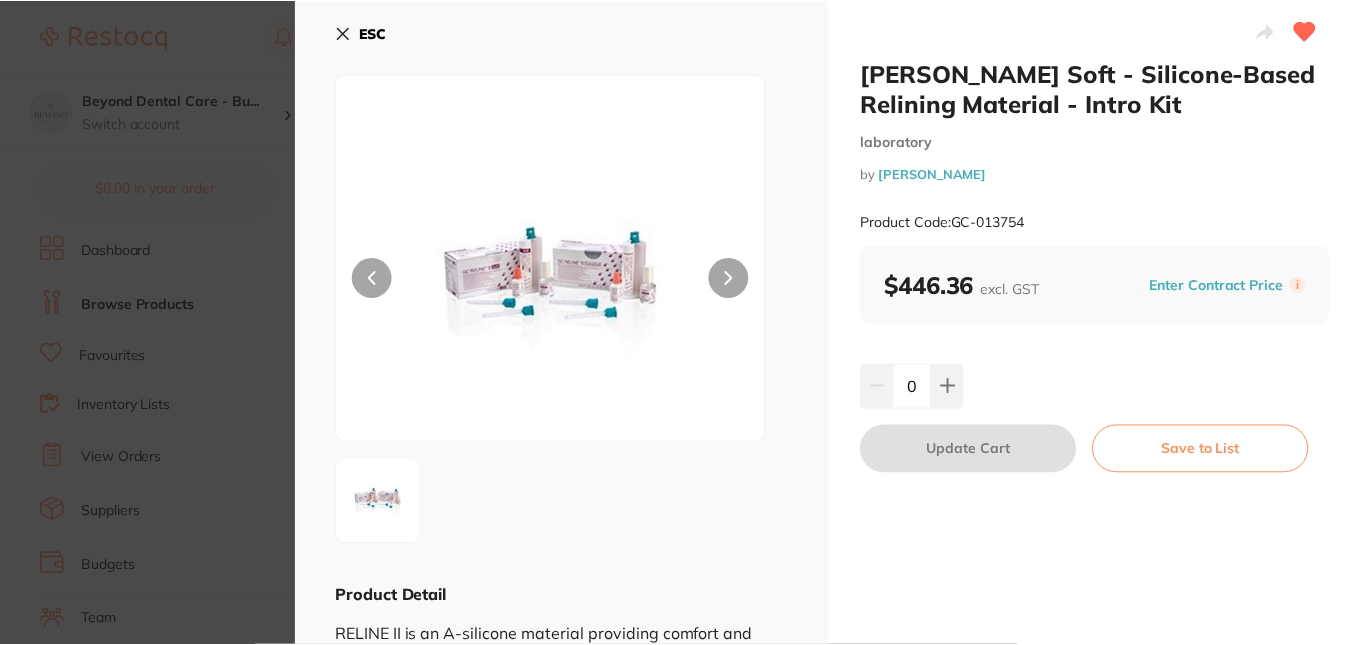 scroll, scrollTop: 0, scrollLeft: 0, axis: both 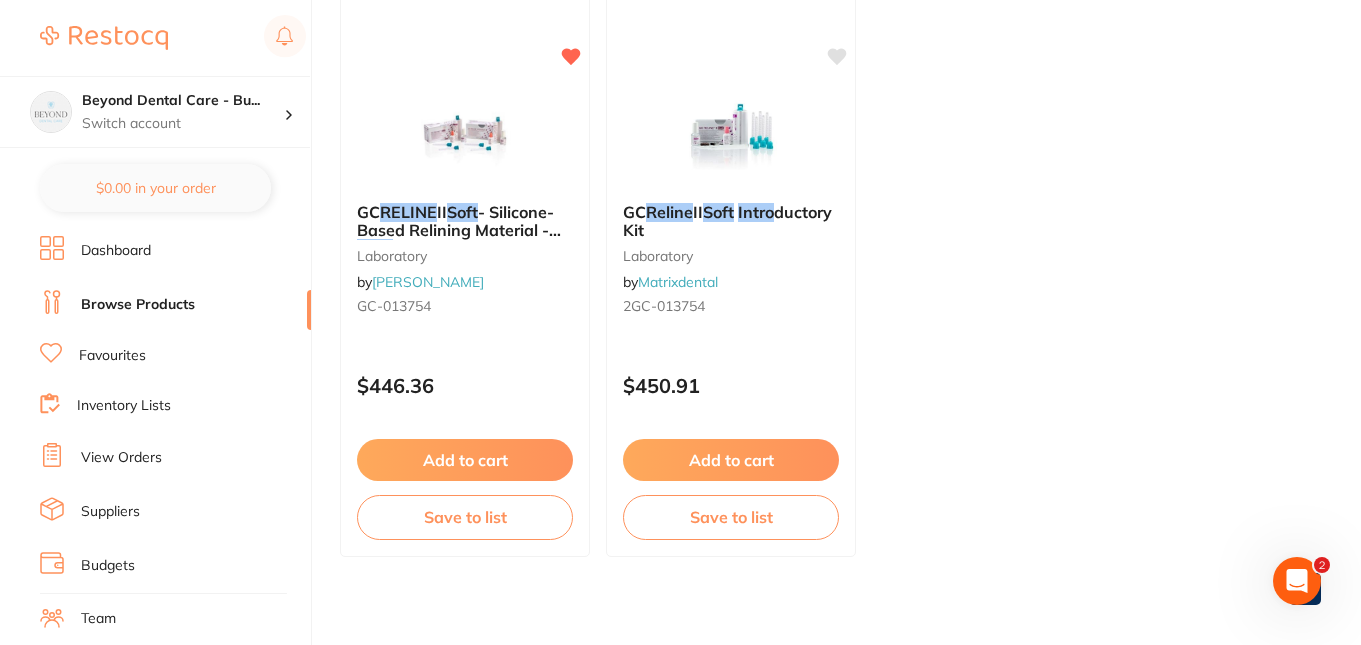 click on "laboratory" at bounding box center [465, 256] 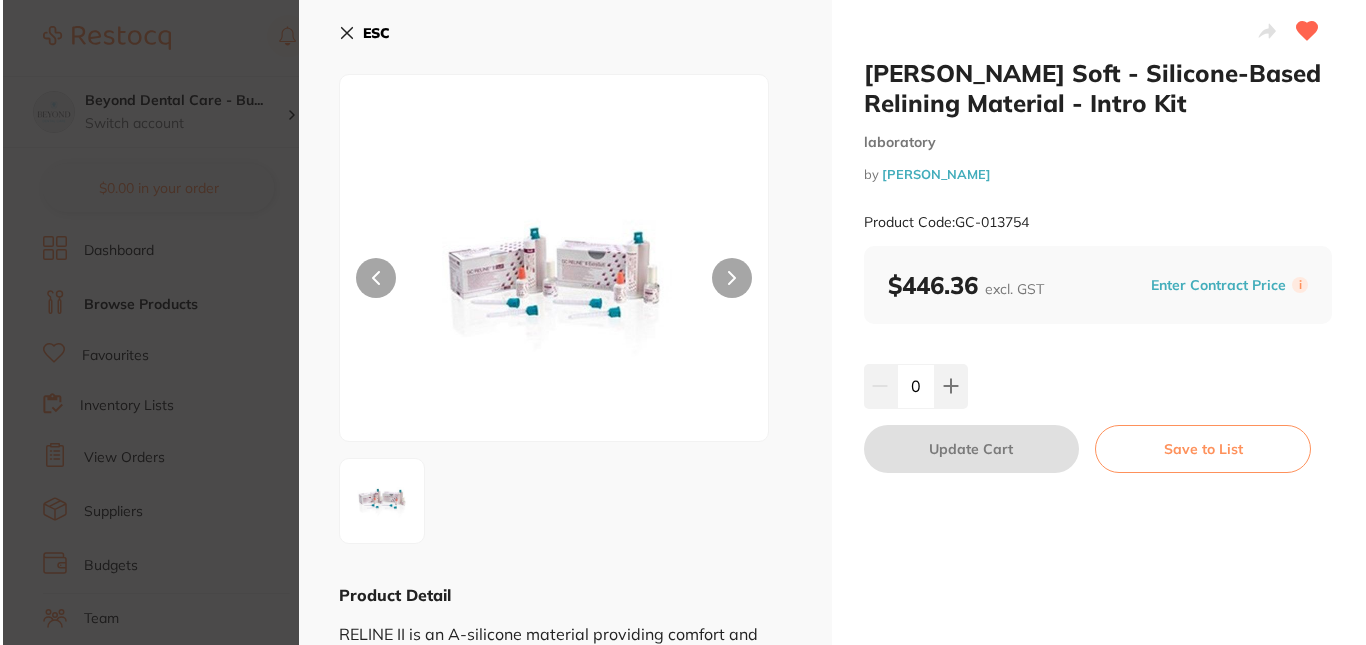 scroll, scrollTop: 0, scrollLeft: 0, axis: both 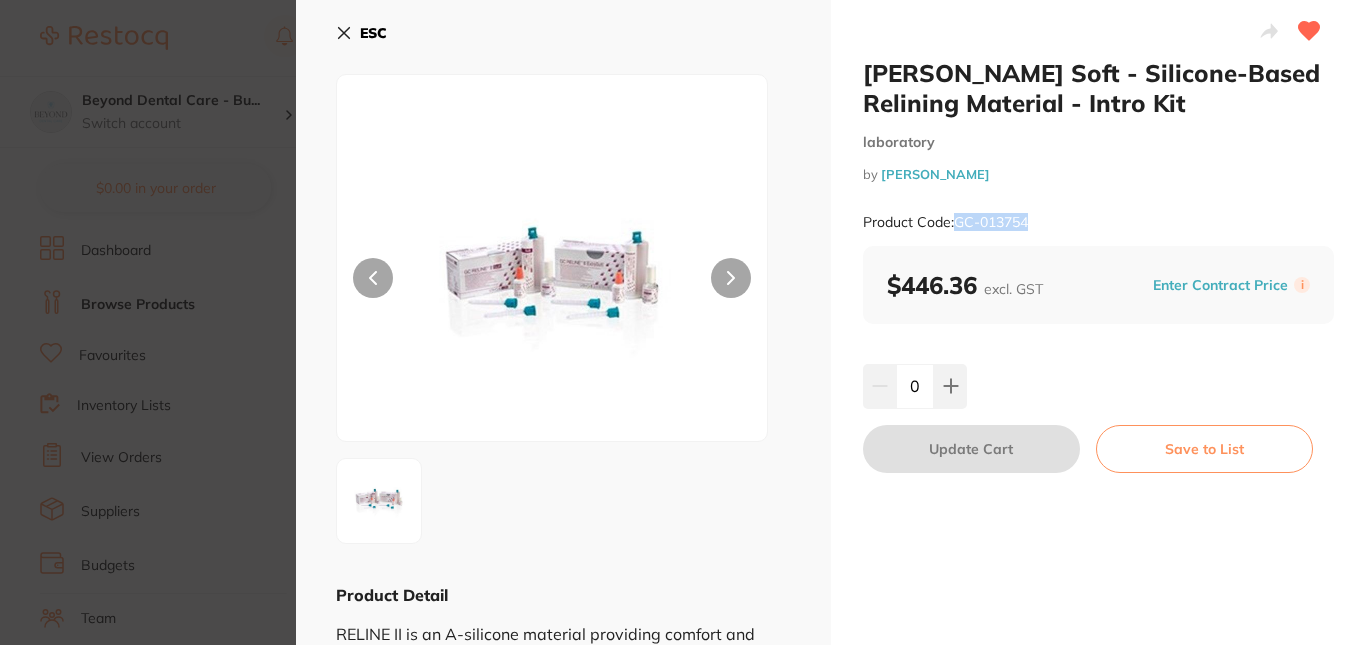 drag, startPoint x: 1033, startPoint y: 215, endPoint x: 956, endPoint y: 216, distance: 77.00649 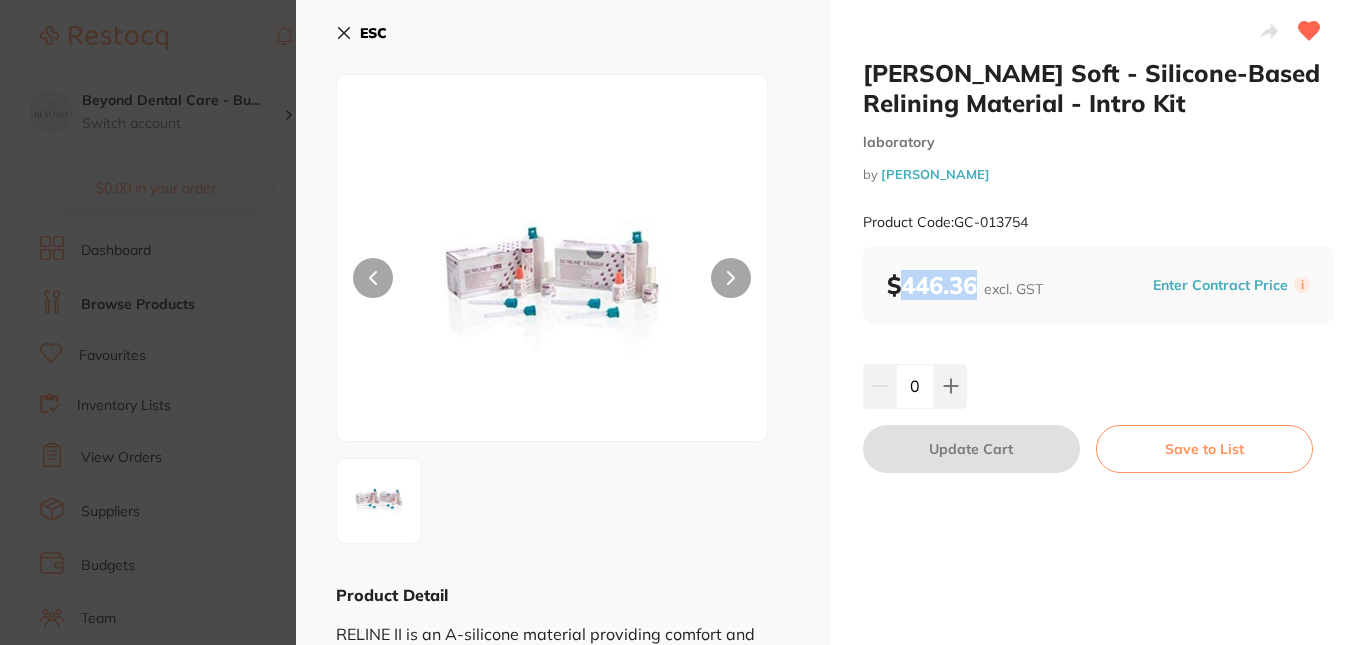 drag, startPoint x: 973, startPoint y: 287, endPoint x: 898, endPoint y: 291, distance: 75.10659 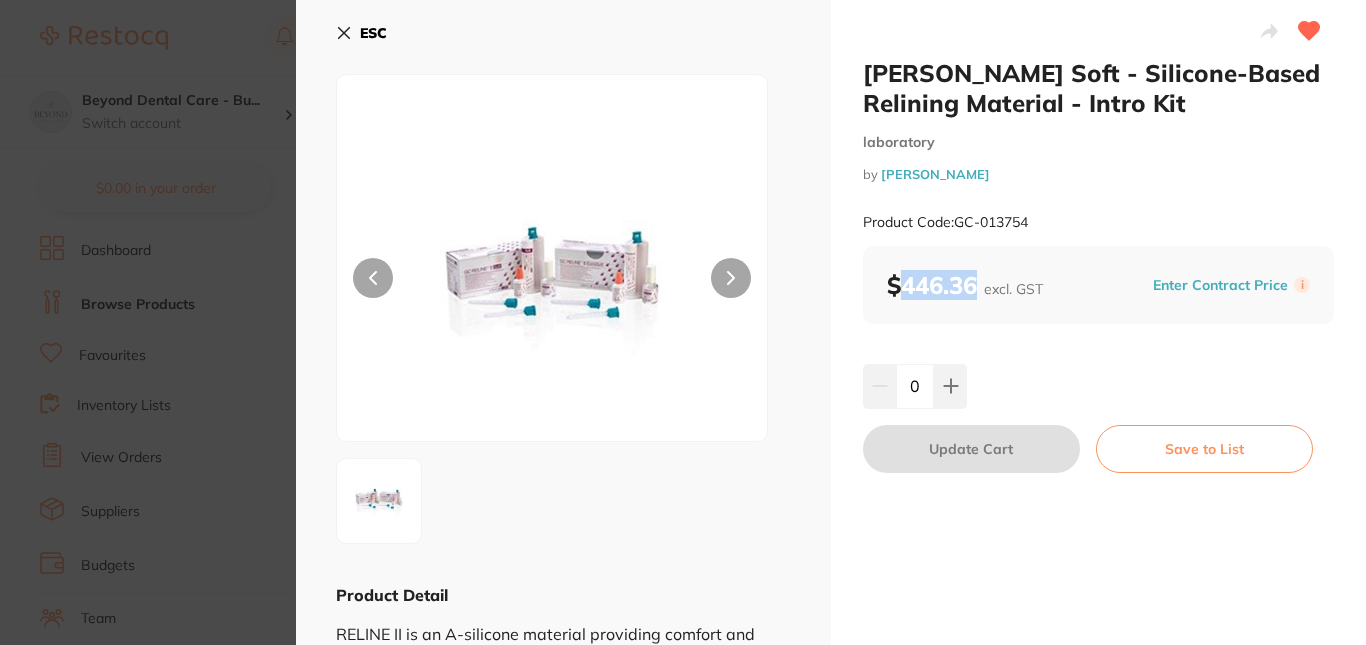 click 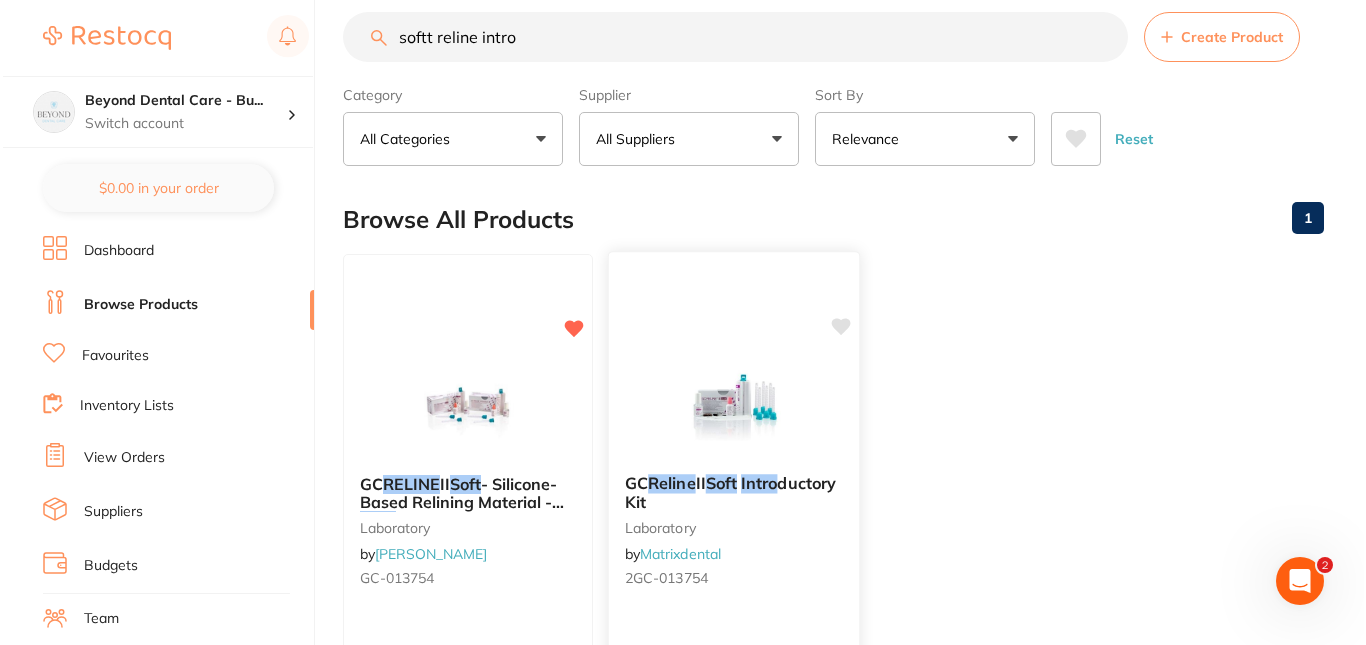 scroll, scrollTop: 0, scrollLeft: 0, axis: both 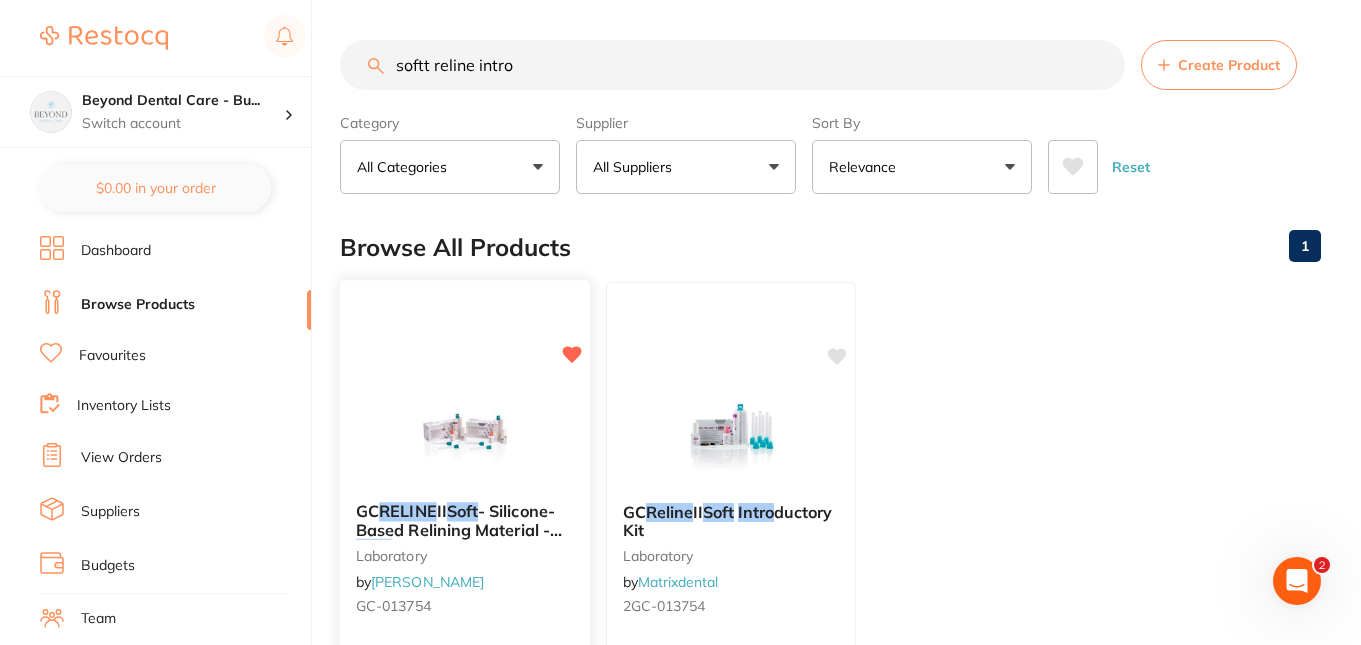 click at bounding box center [464, 435] 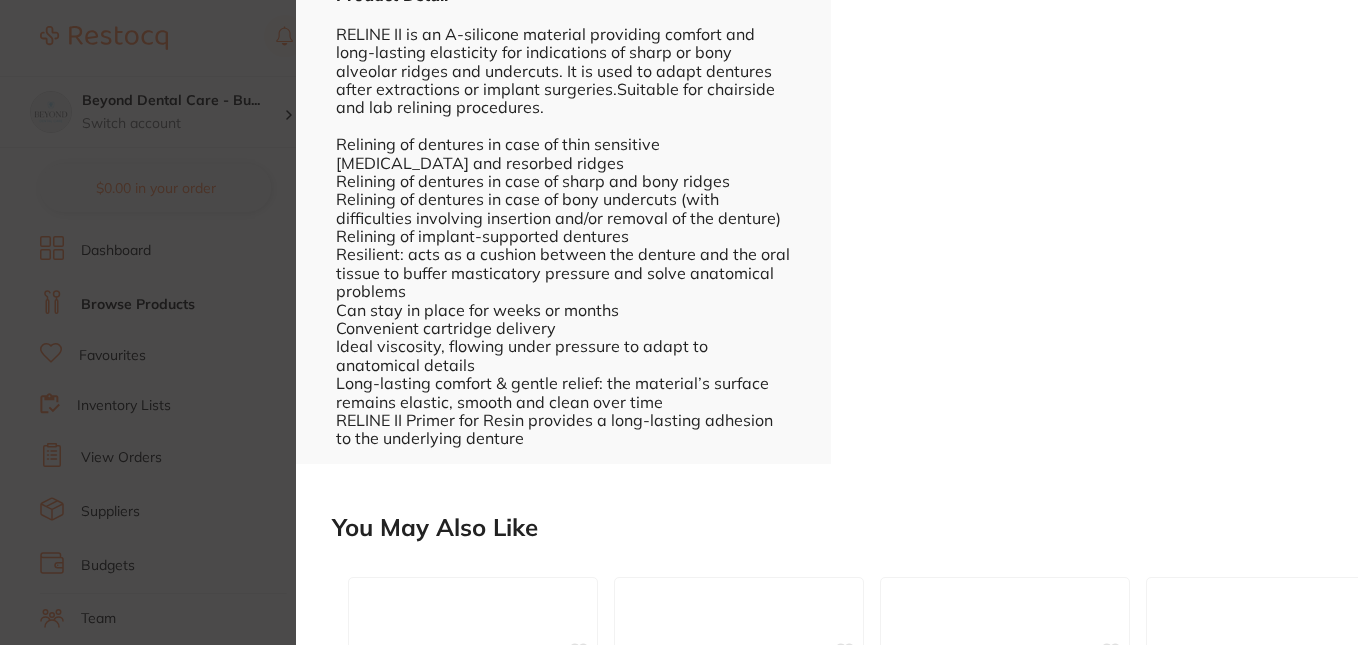scroll, scrollTop: 300, scrollLeft: 0, axis: vertical 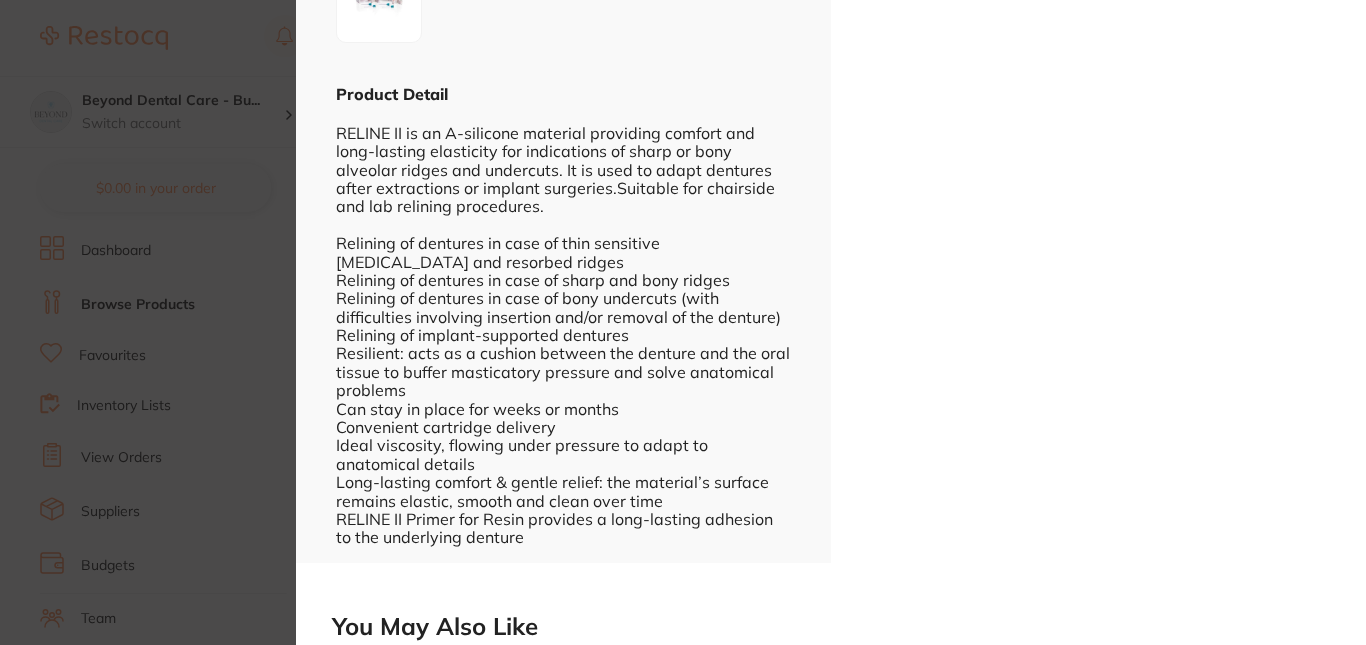 click on "ESC         Product Detail
RELINE II is an A-silicone material providing comfort and long-lasting elasticity for indications of sharp or bony alveolar ridges and undercuts. It is used to adapt dentures after extractions or implant surgeries.Suitable for chairside and lab relining procedures.
Relining of dentures in case of thin sensitive mucosa and resorbed ridges
Relining of dentures in case of sharp and bony ridges
Relining of dentures in case of bony undercuts (with difficulties involving insertion and/or removal of the denture)
Relining of implant-supported dentures
Resilient: acts as a cushion between the denture and the oral tissue to buffer masticatory pressure and solve anatomical problems
Can stay in place for weeks or months
Convenient cartridge delivery
Ideal viscosity, flowing under pressure to adapt to anatomical details
Long-lasting comfort & gentle relief: the material’s surface remains elastic, smooth and clean over time" at bounding box center (563, 31) 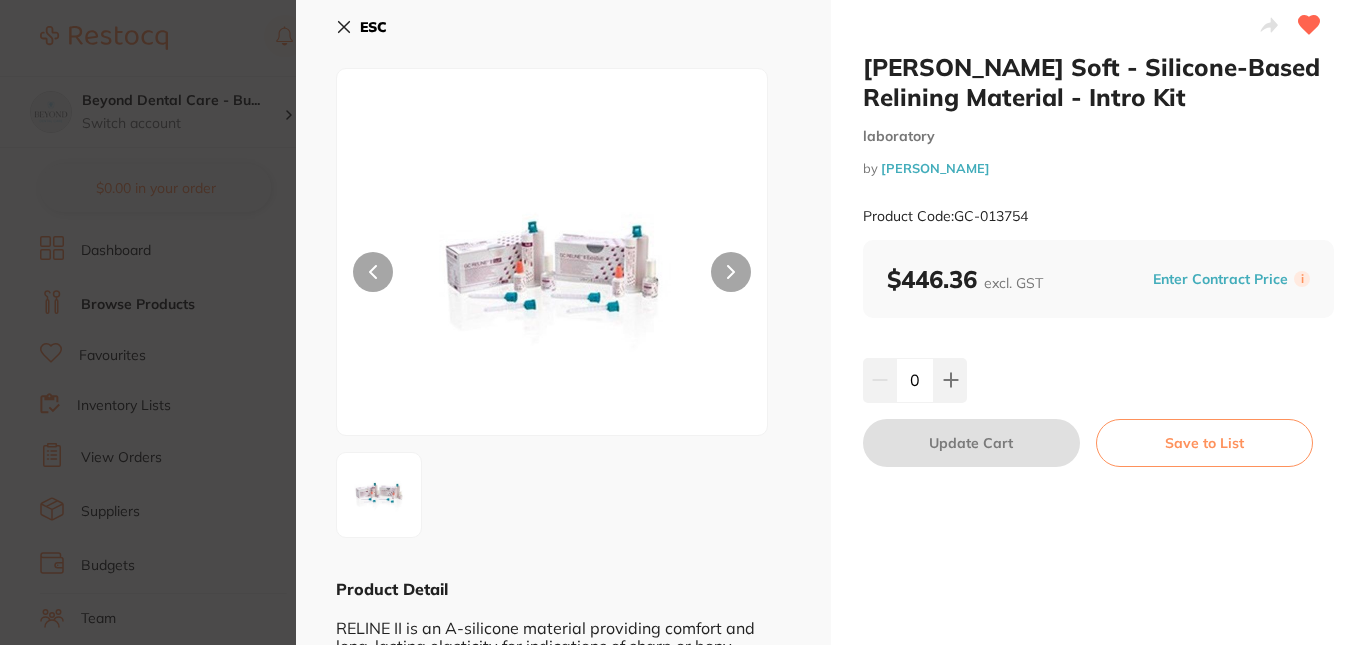 scroll, scrollTop: 0, scrollLeft: 0, axis: both 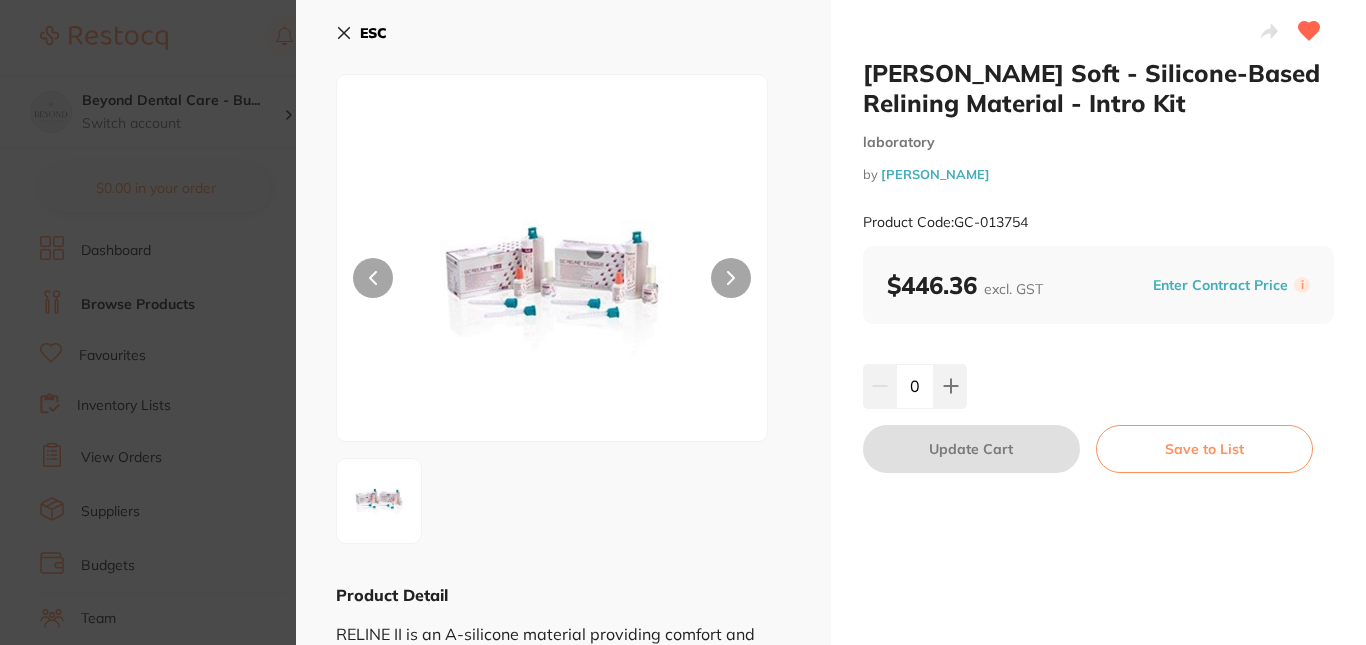 click on "ESC" at bounding box center (373, 33) 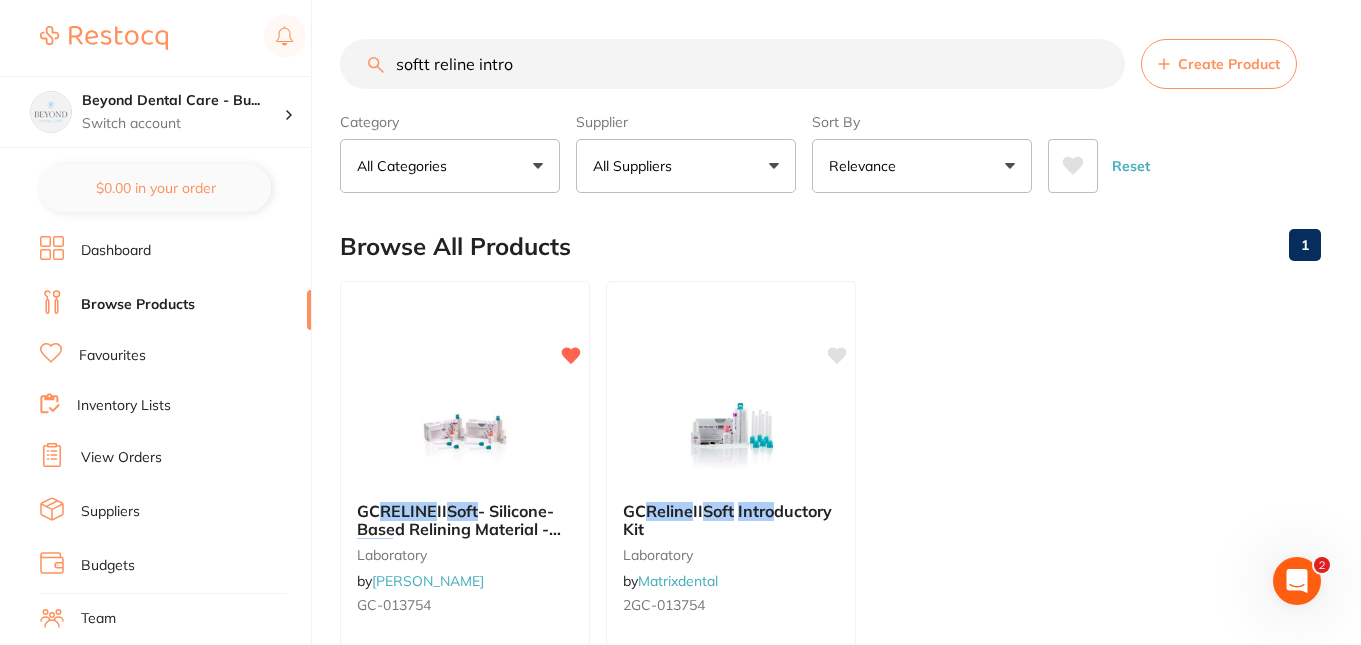 scroll, scrollTop: 0, scrollLeft: 0, axis: both 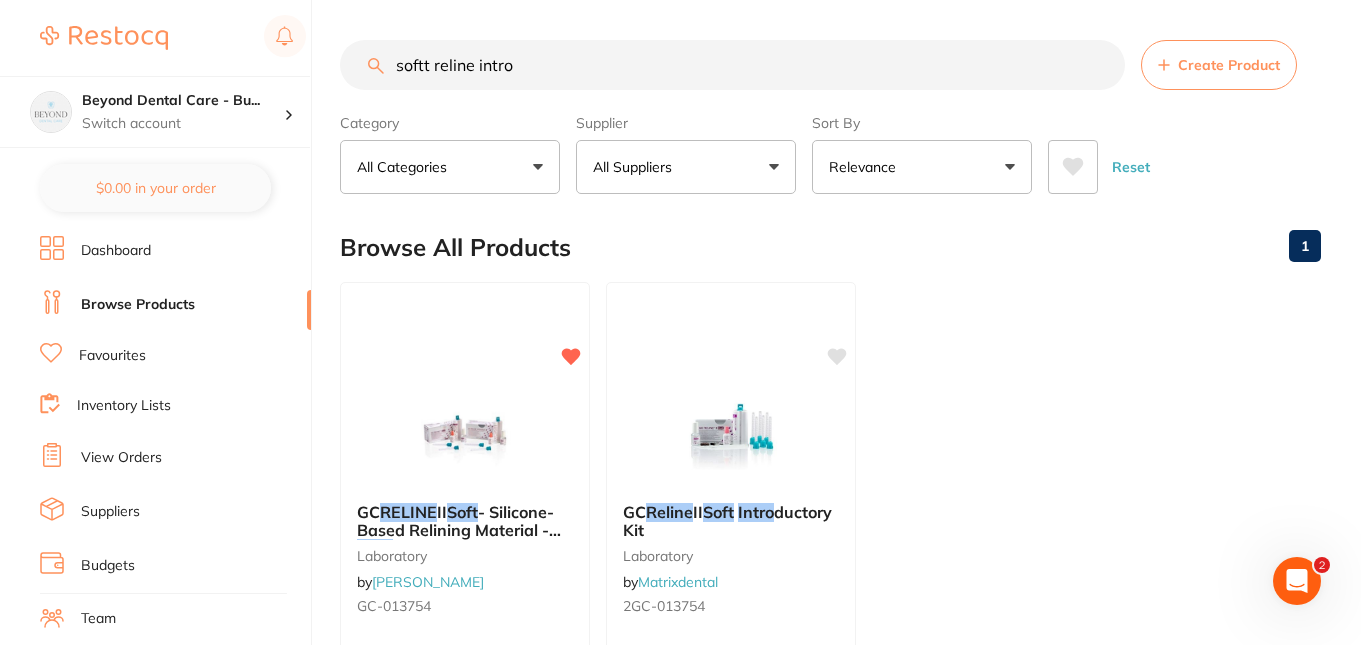 drag, startPoint x: 560, startPoint y: 51, endPoint x: 147, endPoint y: 54, distance: 413.0109 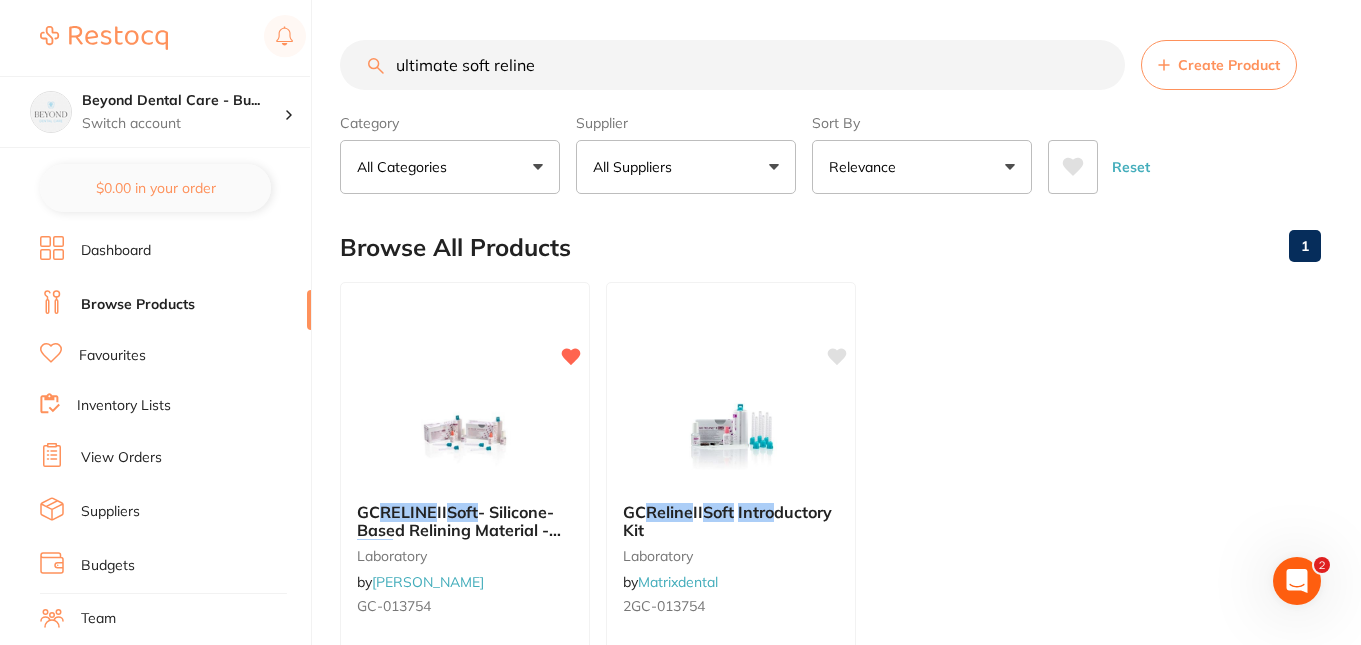 type on "ultimate soft reline" 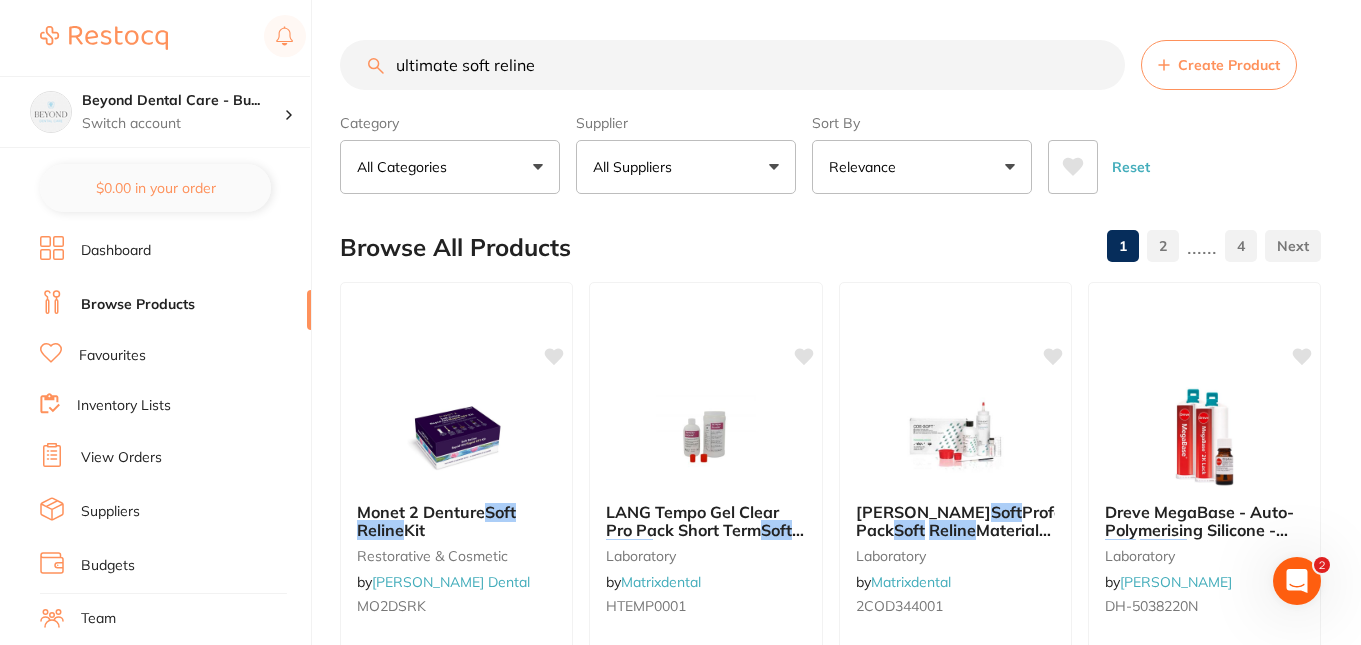 scroll, scrollTop: 0, scrollLeft: 0, axis: both 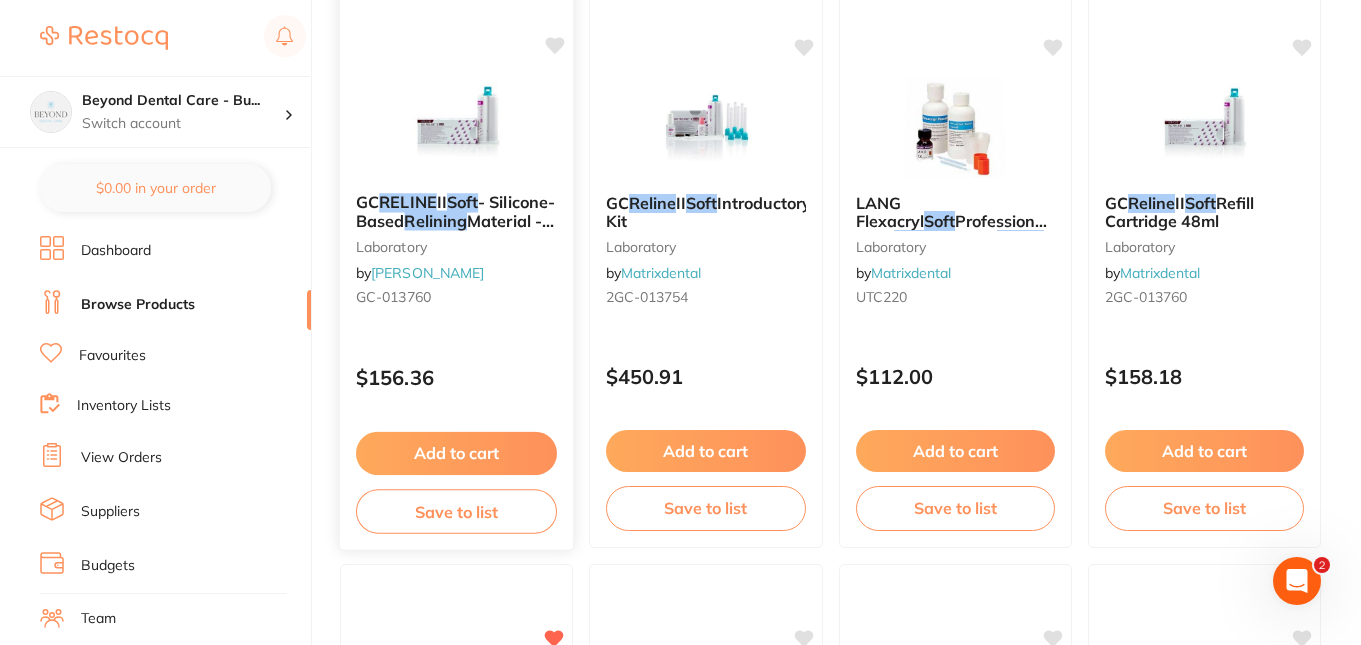 click at bounding box center [456, 126] 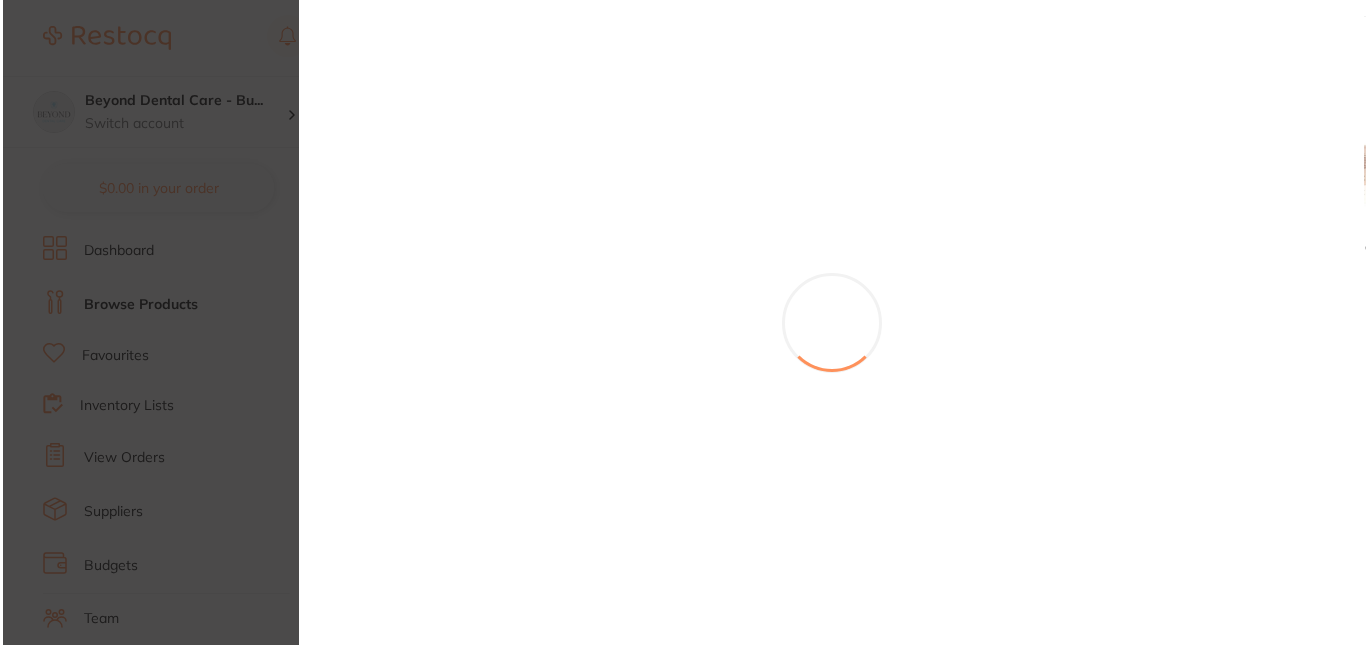 scroll, scrollTop: 0, scrollLeft: 0, axis: both 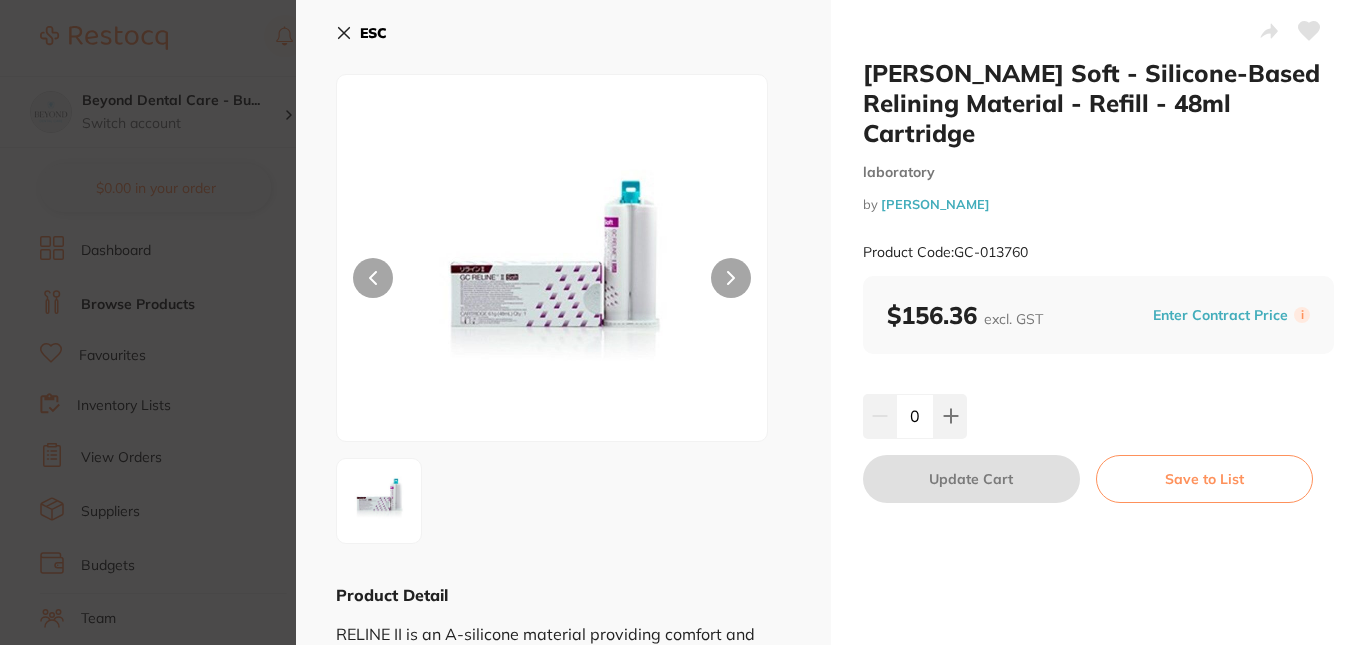 drag, startPoint x: 350, startPoint y: 37, endPoint x: 522, endPoint y: 252, distance: 275.33435 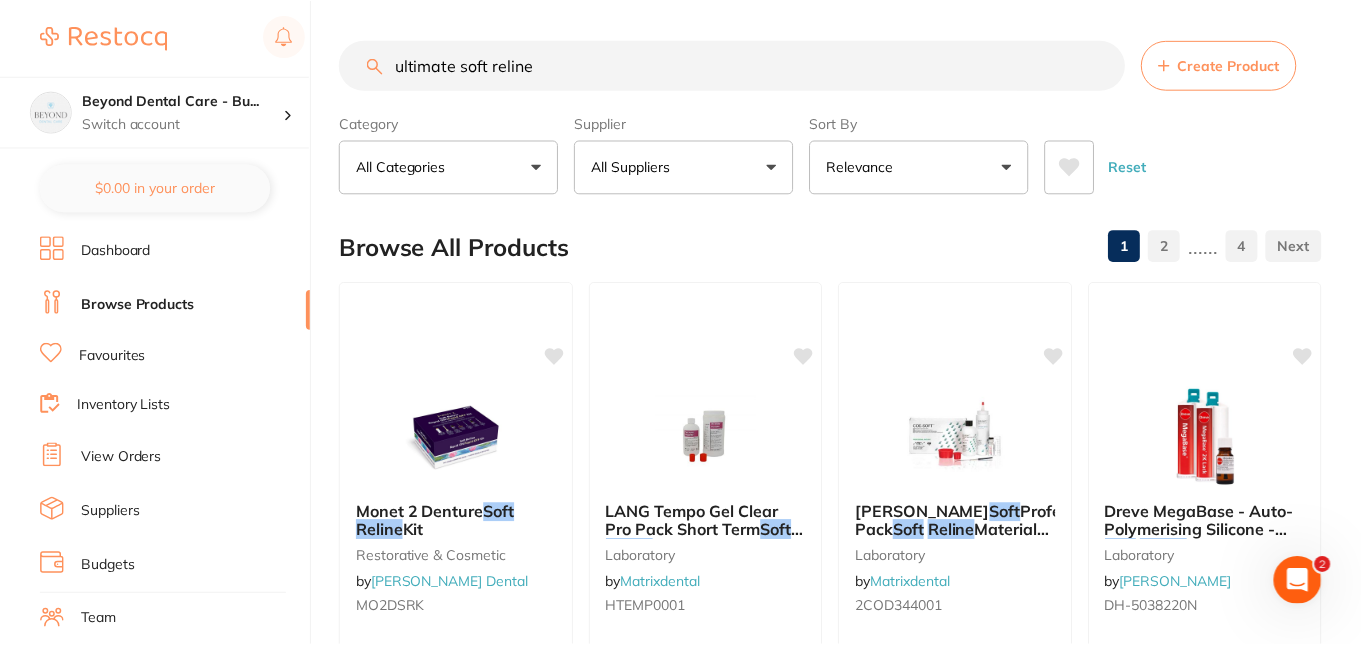 scroll, scrollTop: 900, scrollLeft: 0, axis: vertical 